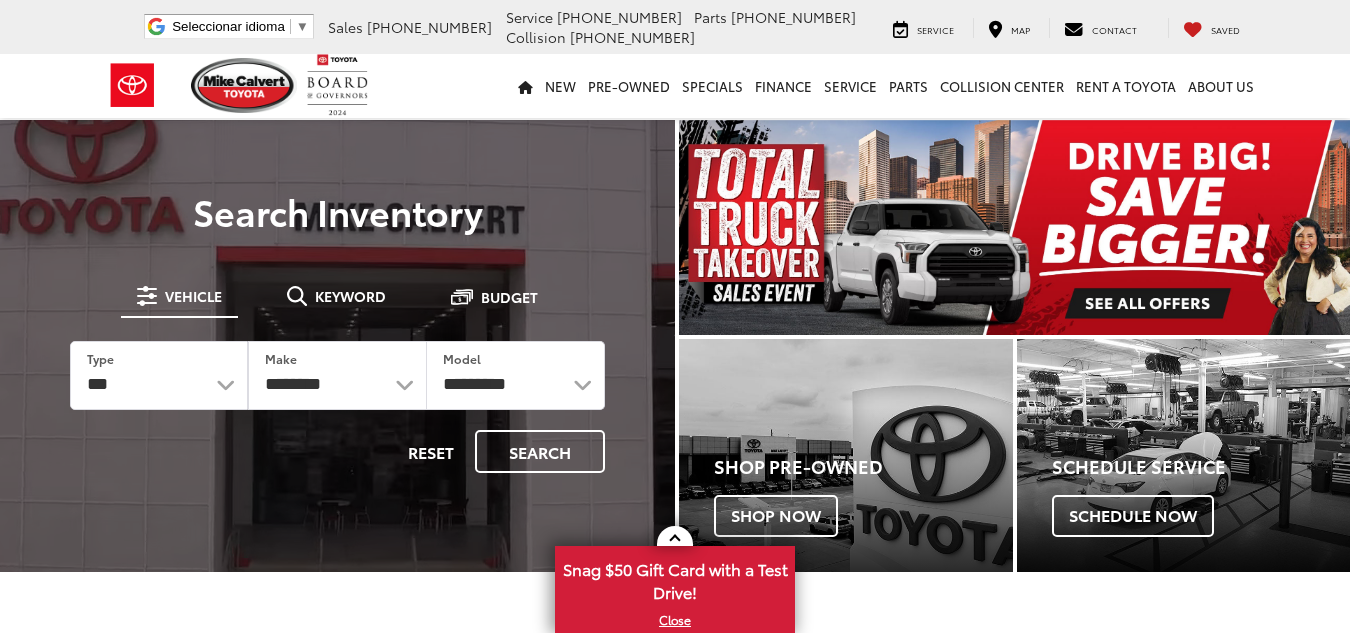 scroll, scrollTop: 0, scrollLeft: 0, axis: both 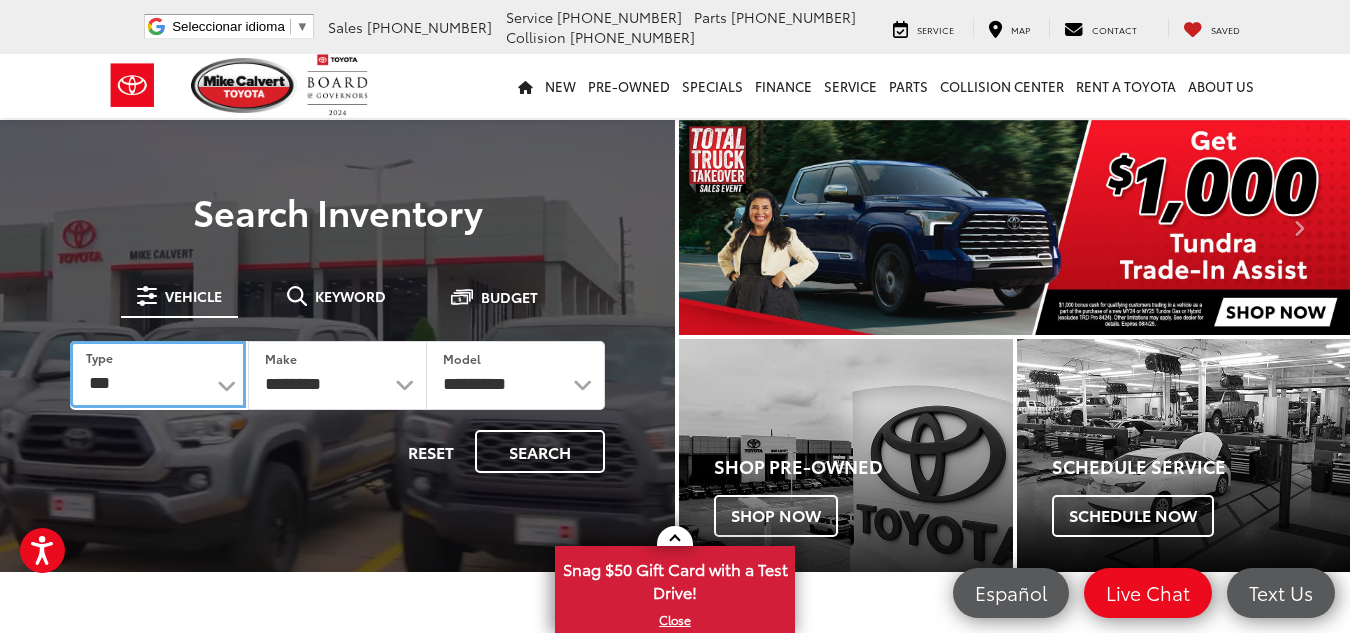 click on "***
***
****
*********" at bounding box center (158, 374) 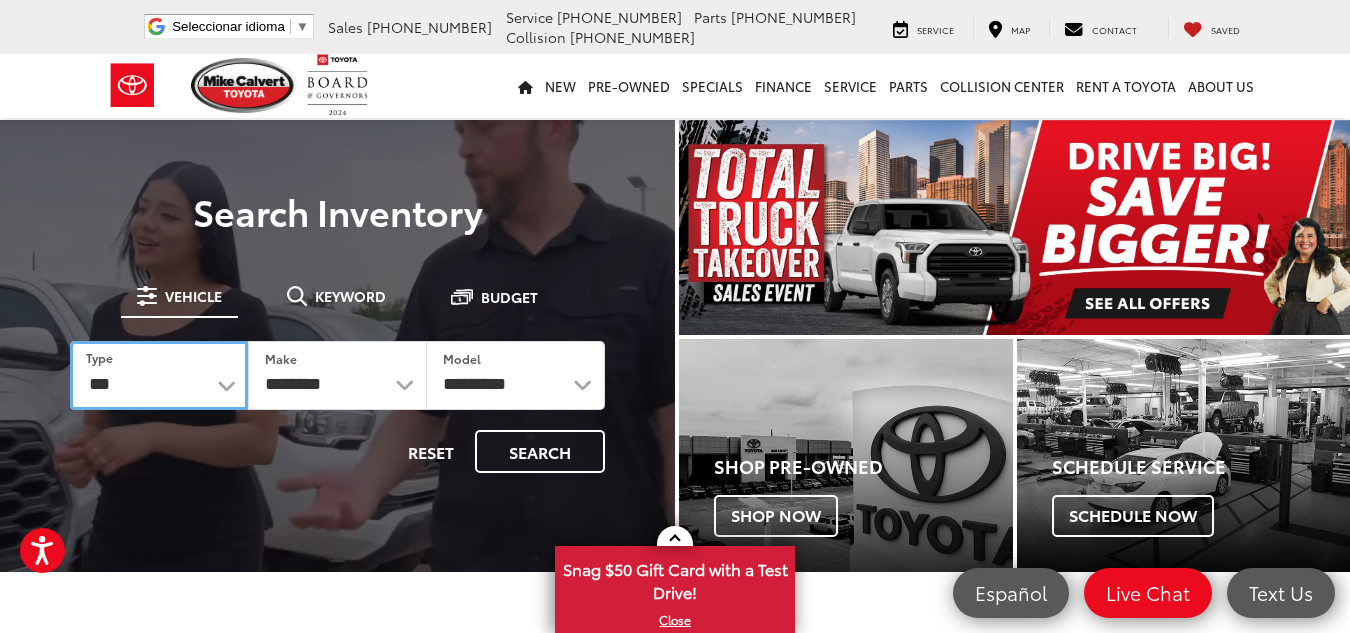 select on "******" 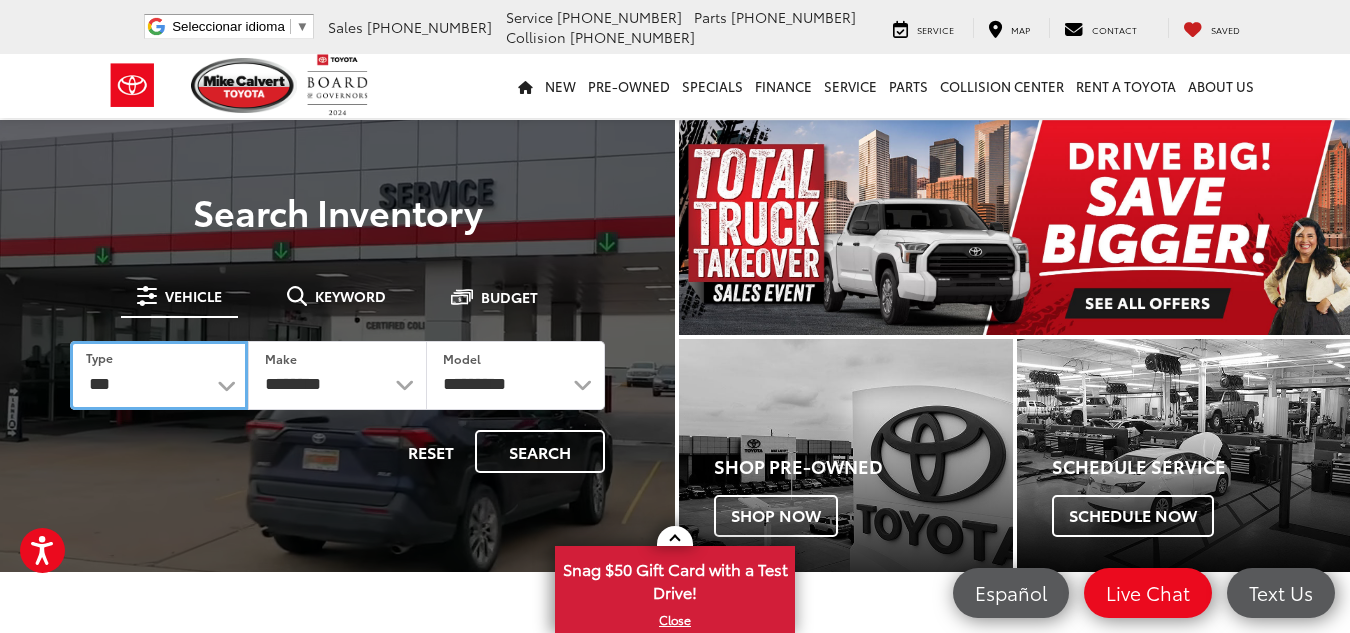 click on "***
***
****
*********" at bounding box center [159, 375] 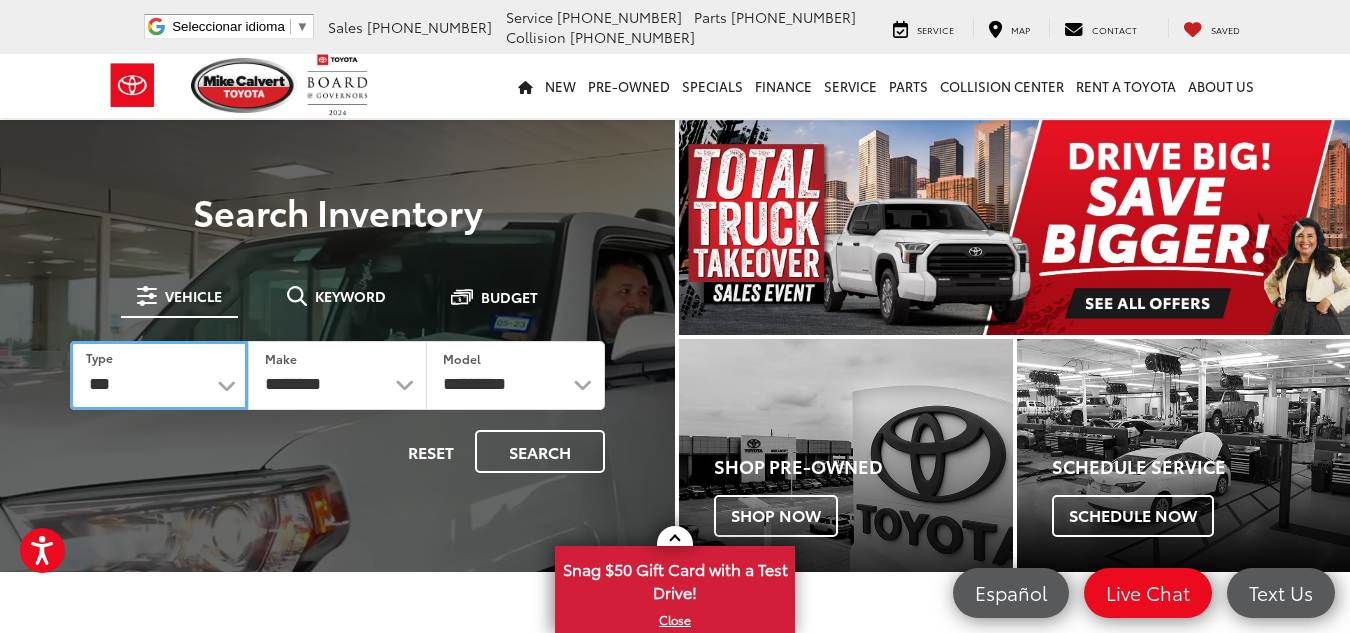 select on "******" 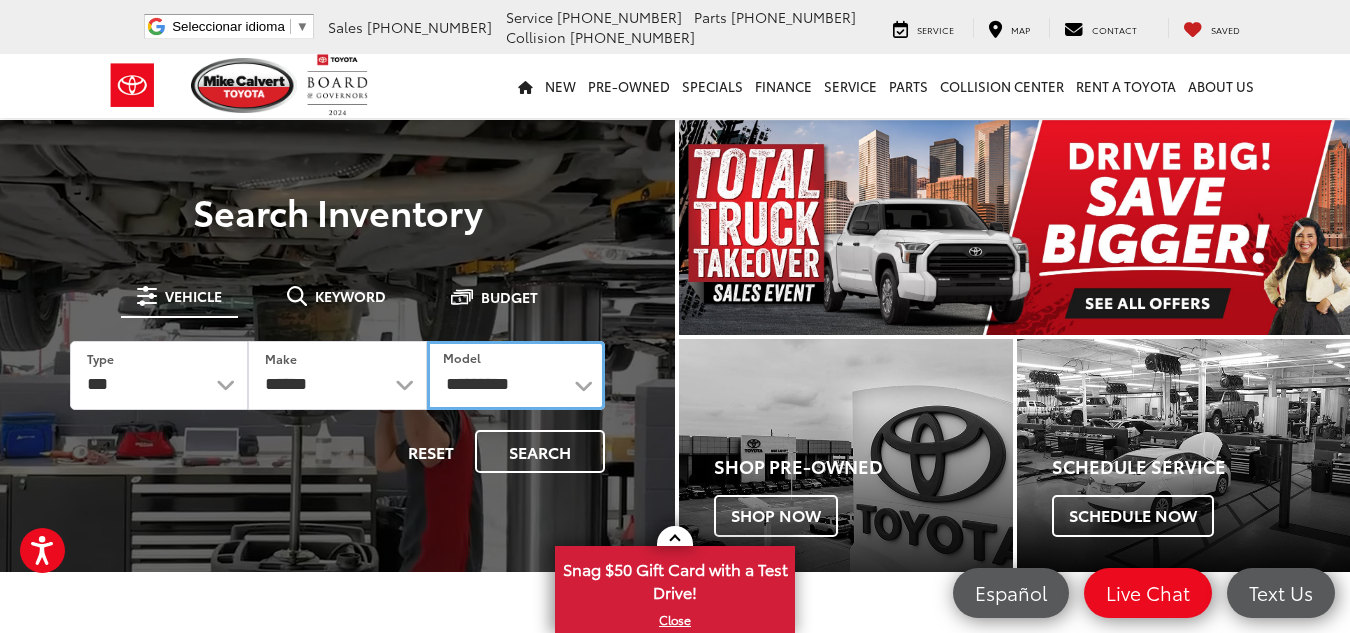 click on "**********" at bounding box center (516, 375) 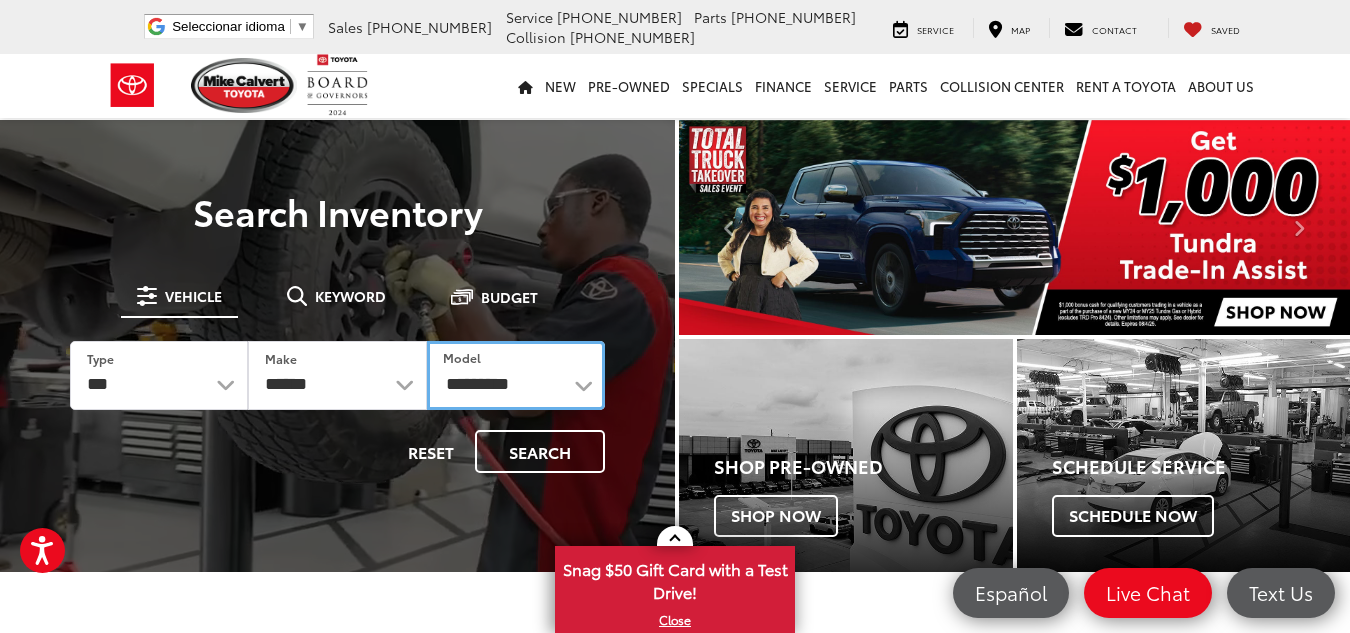 select on "****" 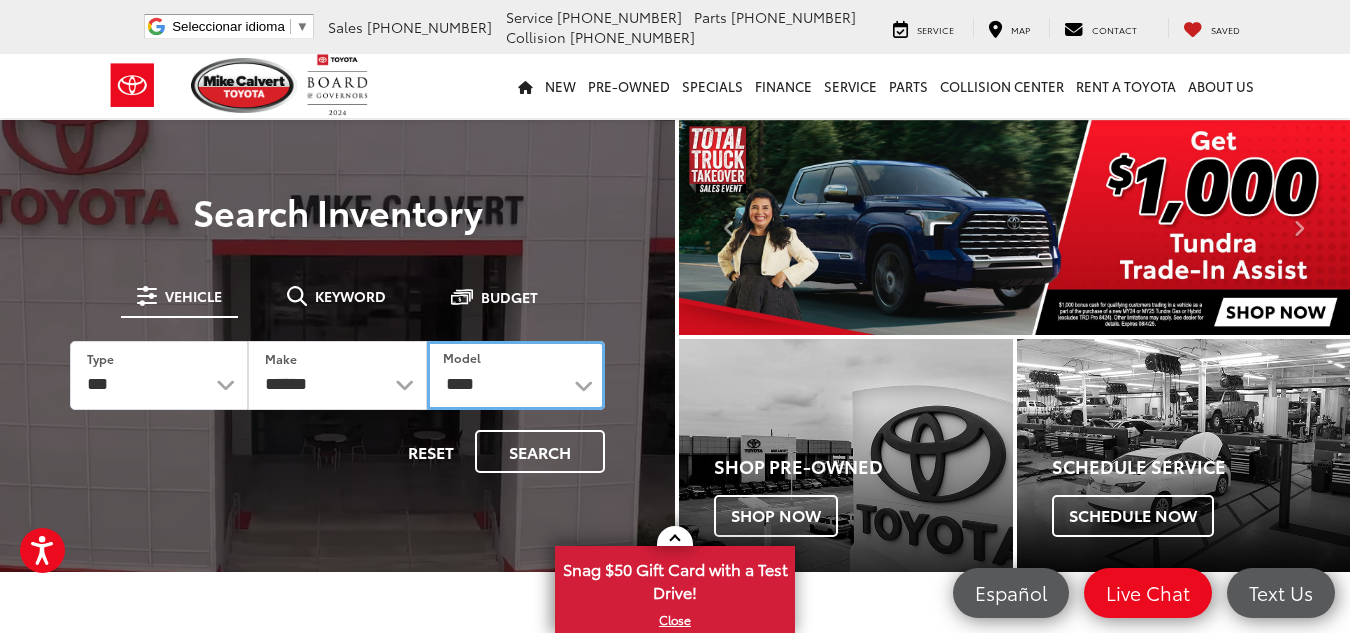click on "**********" at bounding box center [516, 375] 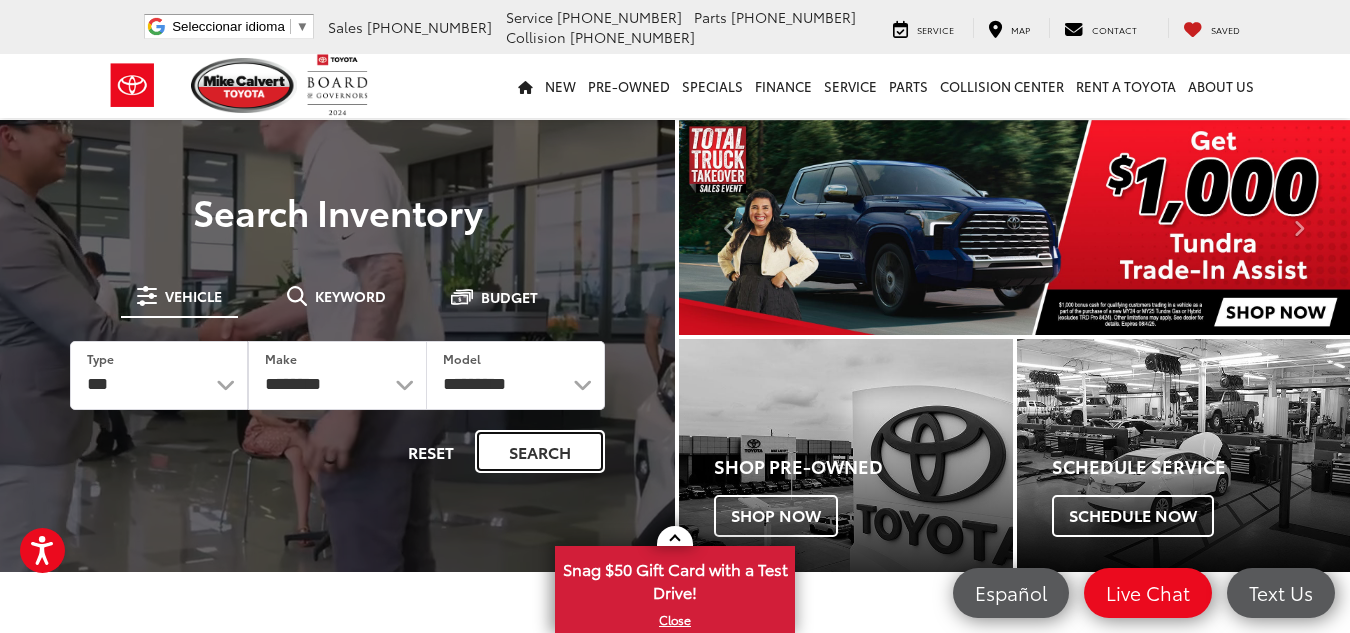 click on "Search" at bounding box center [540, 451] 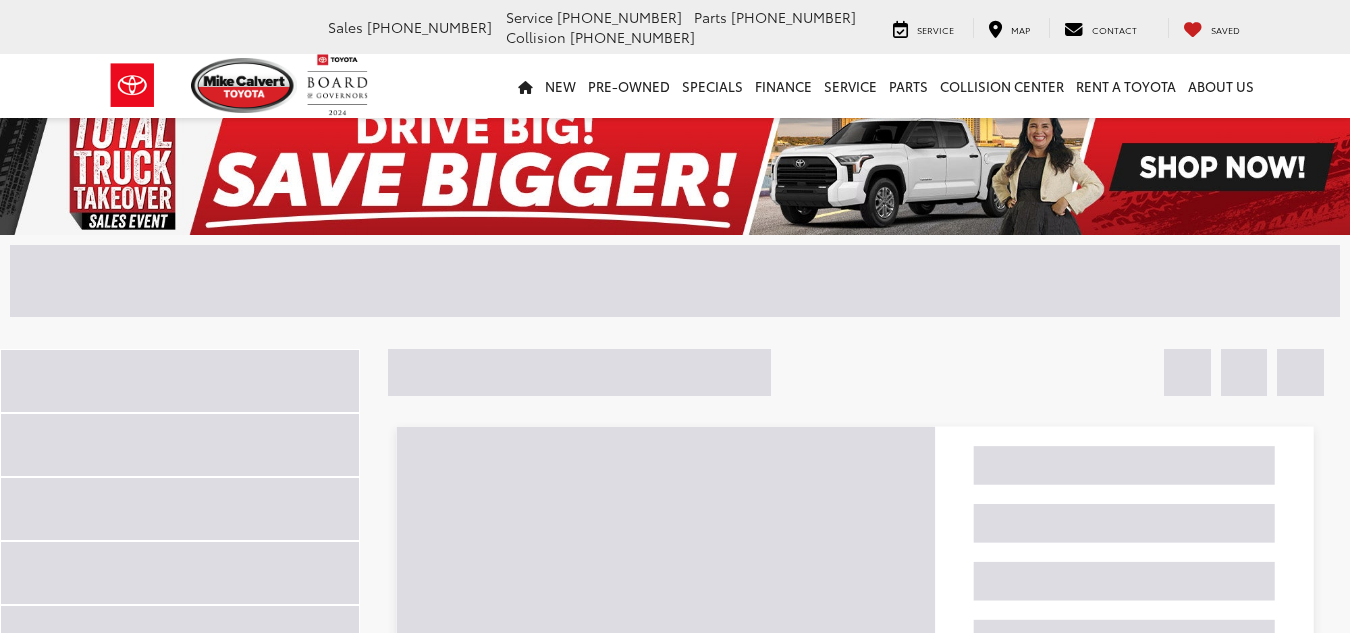 scroll, scrollTop: 0, scrollLeft: 0, axis: both 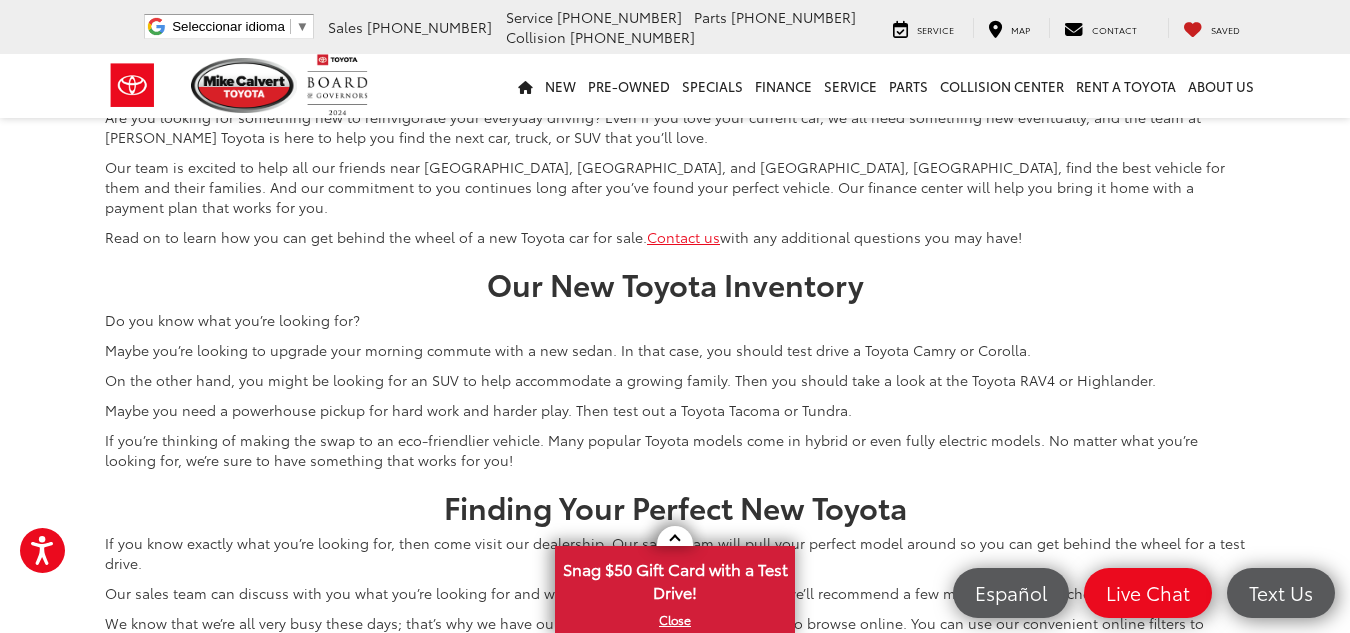 click on "Show: 12" at bounding box center (1255, -21) 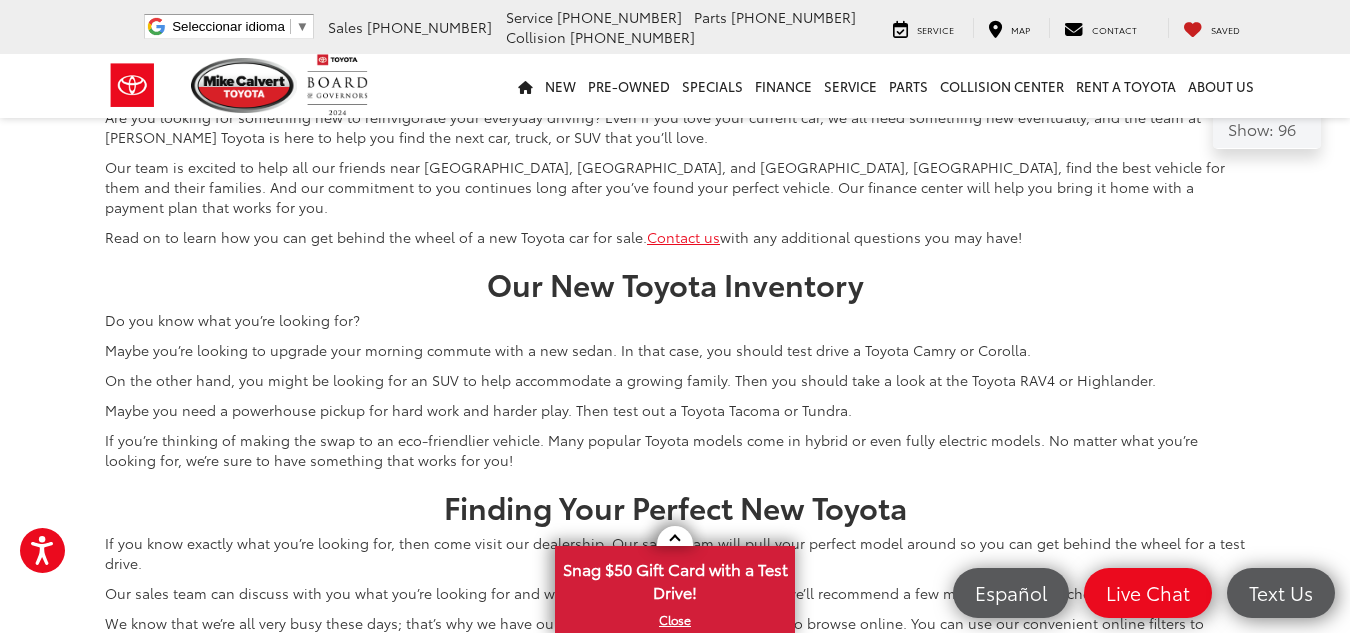 scroll, scrollTop: 9300, scrollLeft: 0, axis: vertical 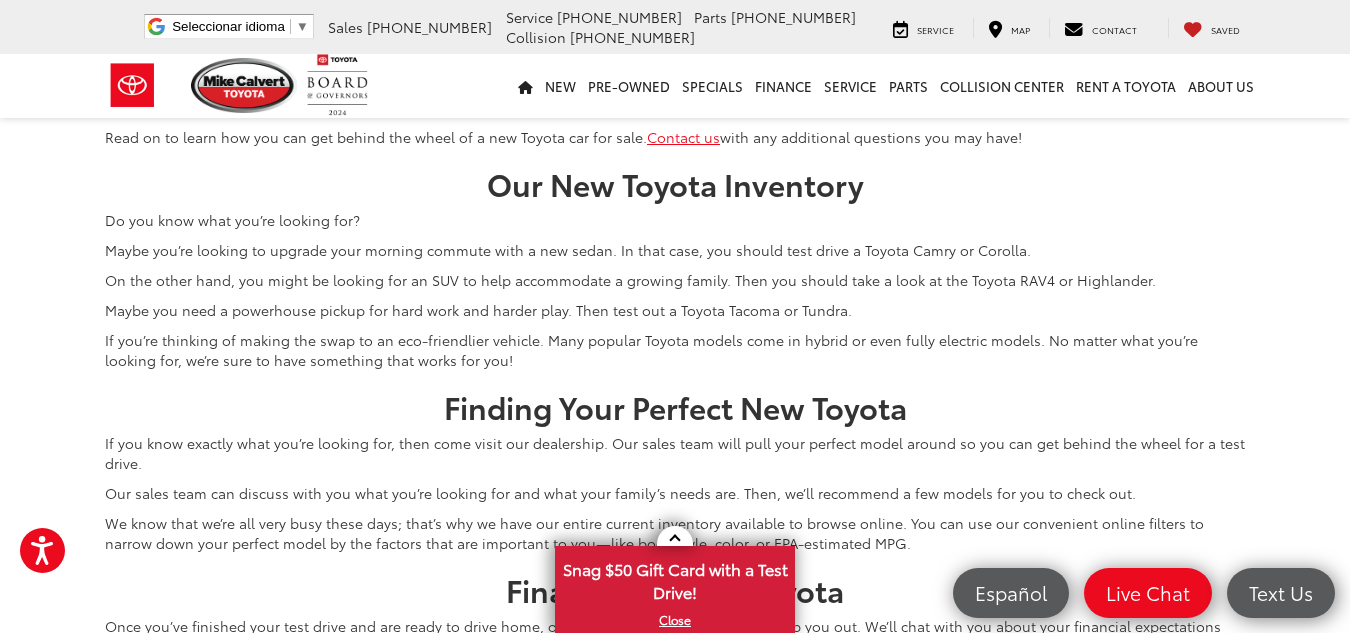 click on "Show: 96" 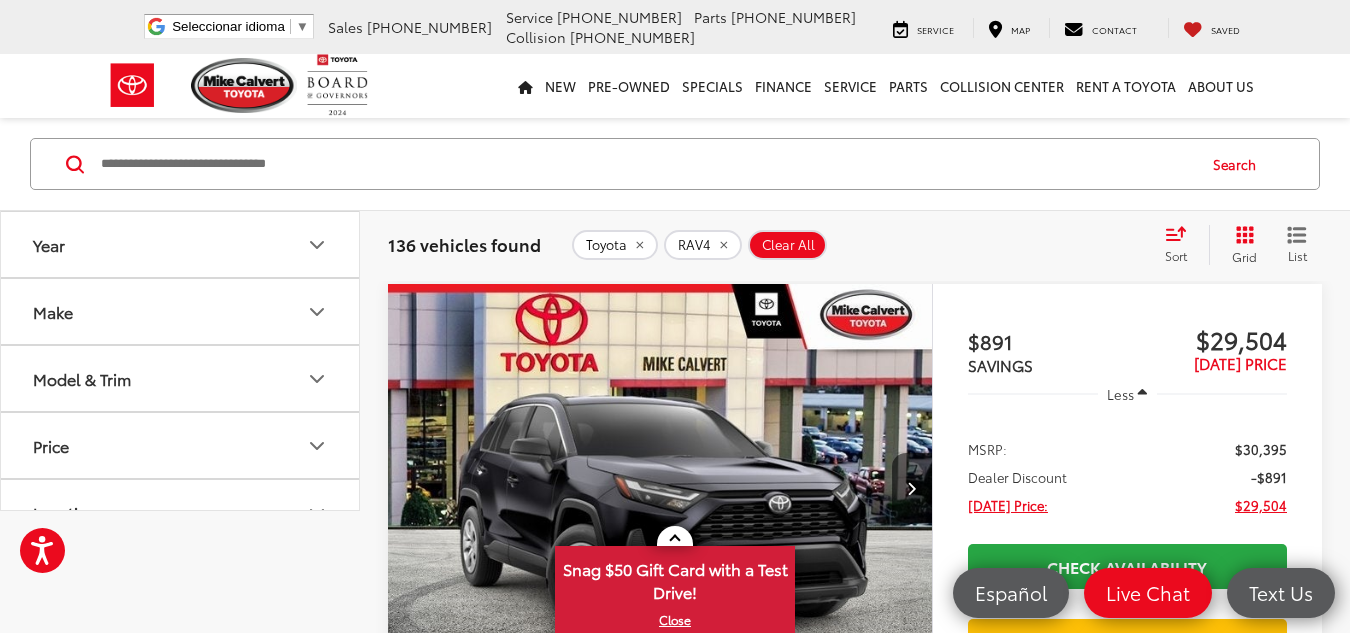 scroll, scrollTop: 0, scrollLeft: 0, axis: both 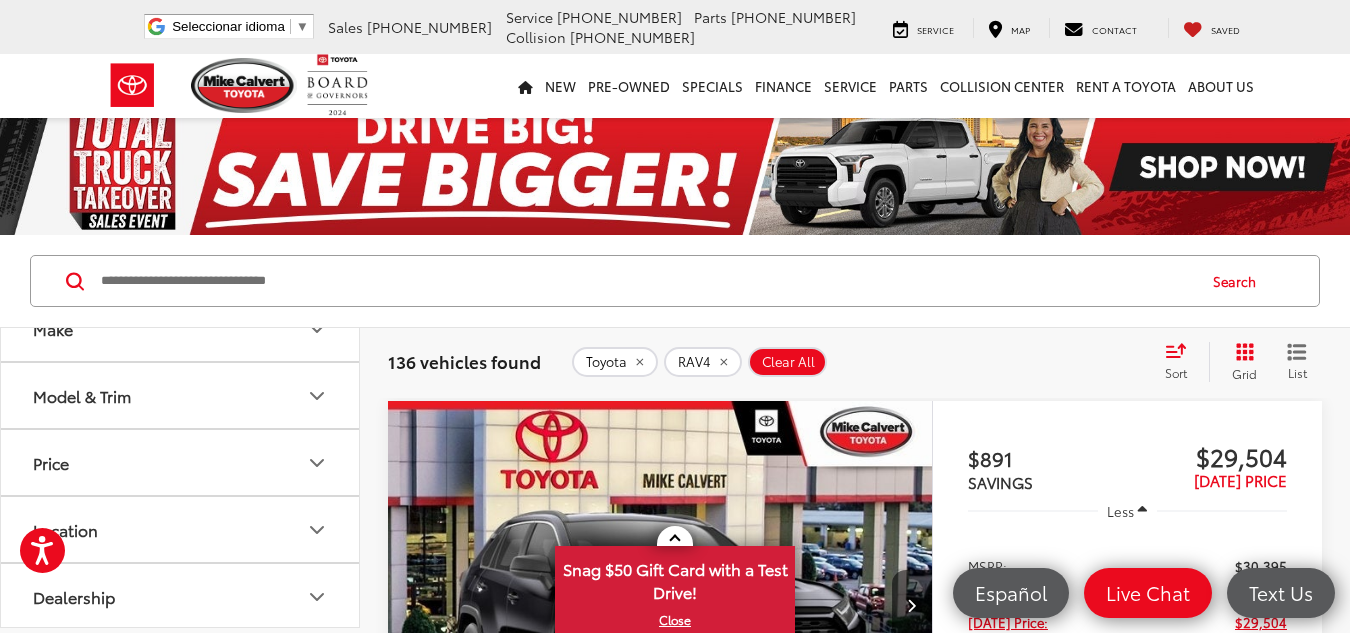 click 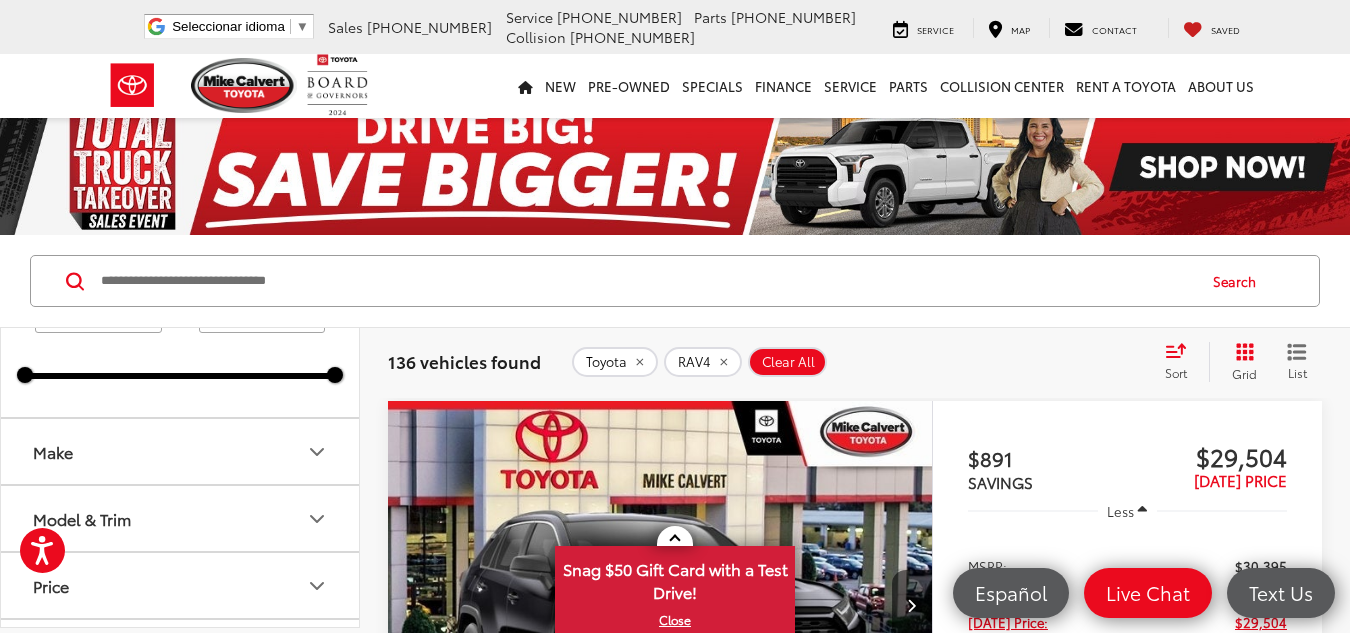 scroll, scrollTop: 0, scrollLeft: 0, axis: both 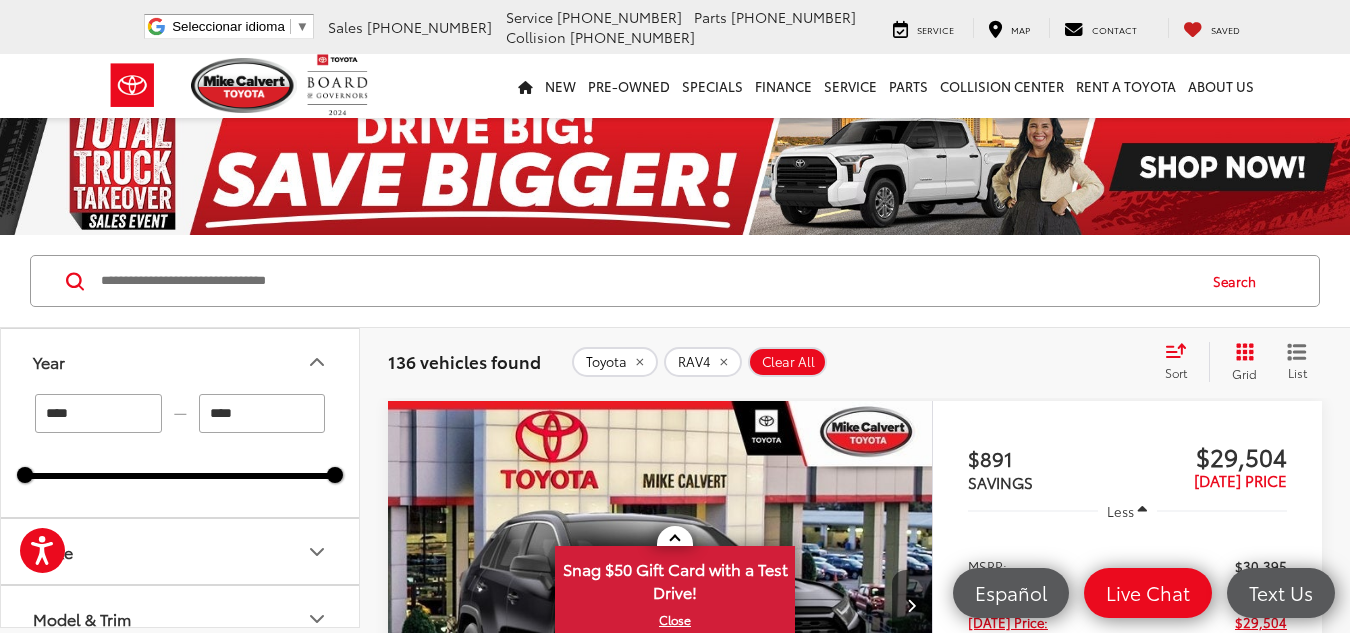 click 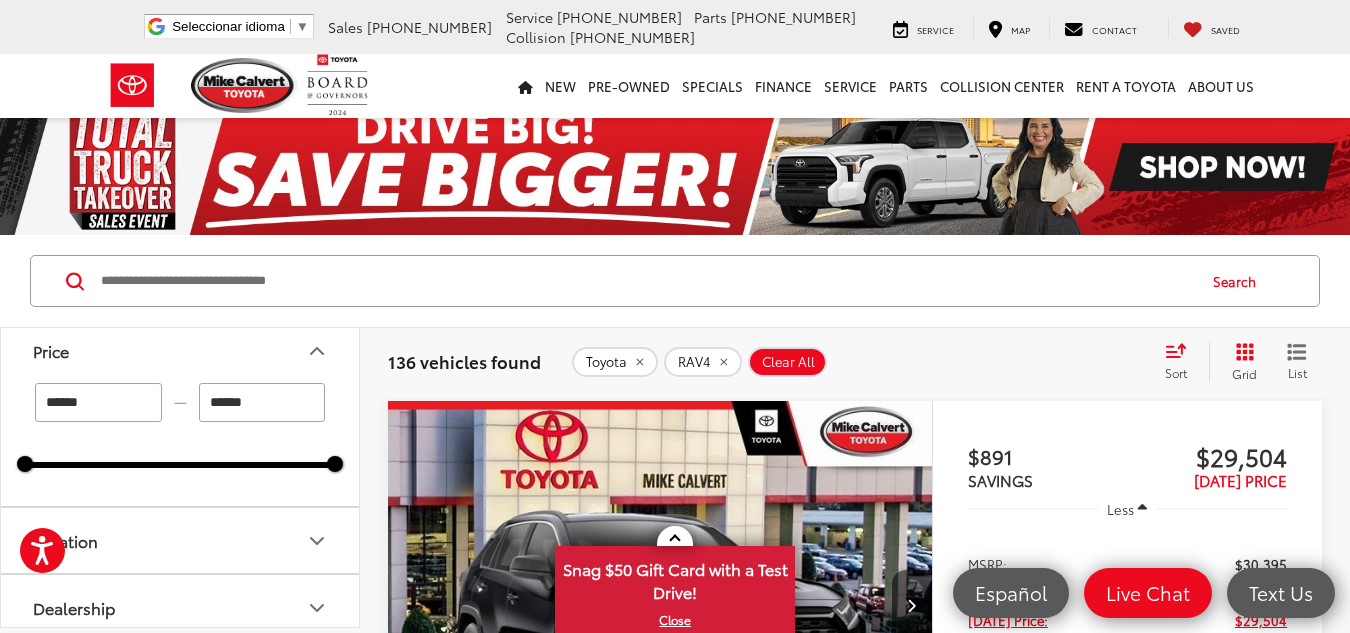 scroll, scrollTop: 200, scrollLeft: 0, axis: vertical 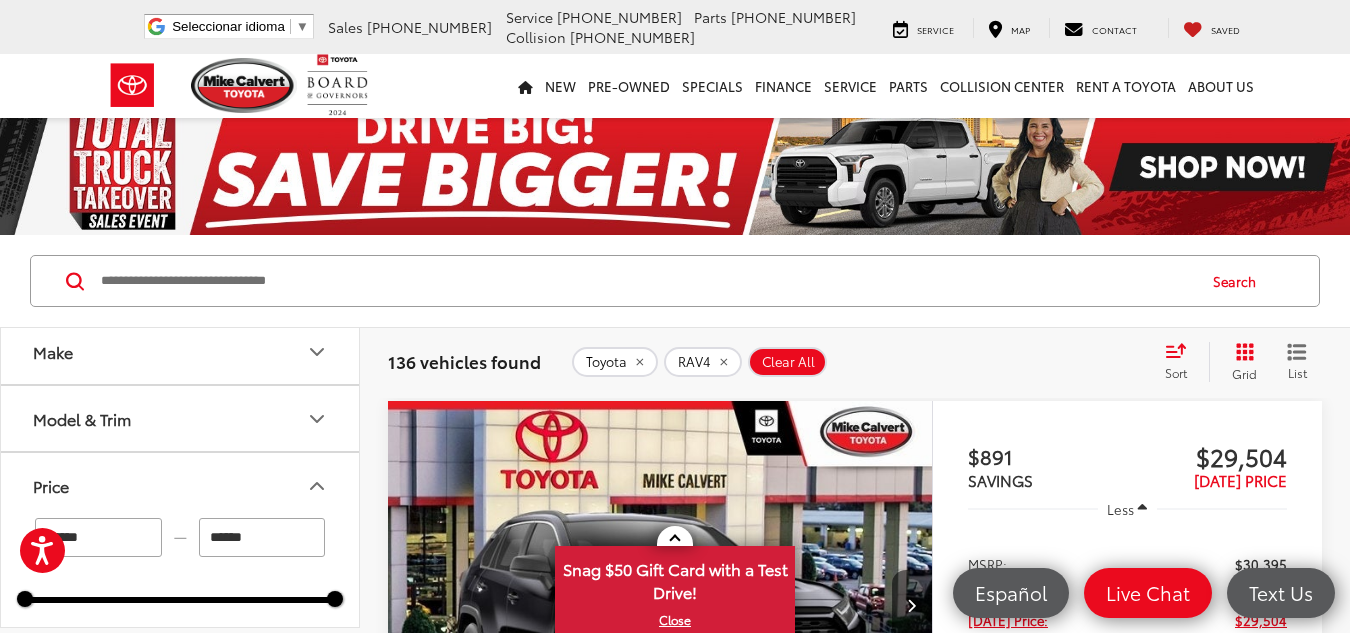 click 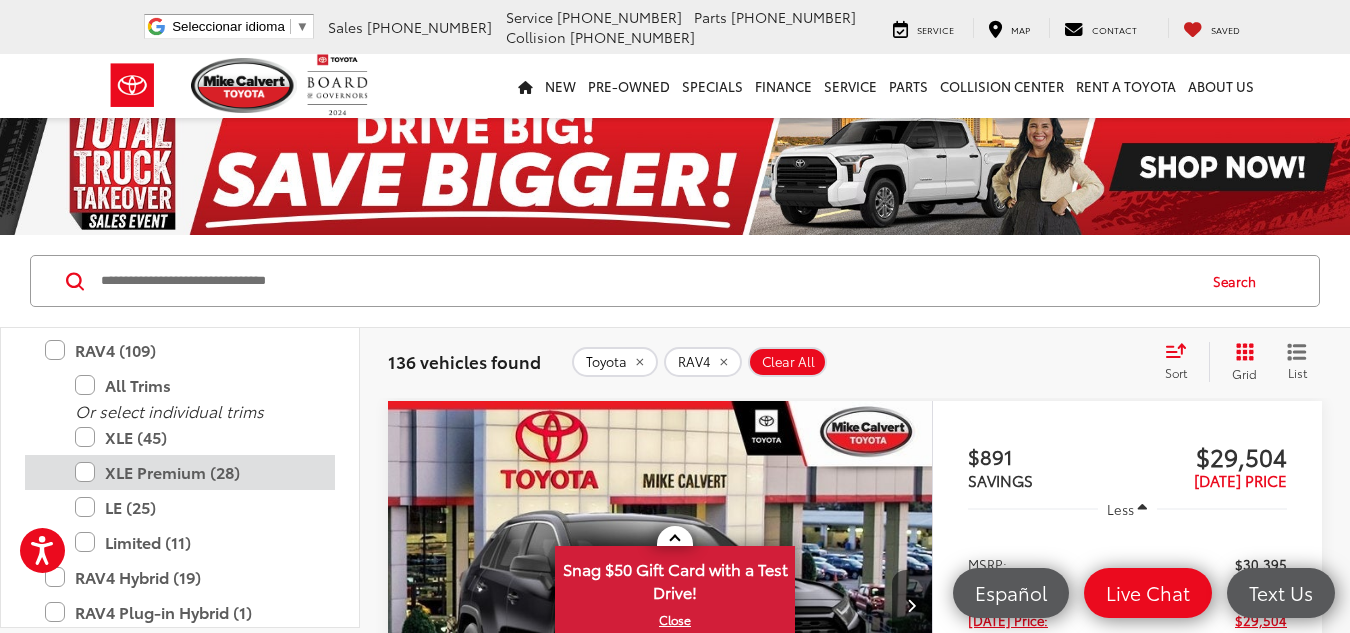 scroll, scrollTop: 1100, scrollLeft: 0, axis: vertical 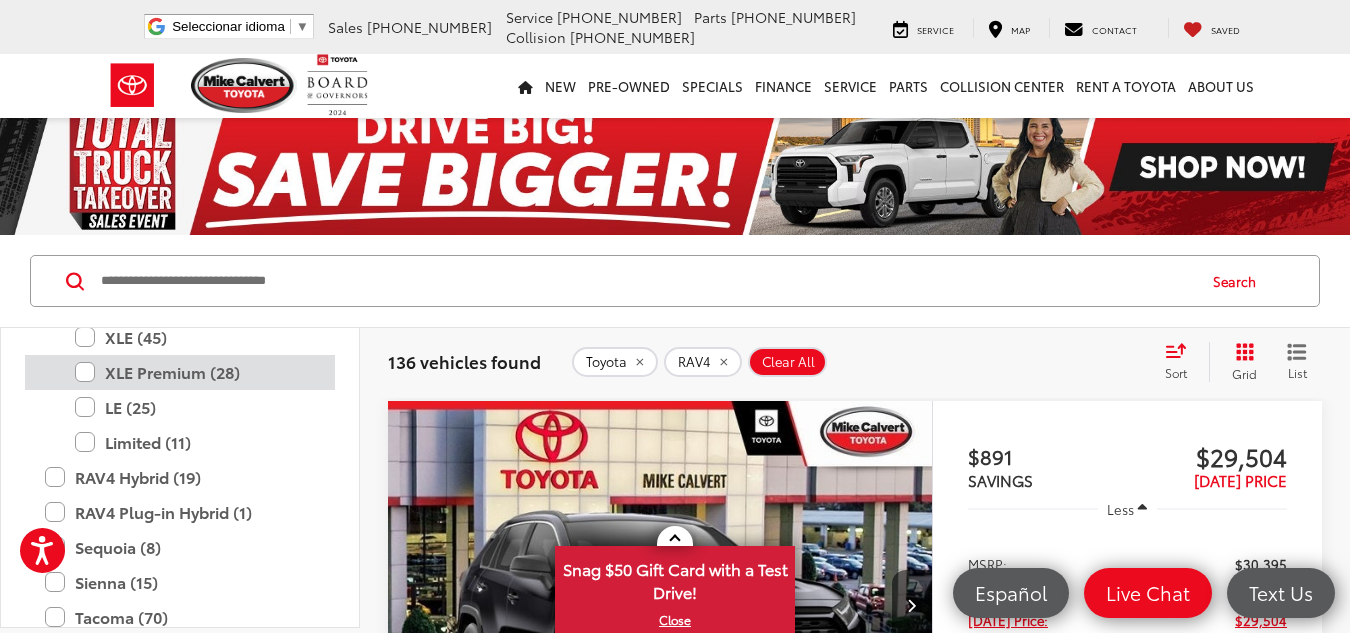 click on "XLE Premium (28)" at bounding box center [195, 372] 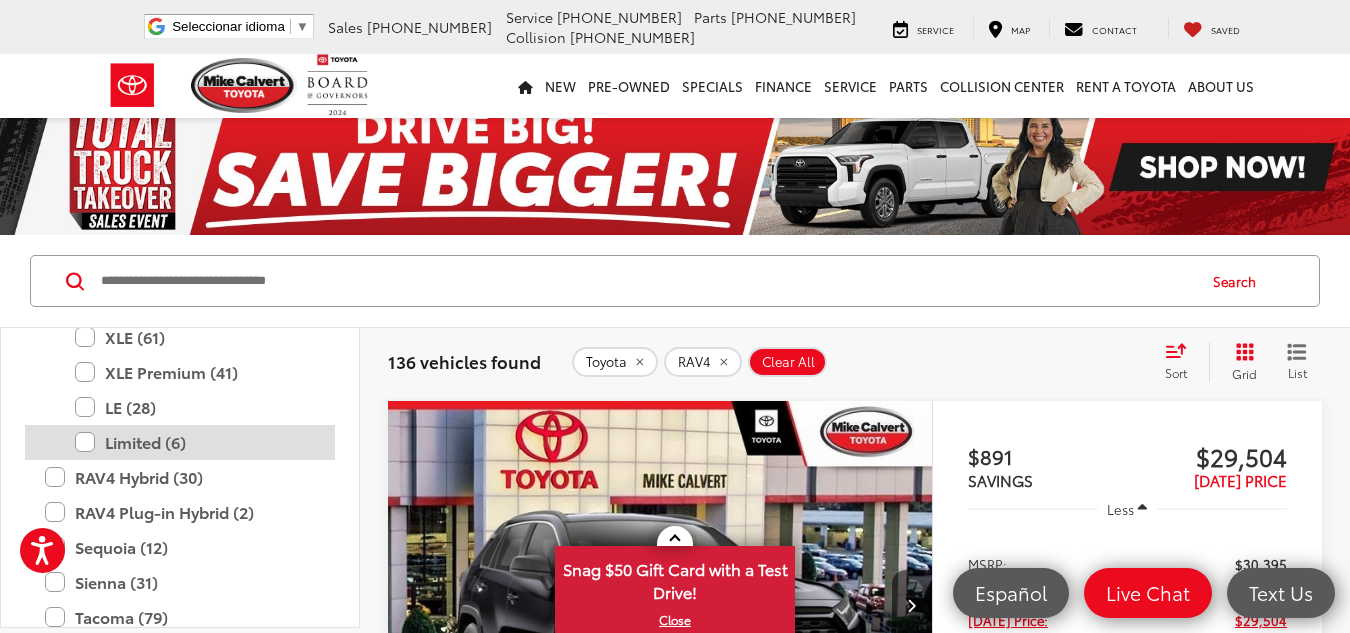 click on "Limited (6)" at bounding box center [195, 442] 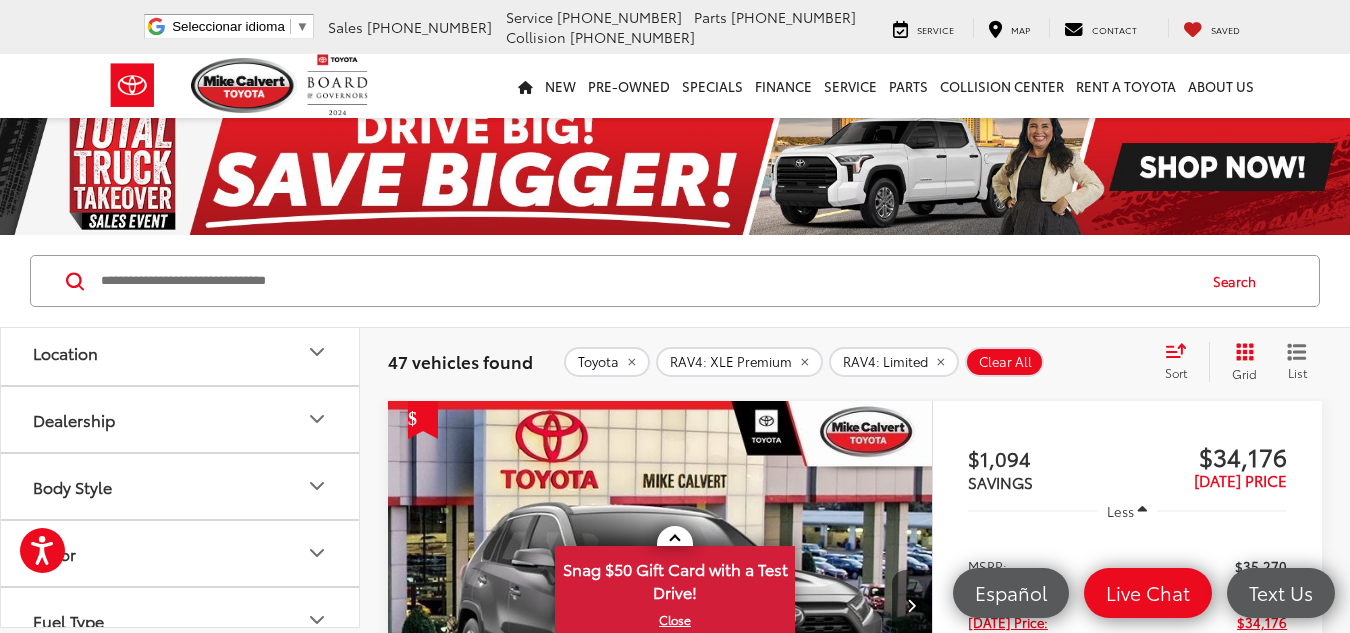 scroll, scrollTop: 2100, scrollLeft: 0, axis: vertical 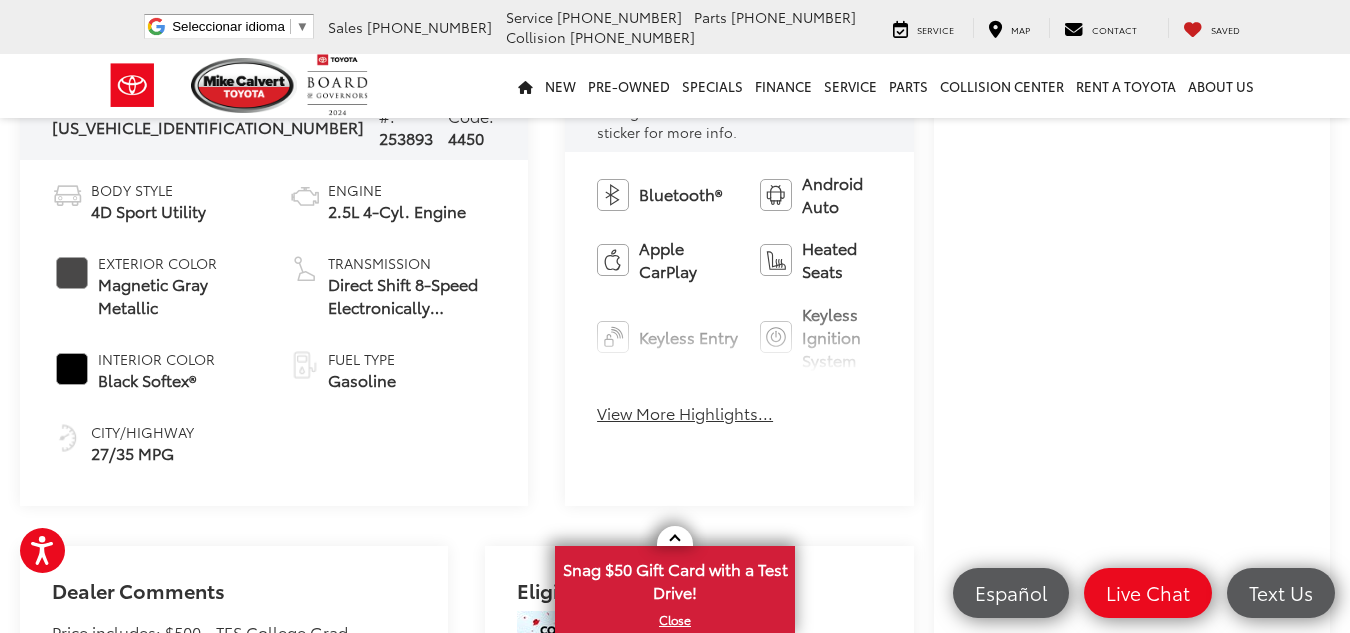 click on "View More Highlights..." at bounding box center (685, 413) 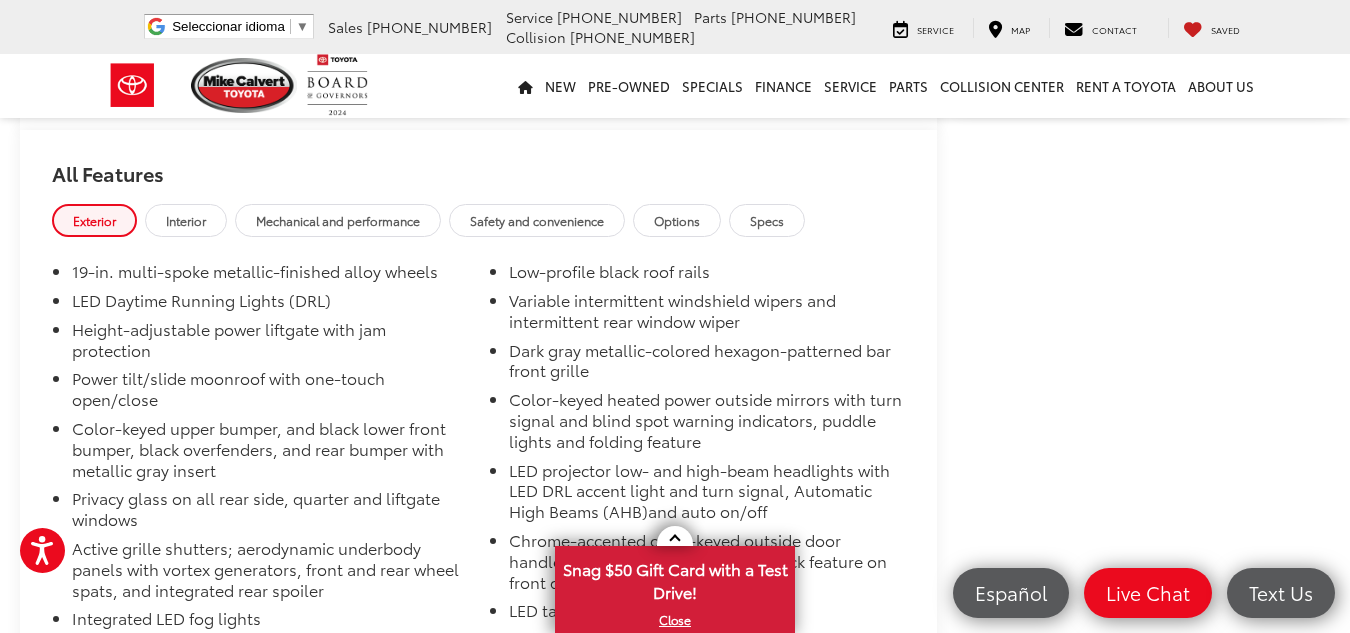 scroll, scrollTop: 2200, scrollLeft: 0, axis: vertical 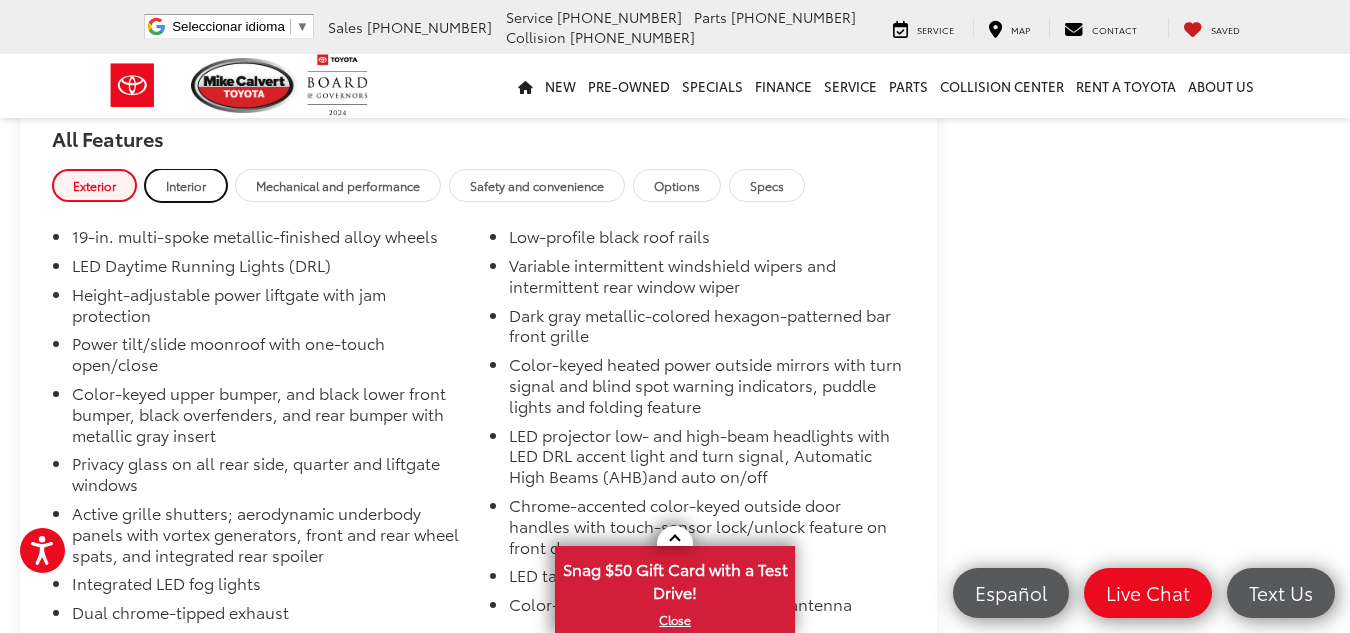 click on "Interior" at bounding box center [186, 185] 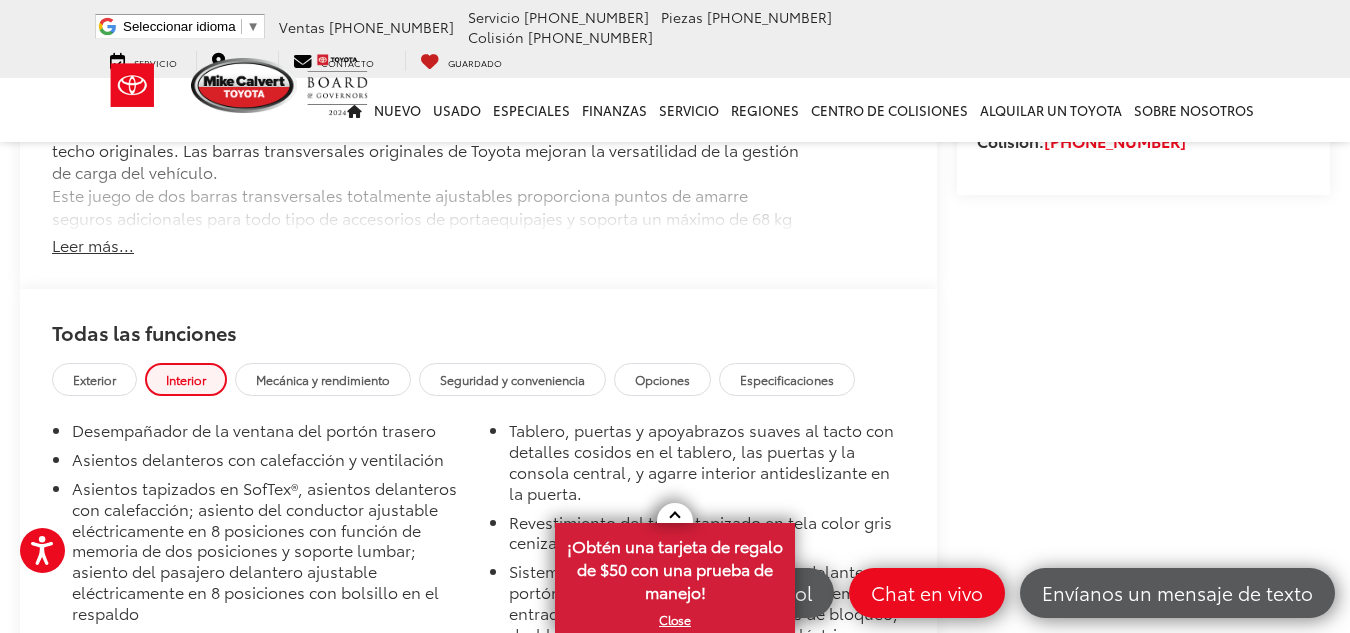 scroll, scrollTop: 2100, scrollLeft: 0, axis: vertical 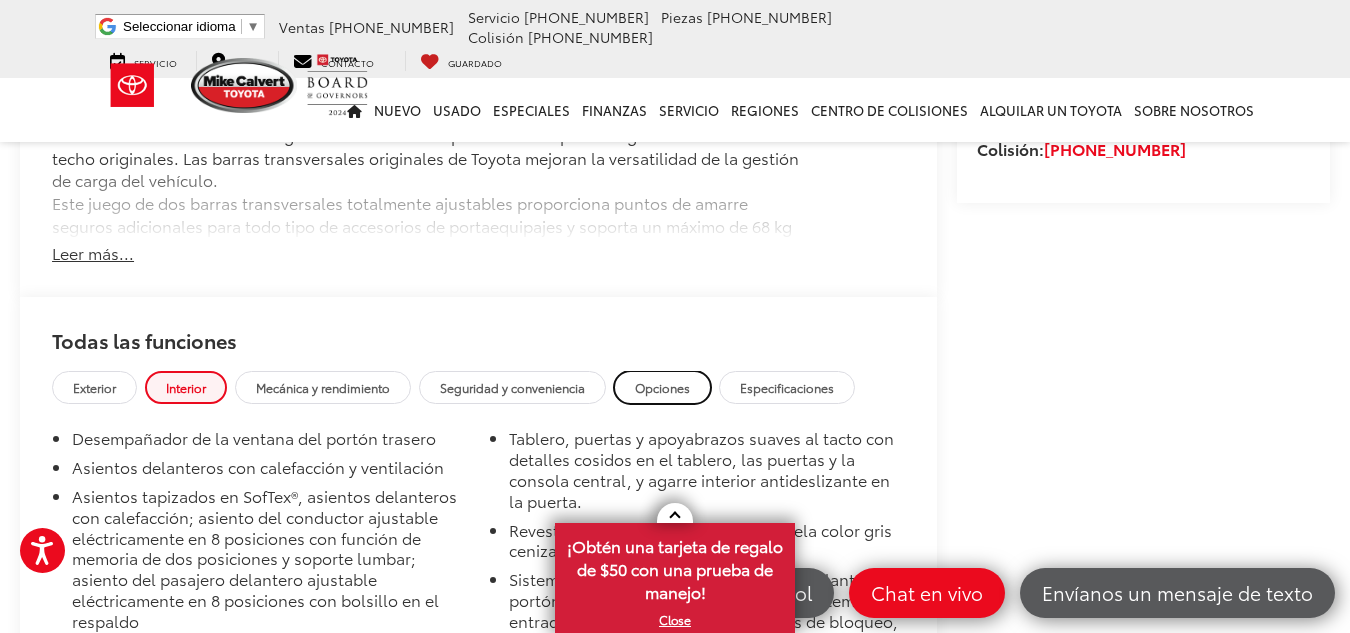 click on "Opciones" at bounding box center (662, 387) 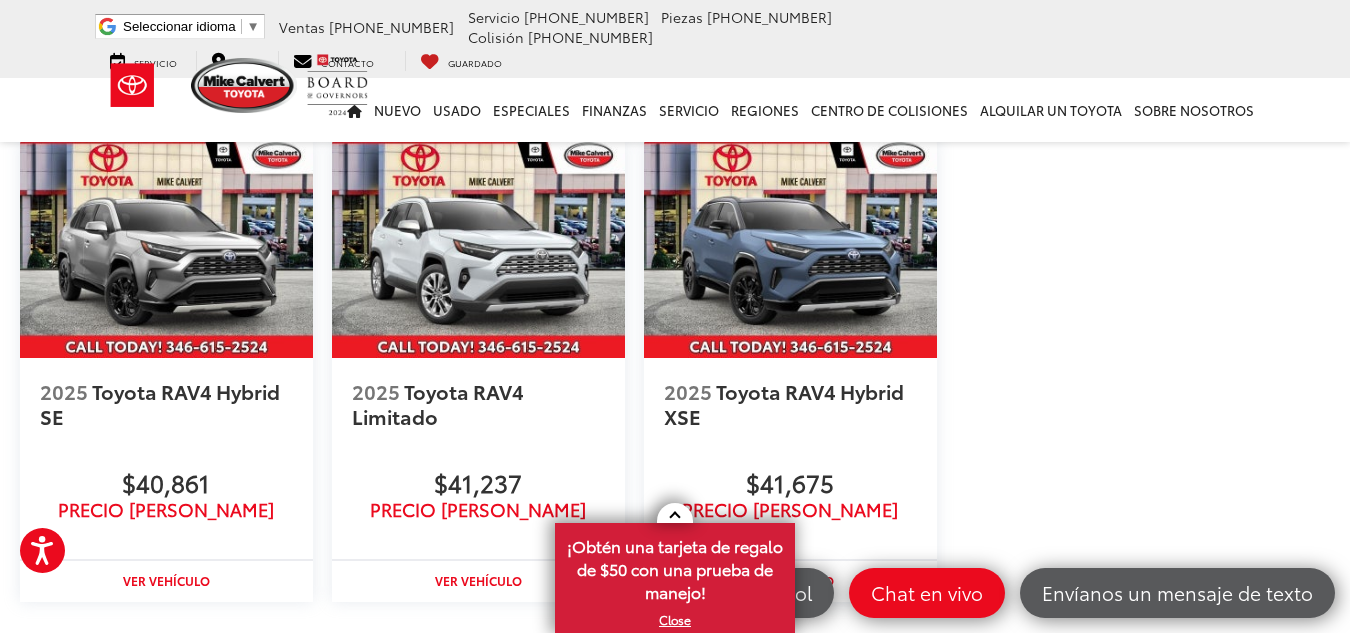 scroll, scrollTop: 5900, scrollLeft: 0, axis: vertical 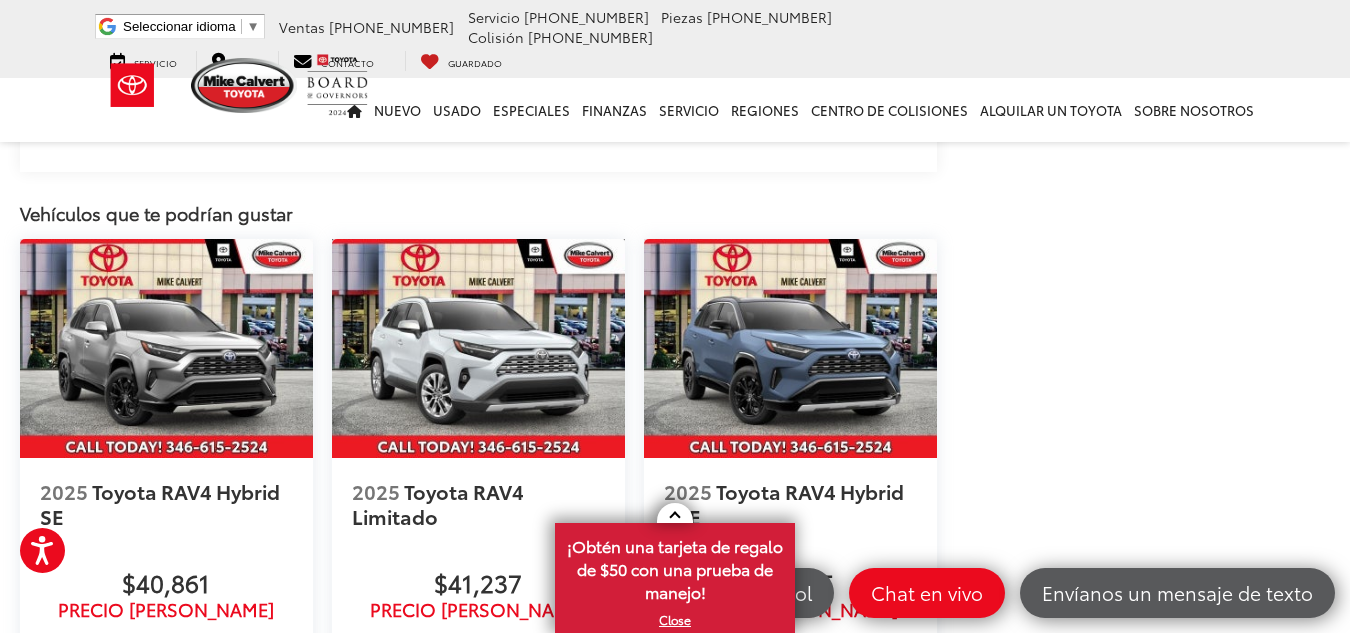 click at bounding box center (478, 349) 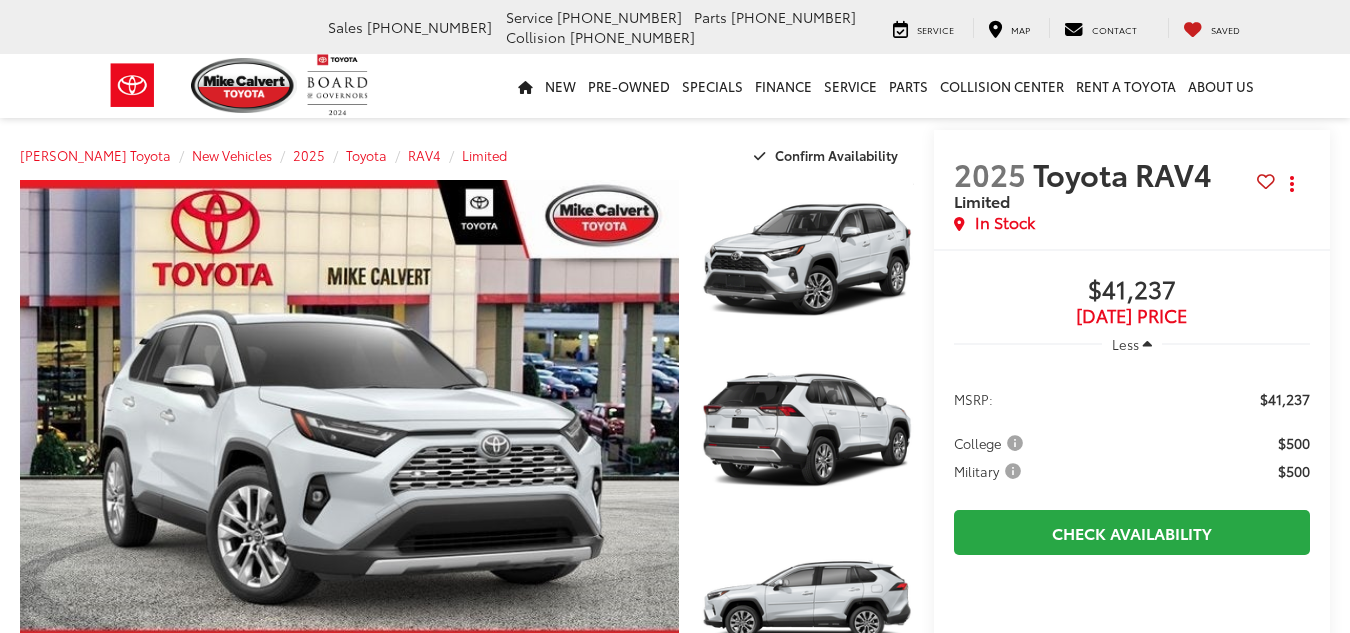scroll, scrollTop: 0, scrollLeft: 0, axis: both 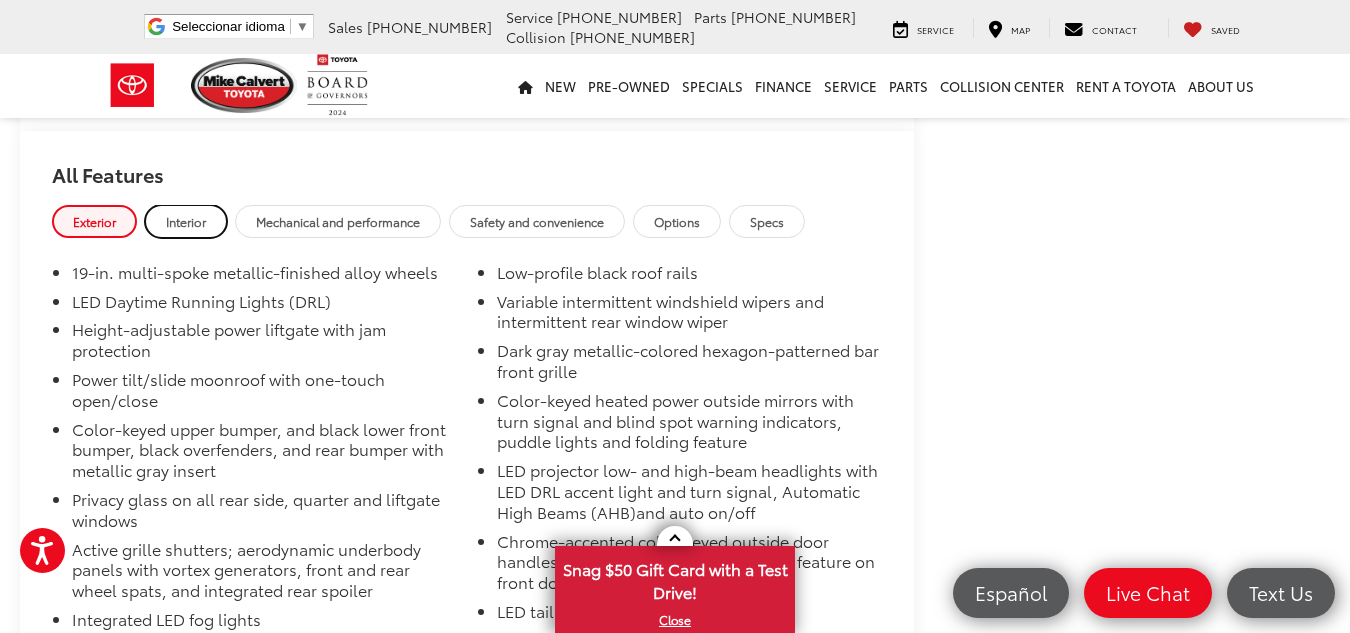 click on "Interior" at bounding box center (186, 221) 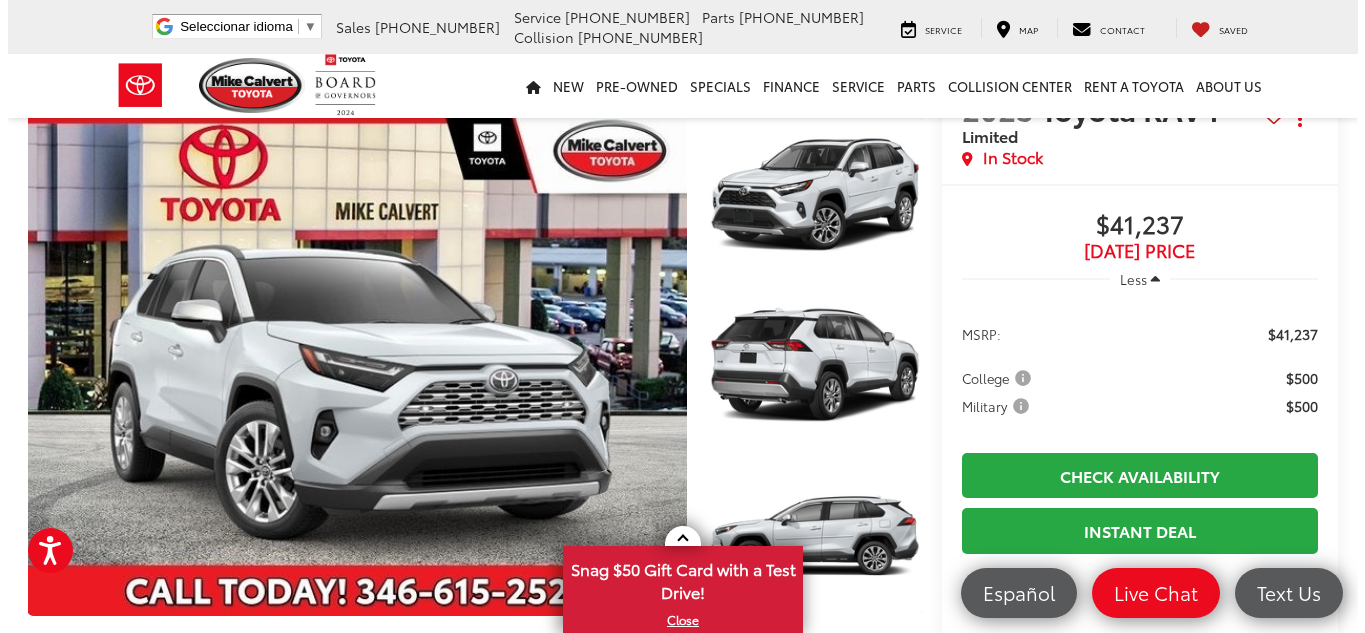 scroll, scrollTop: 100, scrollLeft: 0, axis: vertical 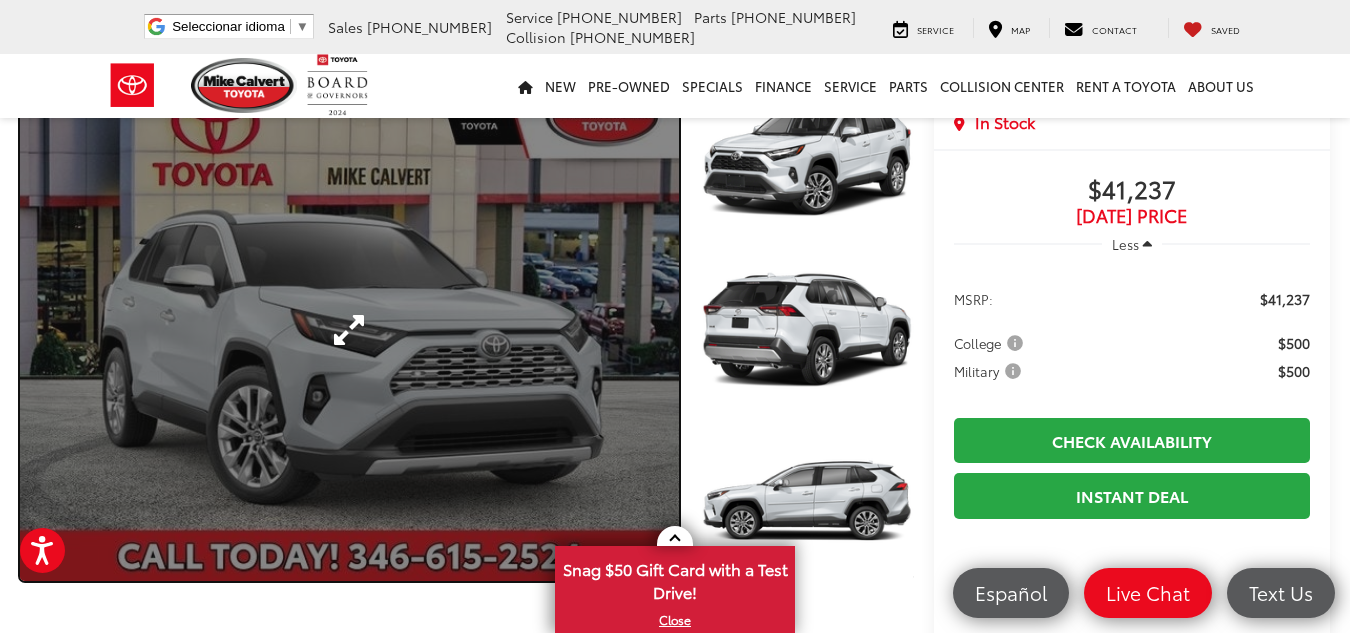 click at bounding box center [349, 330] 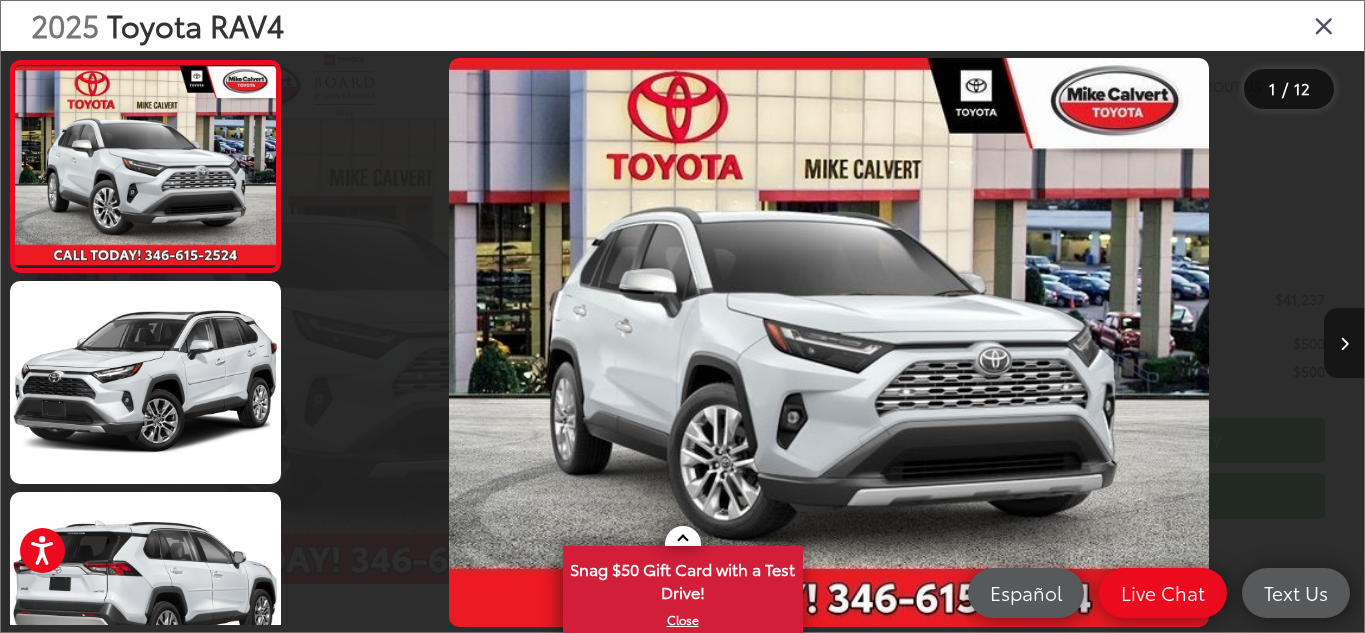 click at bounding box center [1344, 343] 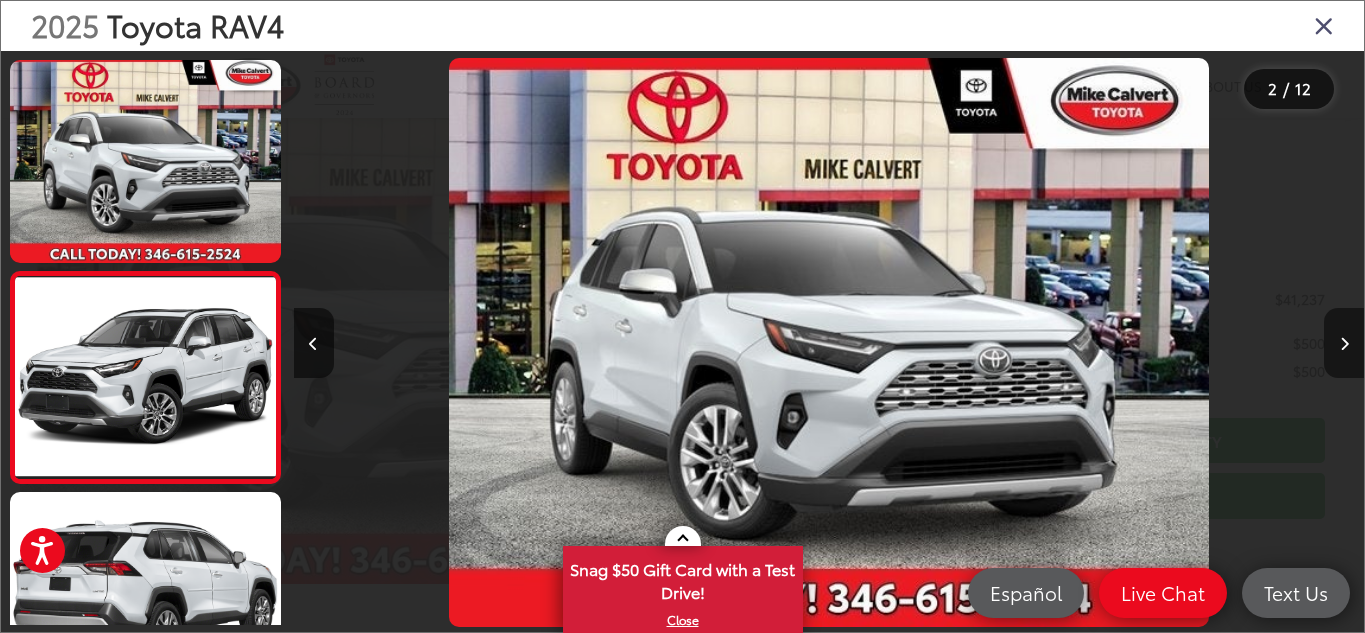 scroll, scrollTop: 0, scrollLeft: 132, axis: horizontal 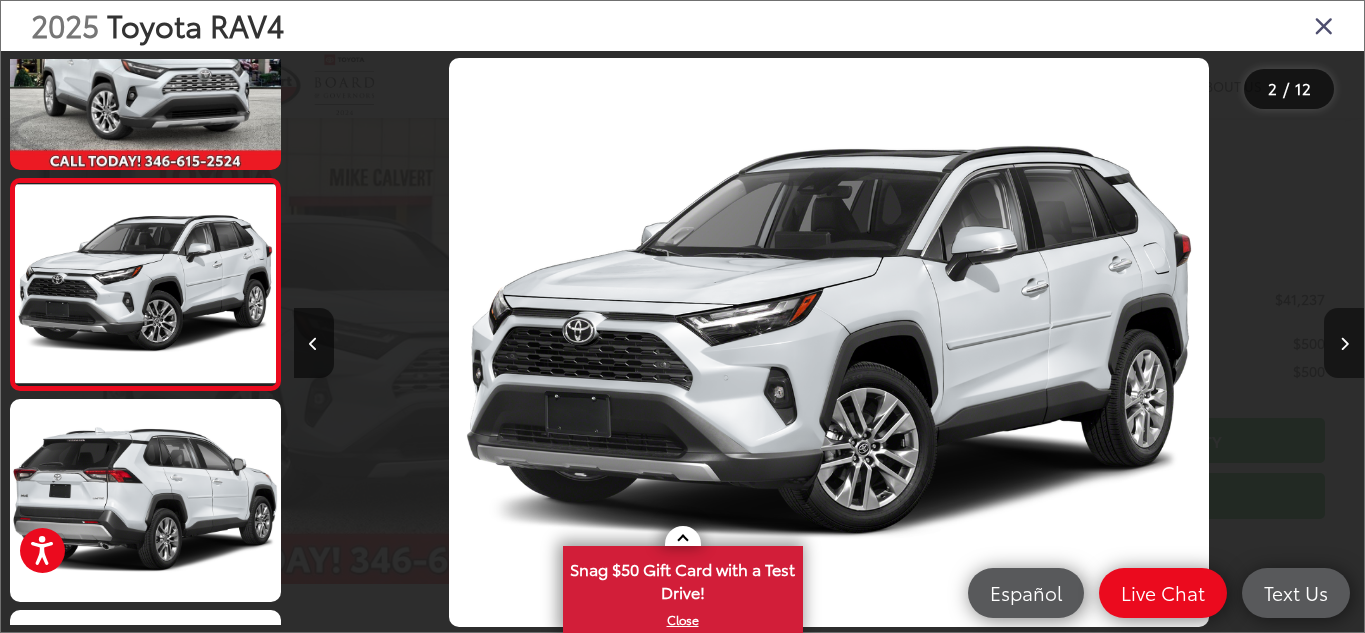 click at bounding box center [1344, 343] 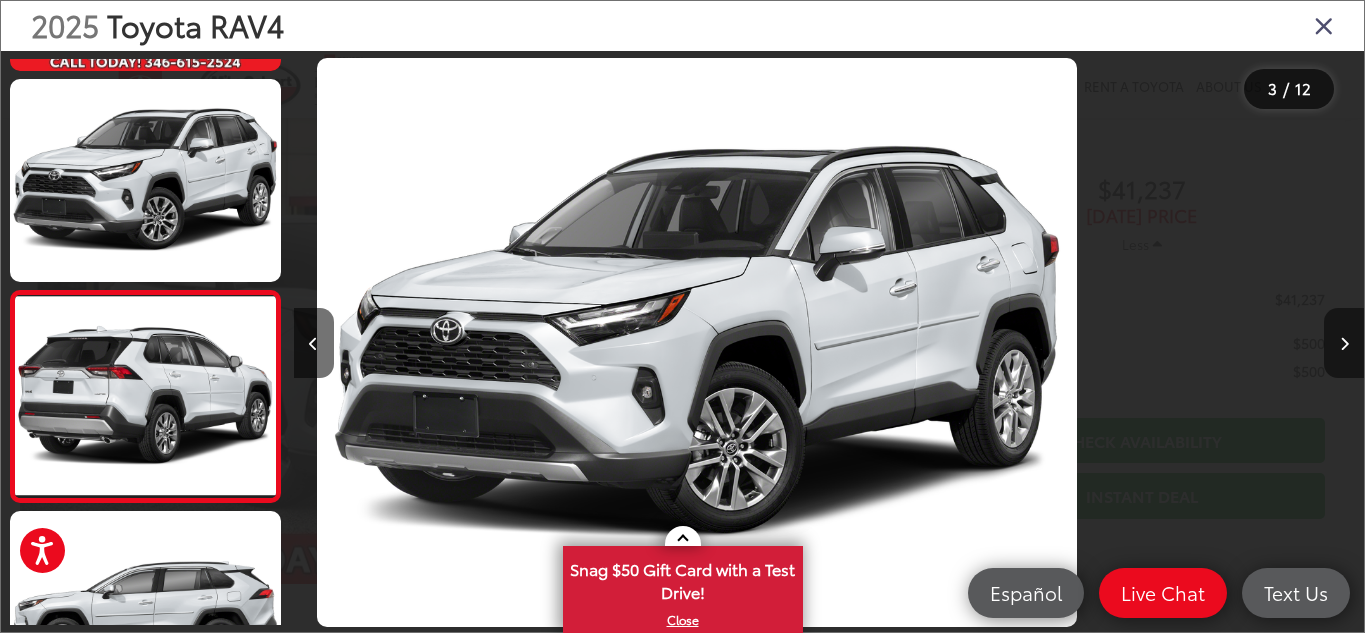 scroll, scrollTop: 304, scrollLeft: 0, axis: vertical 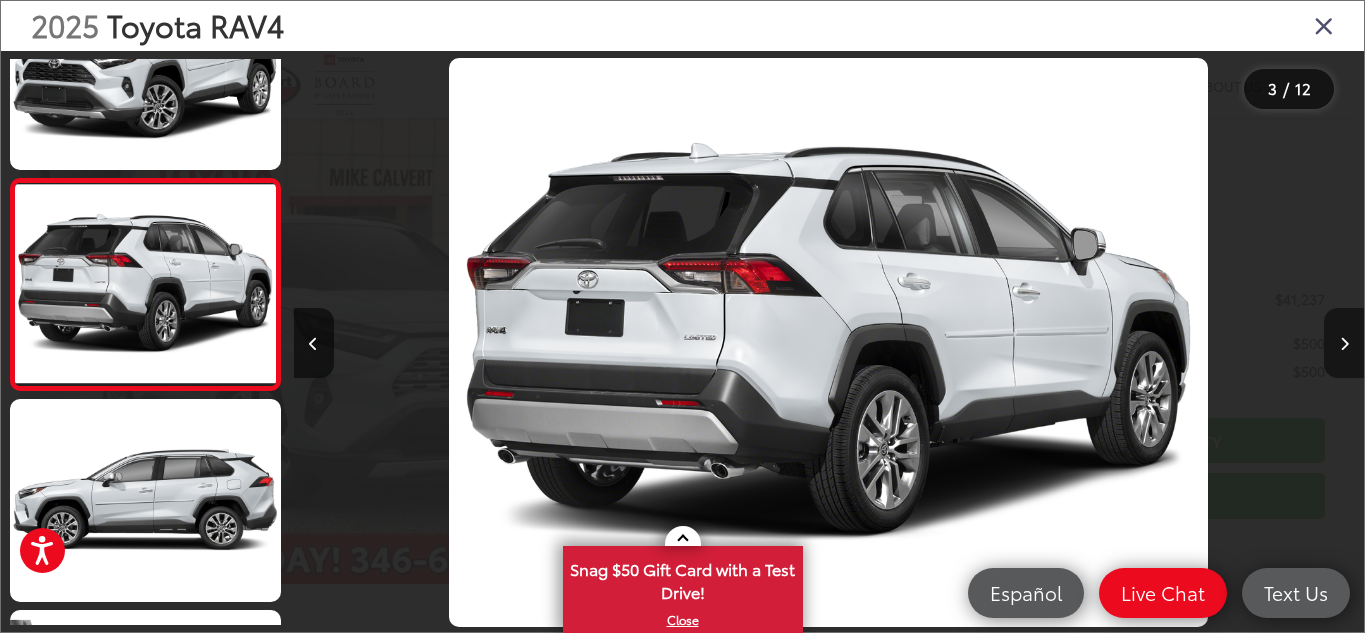 click at bounding box center (1344, 343) 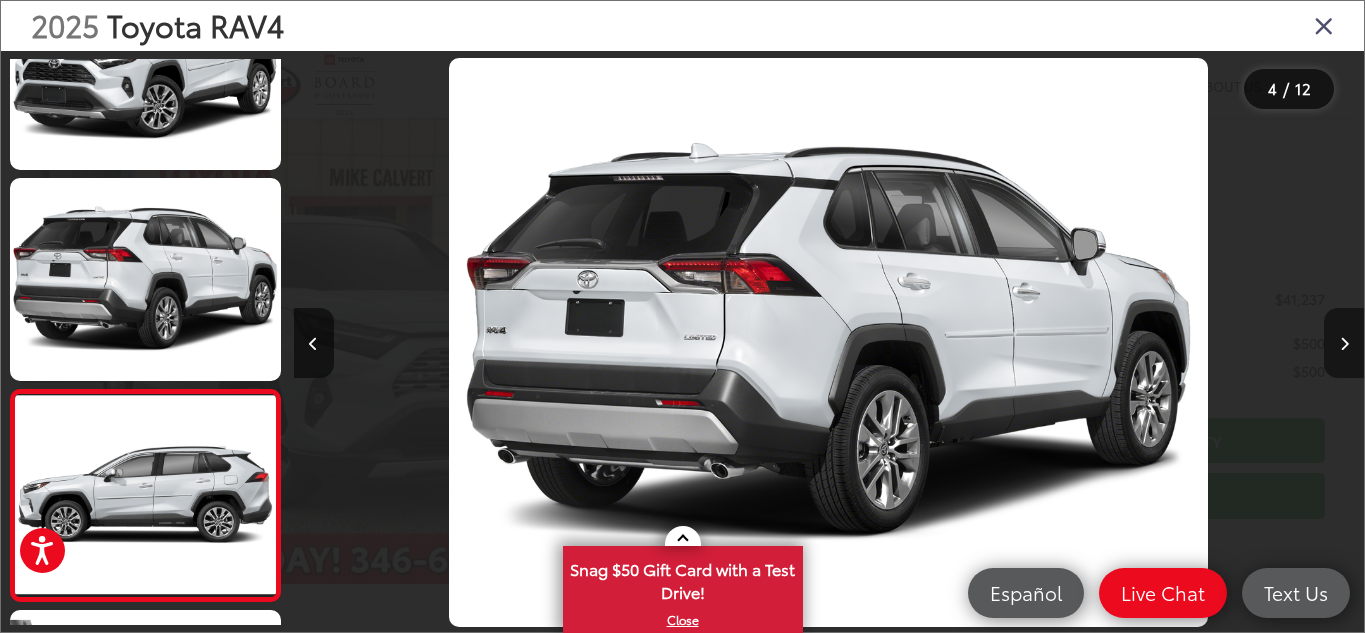 scroll, scrollTop: 0, scrollLeft: 2600, axis: horizontal 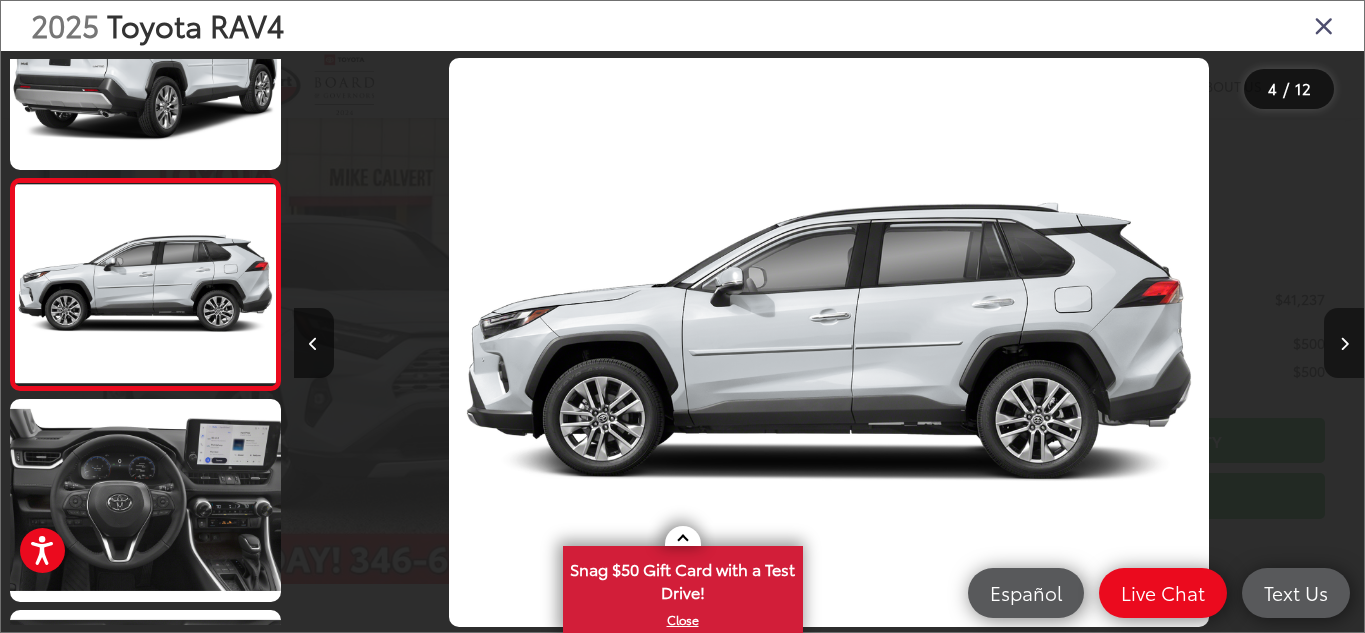 click at bounding box center (1344, 343) 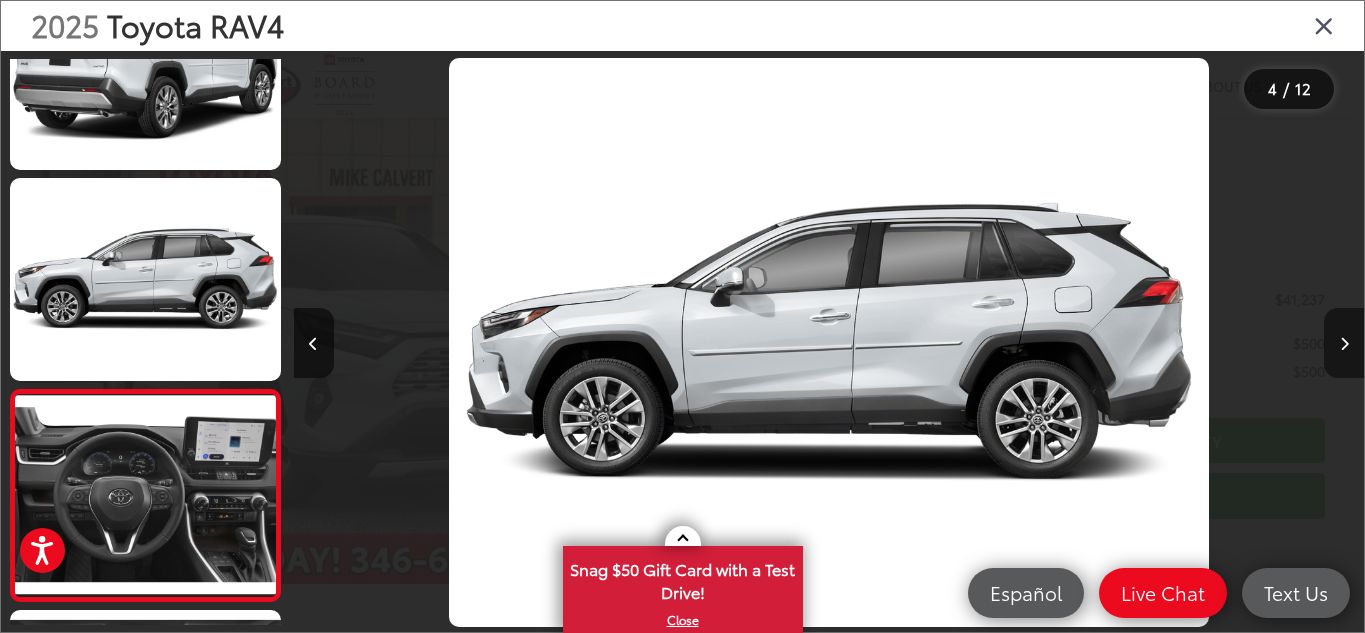 scroll, scrollTop: 0, scrollLeft: 3343, axis: horizontal 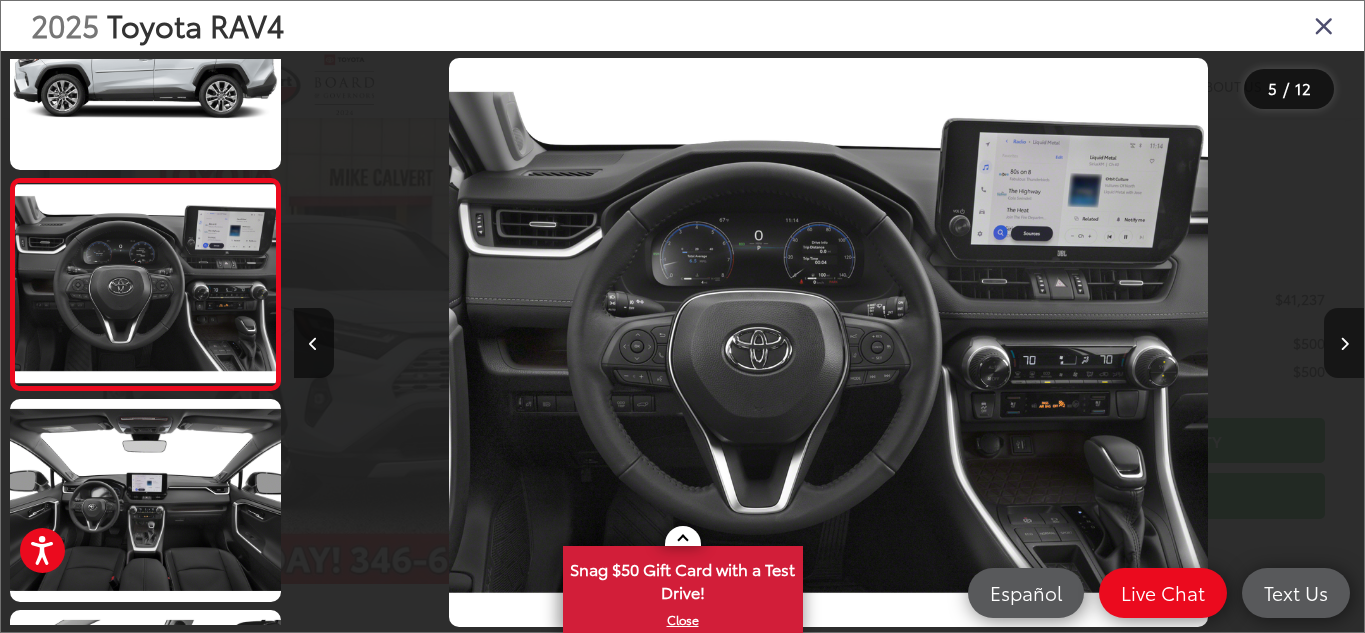click at bounding box center (1344, 343) 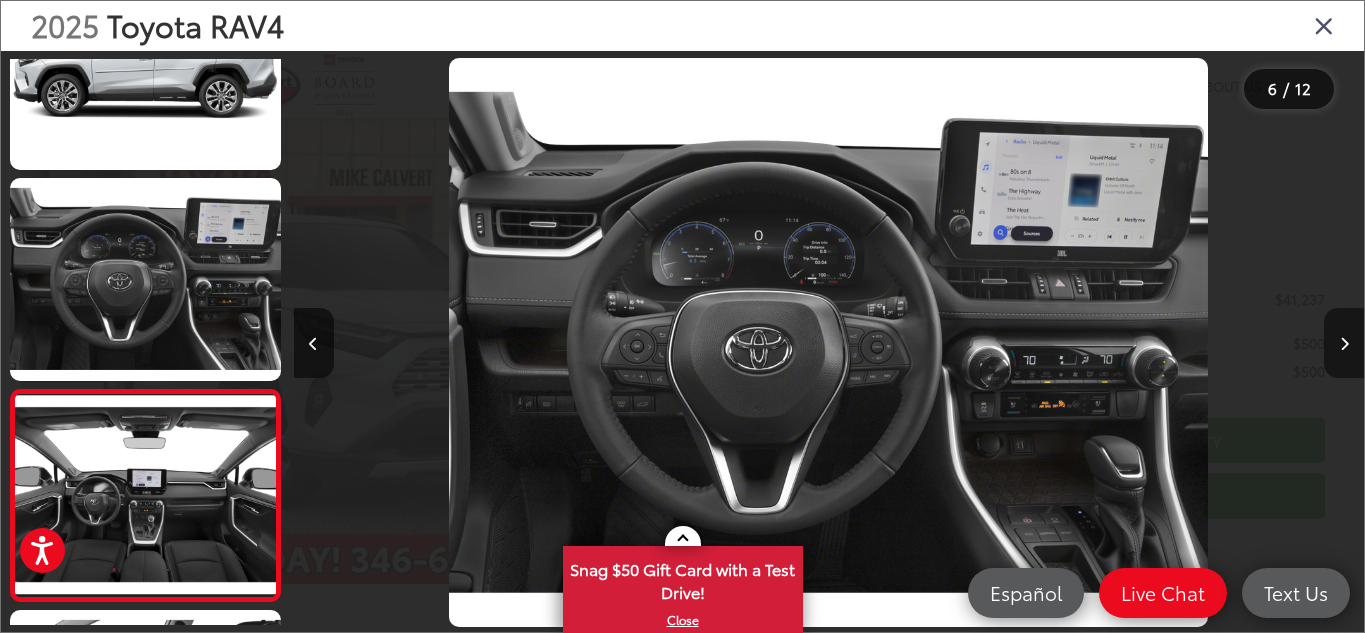 scroll, scrollTop: 0, scrollLeft: 4686, axis: horizontal 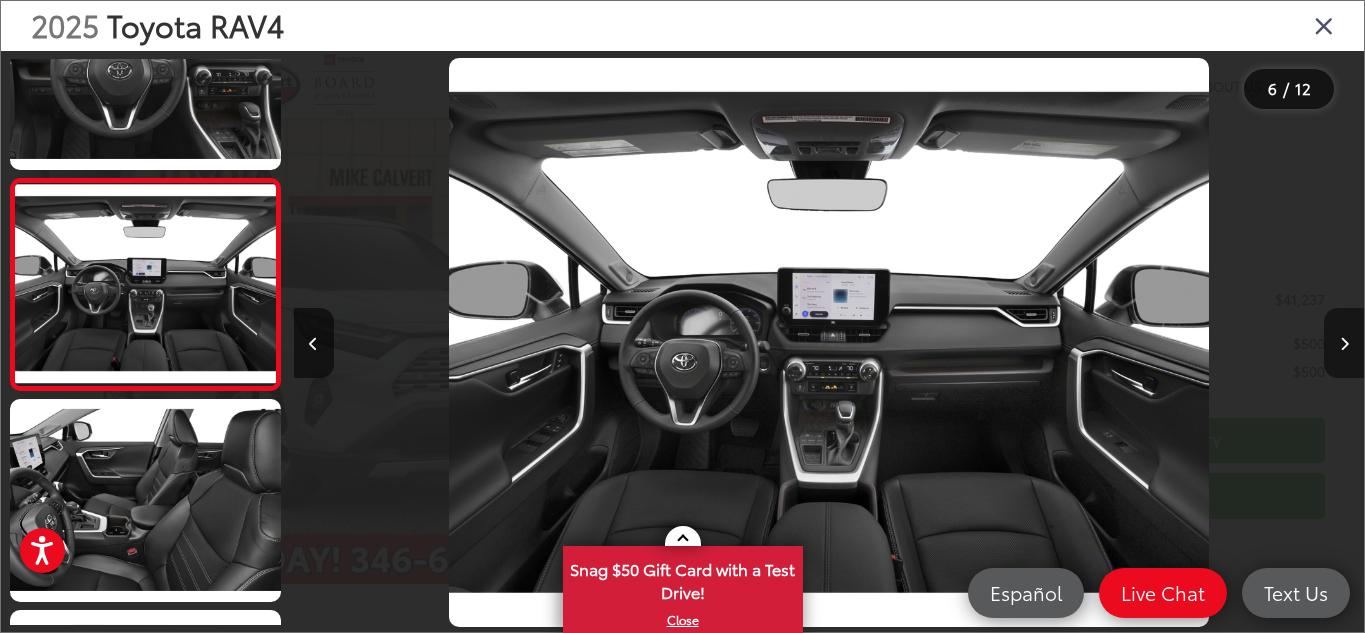 click at bounding box center (1344, 343) 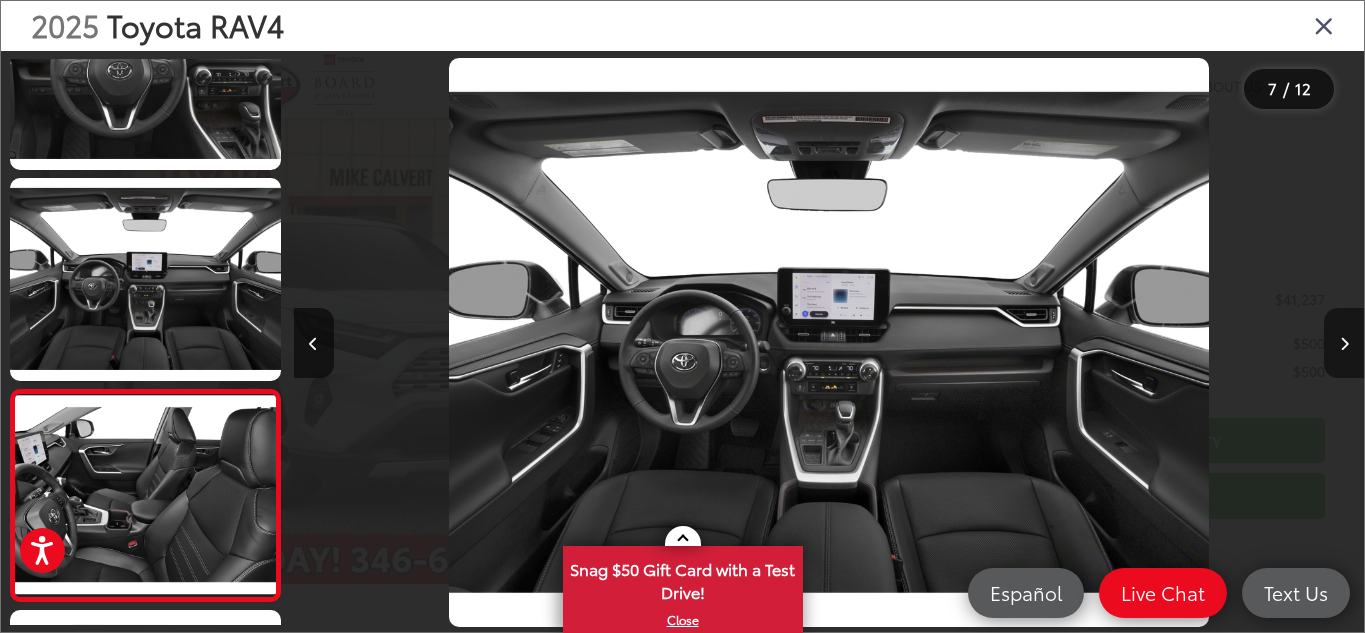 scroll, scrollTop: 0, scrollLeft: 5811, axis: horizontal 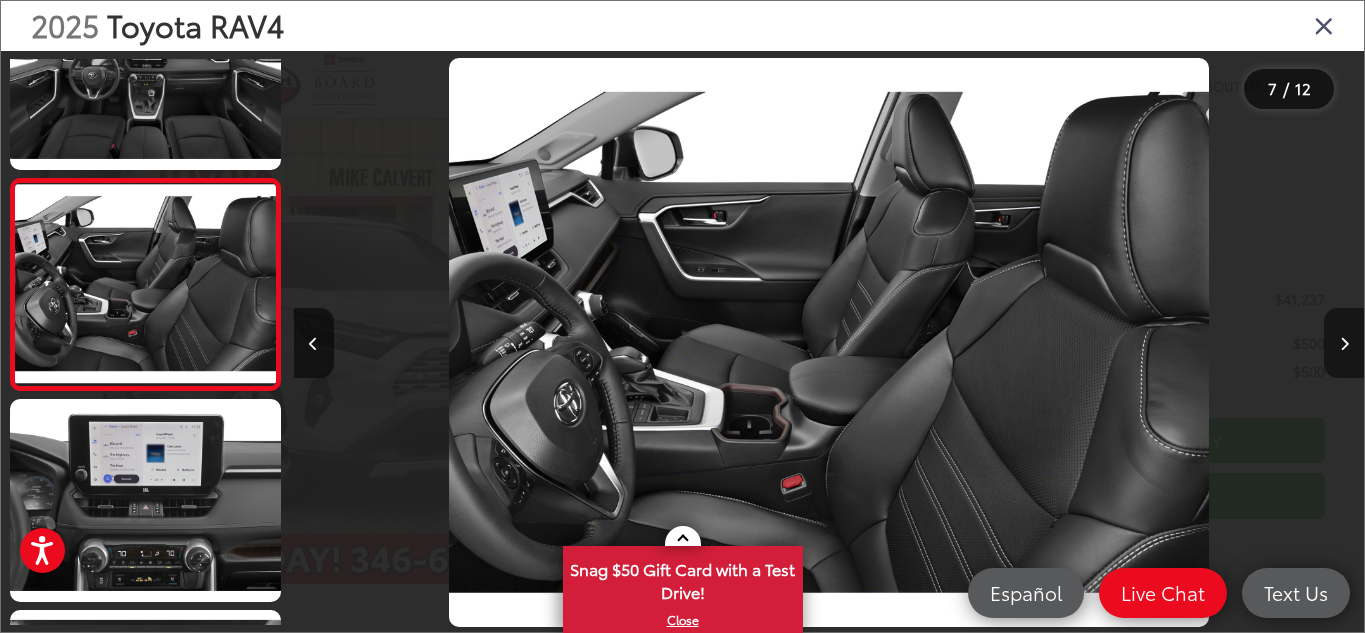 click at bounding box center [1344, 343] 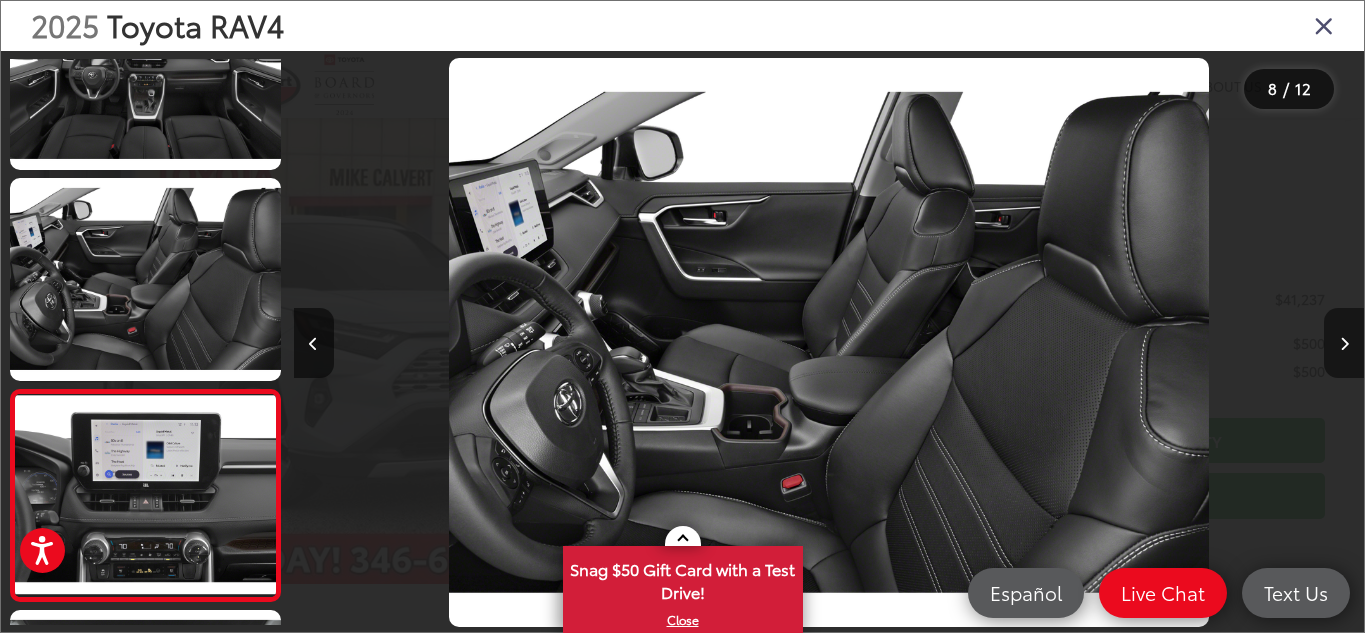 scroll, scrollTop: 0, scrollLeft: 6523, axis: horizontal 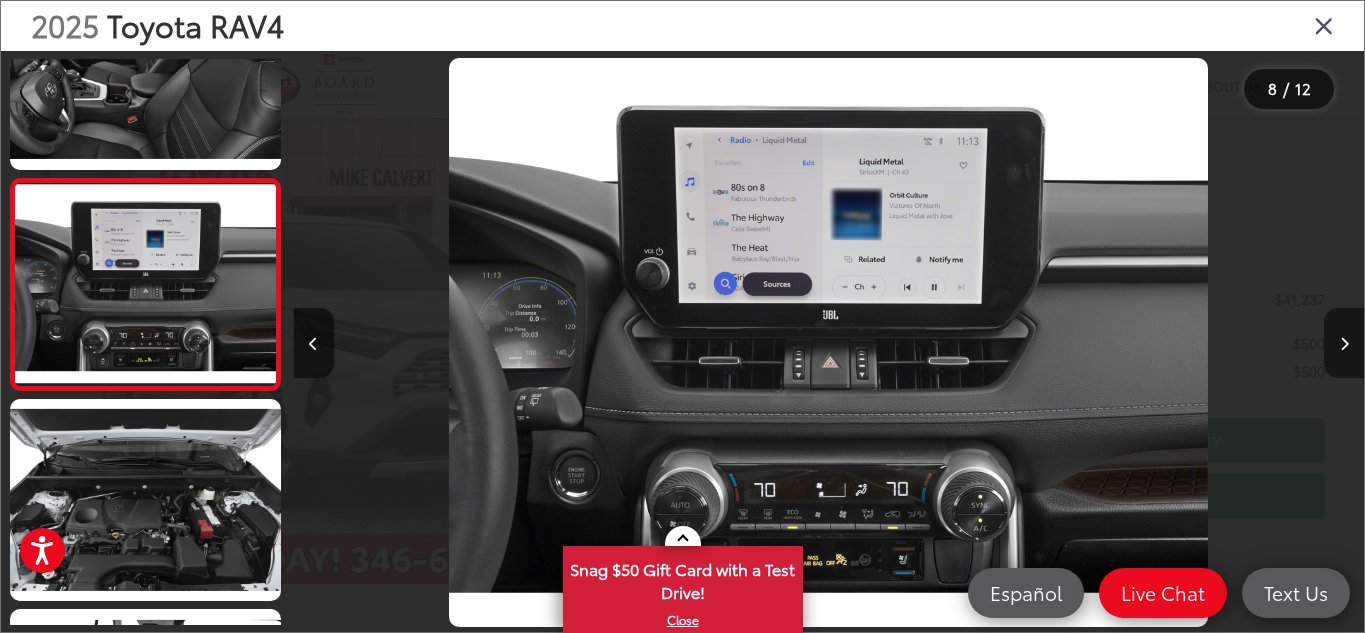 click at bounding box center [1344, 343] 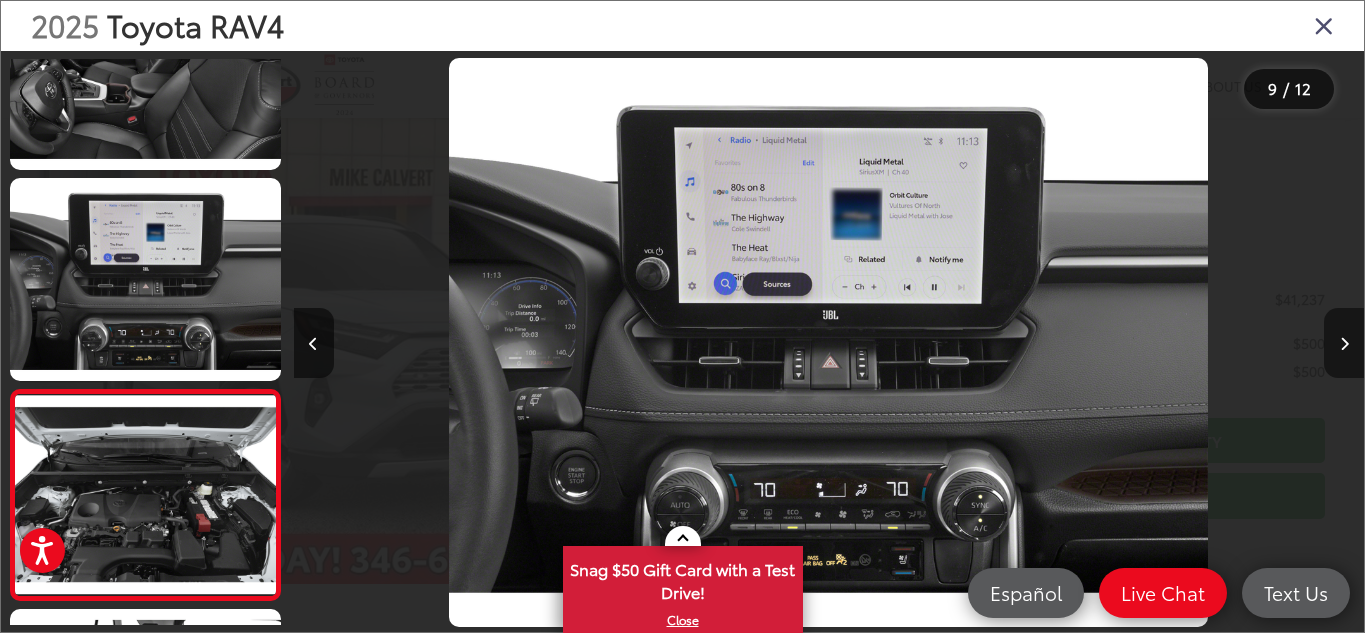 scroll, scrollTop: 0, scrollLeft: 8008, axis: horizontal 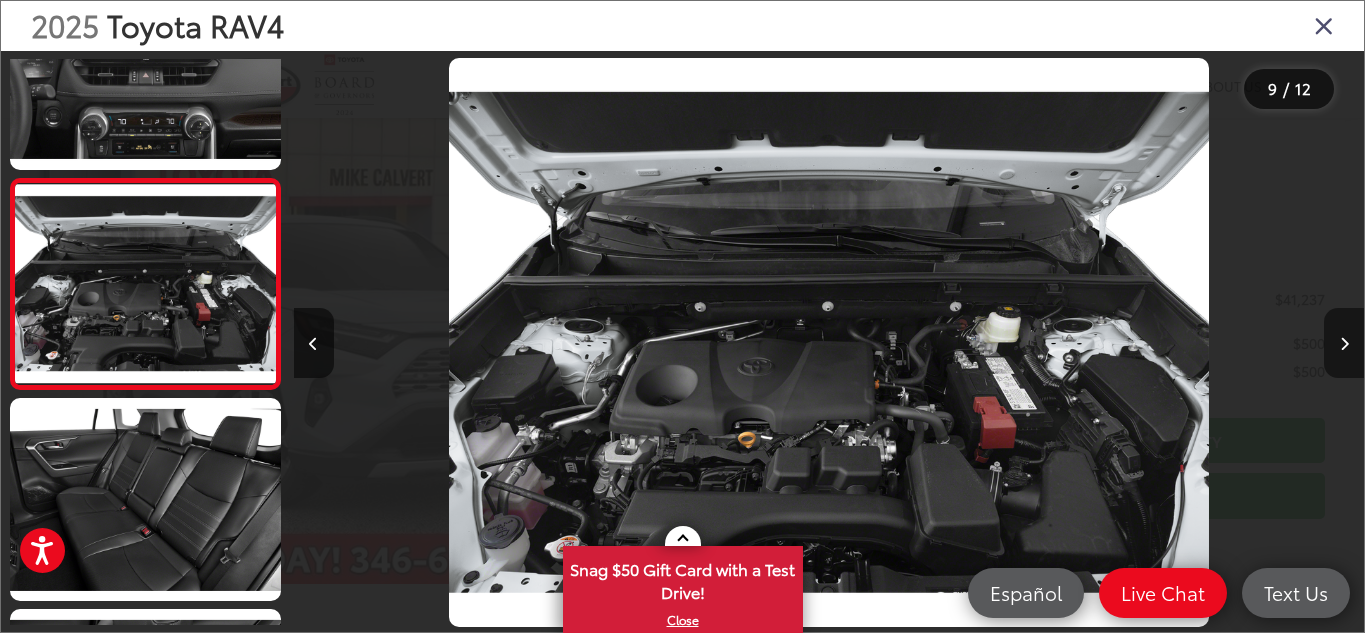 click at bounding box center [1344, 343] 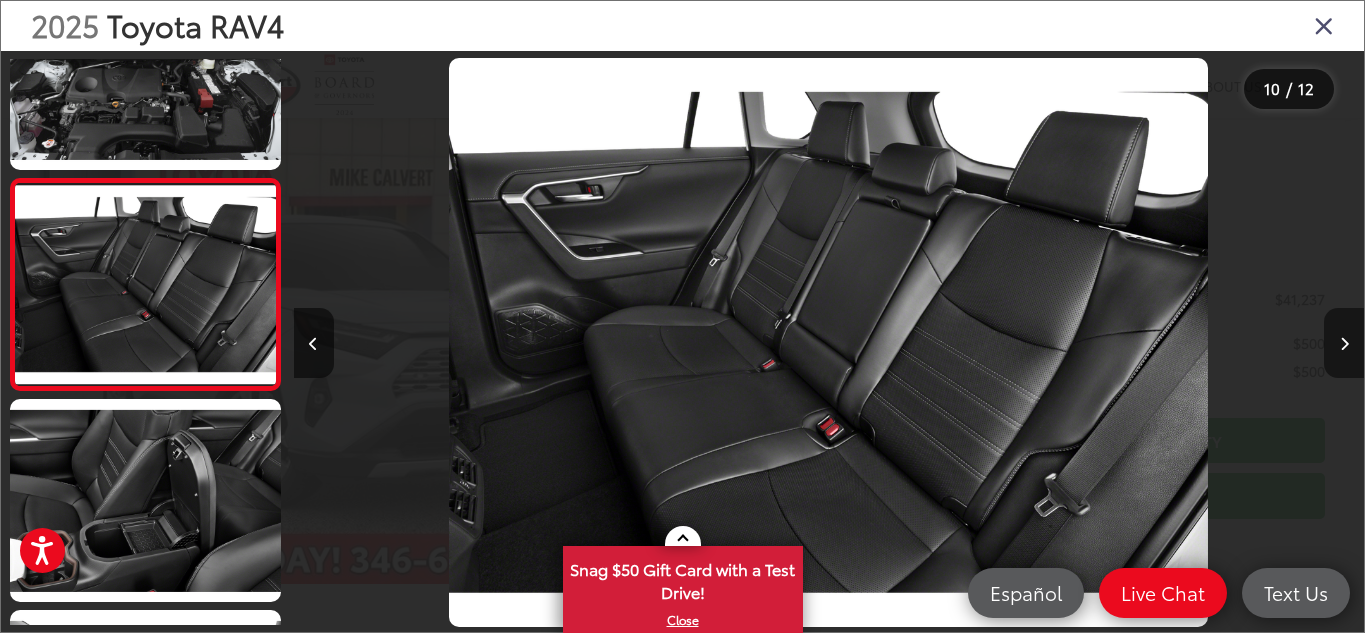 click at bounding box center (1344, 343) 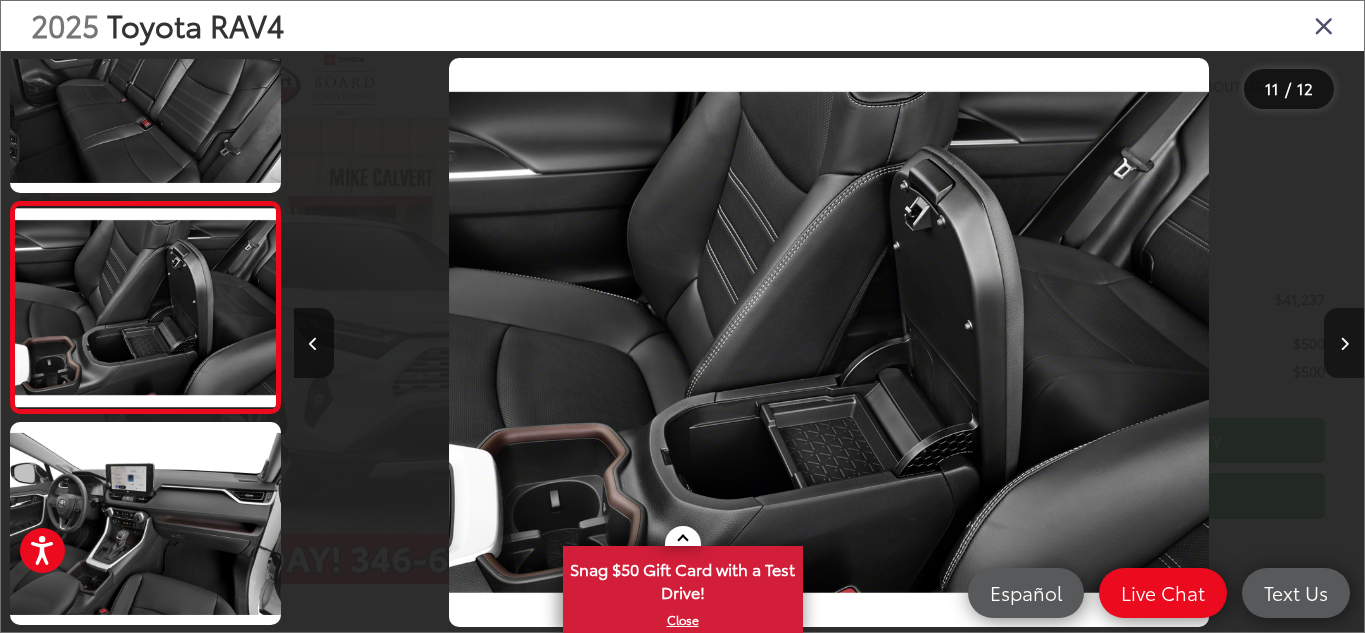 click at bounding box center (1344, 343) 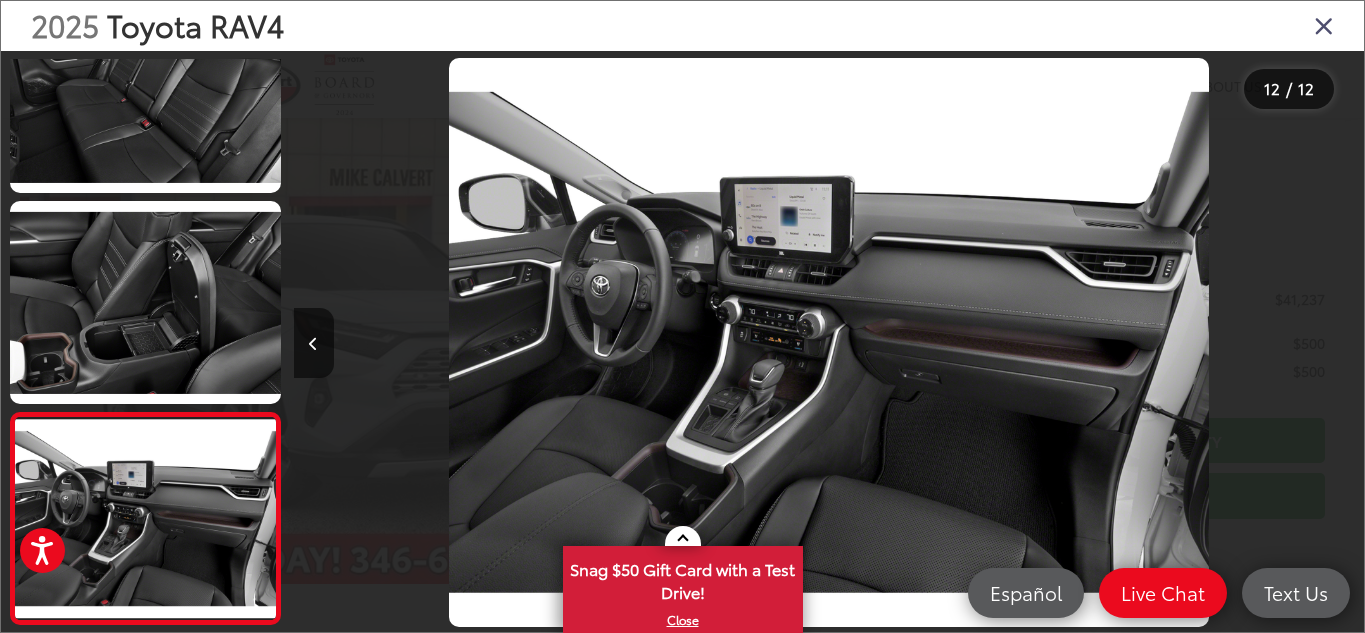click at bounding box center (1324, 25) 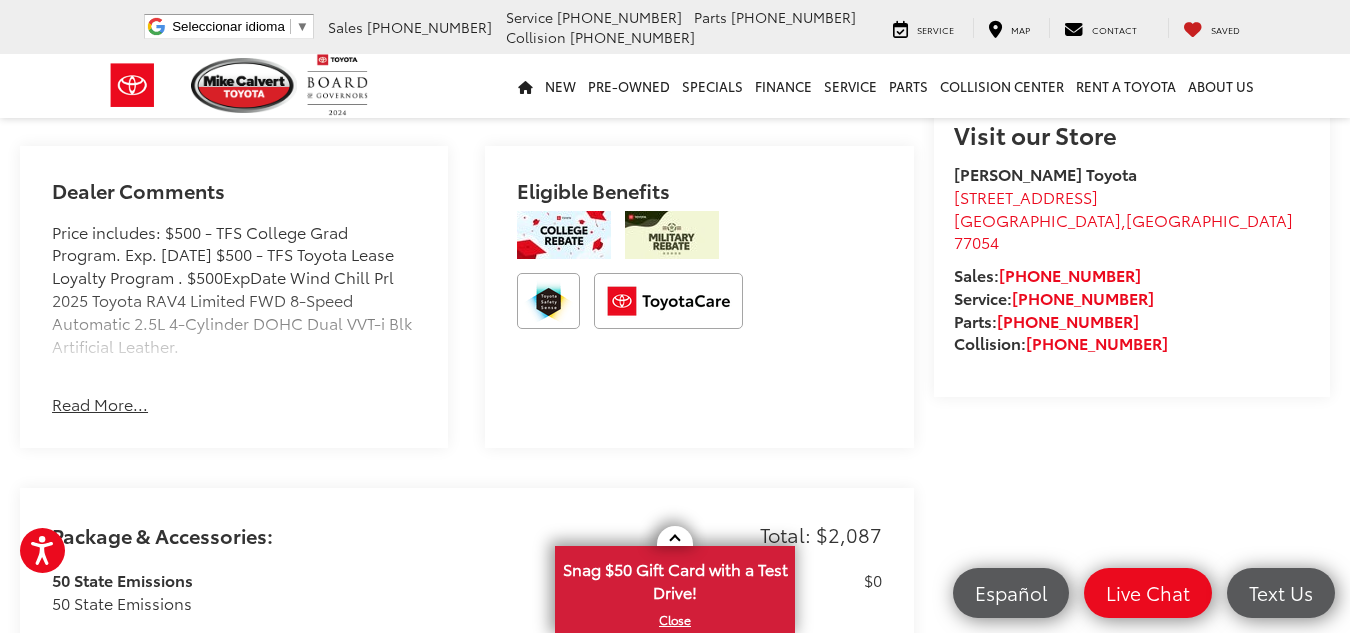 scroll, scrollTop: 1300, scrollLeft: 0, axis: vertical 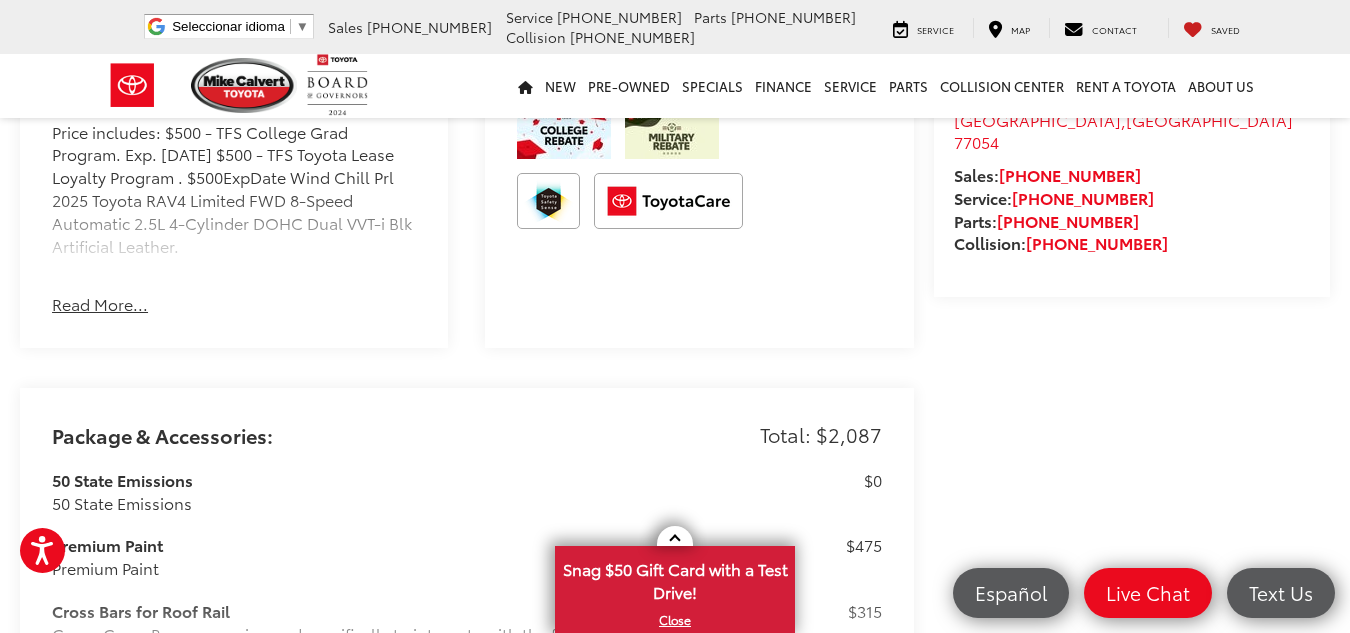 click on "Read More..." at bounding box center [100, 304] 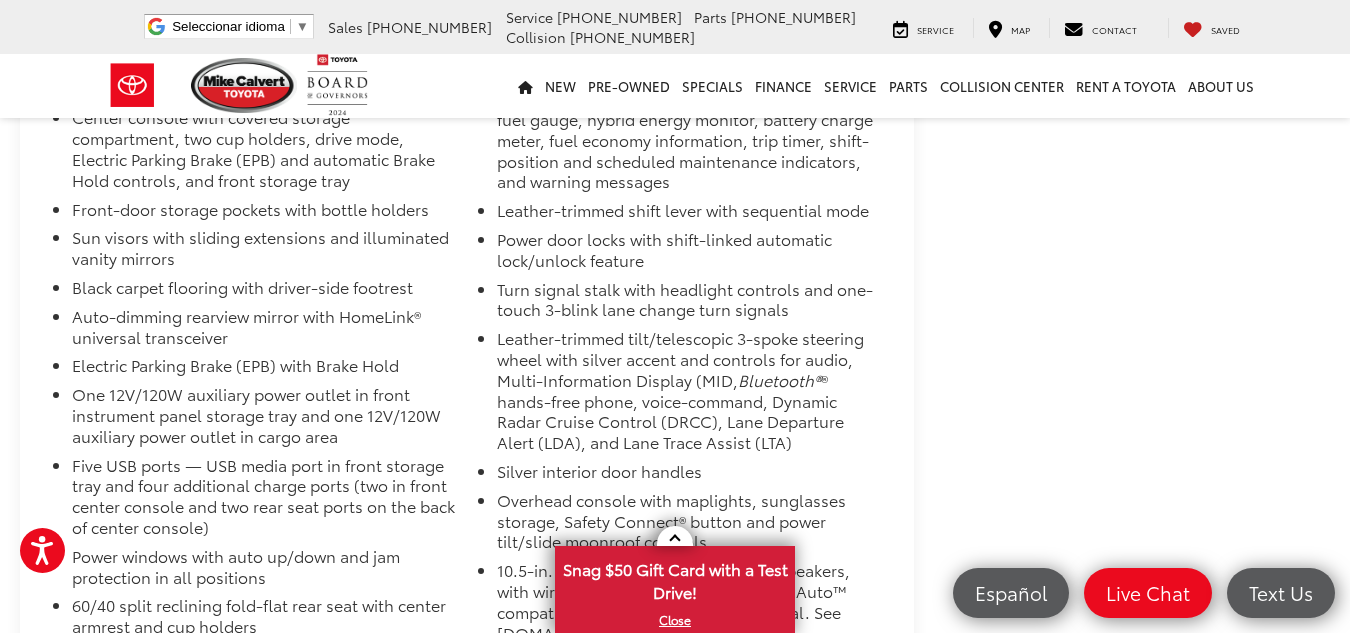 scroll, scrollTop: 2600, scrollLeft: 0, axis: vertical 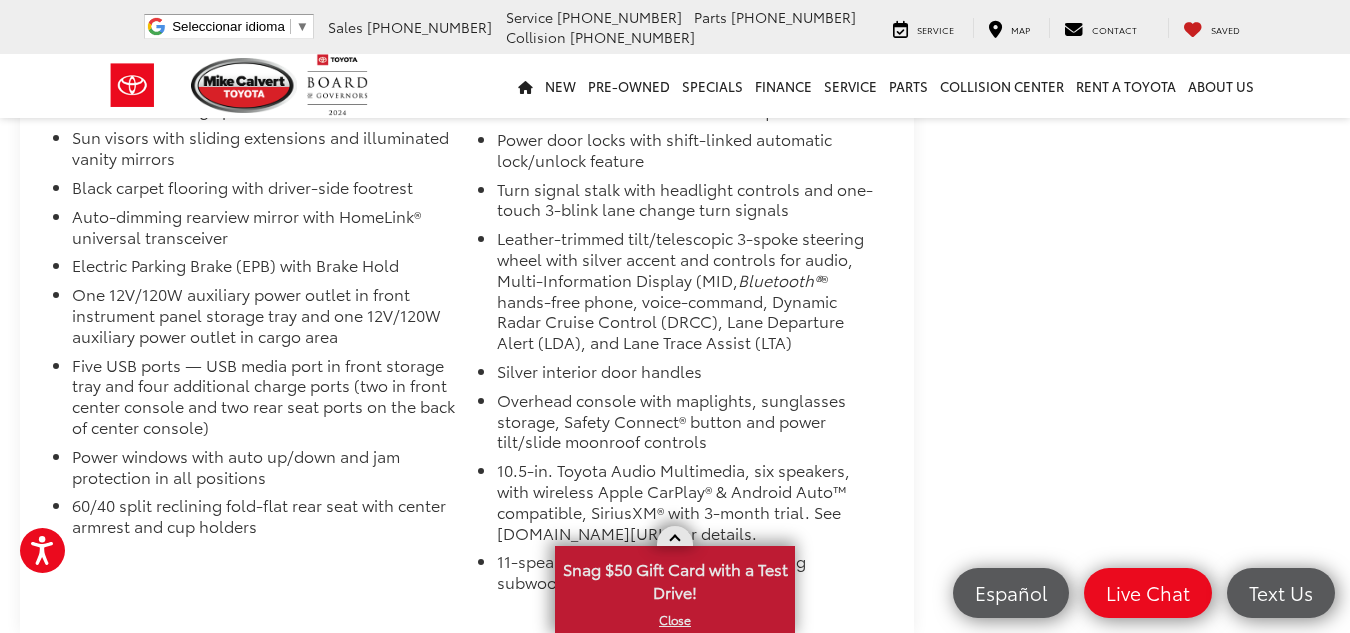 click at bounding box center [675, 536] 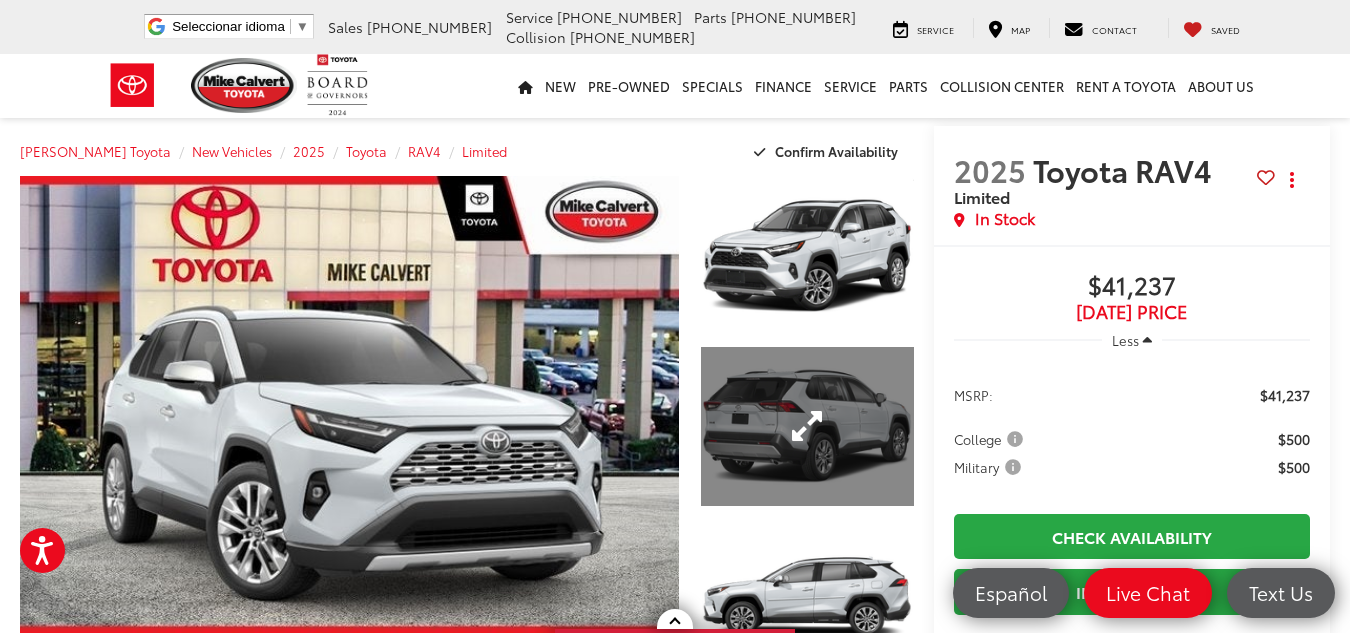 scroll, scrollTop: 0, scrollLeft: 0, axis: both 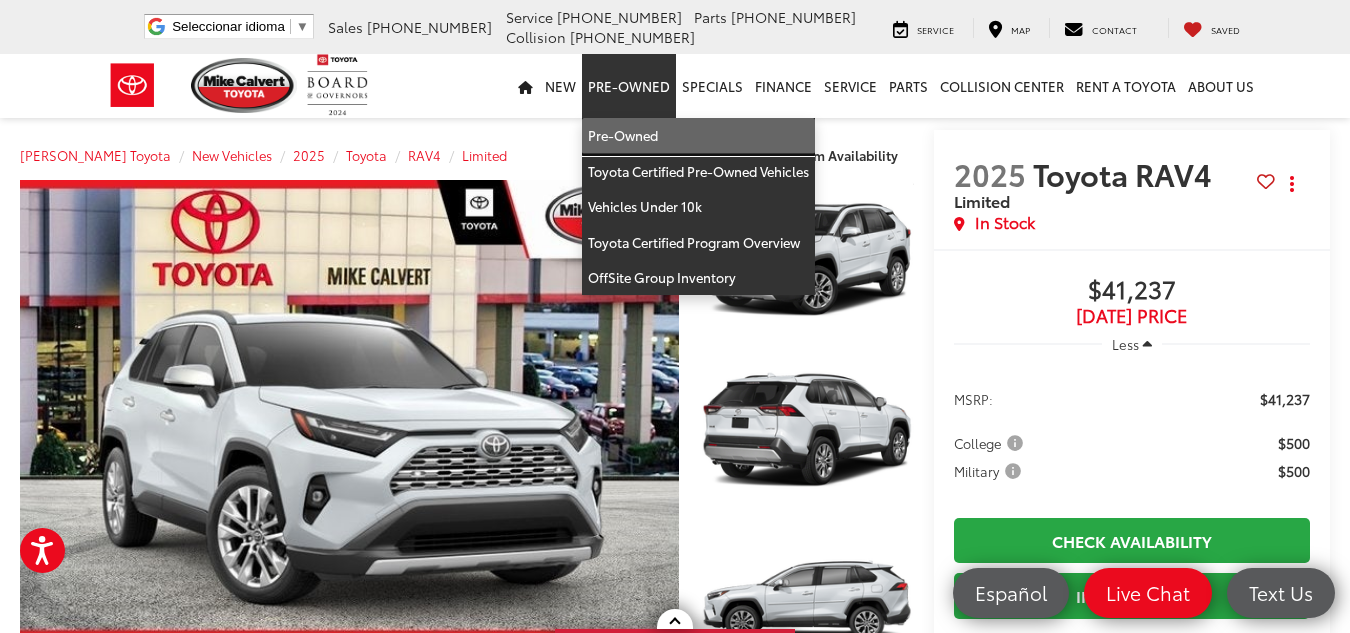 click on "Pre-Owned" at bounding box center [698, 136] 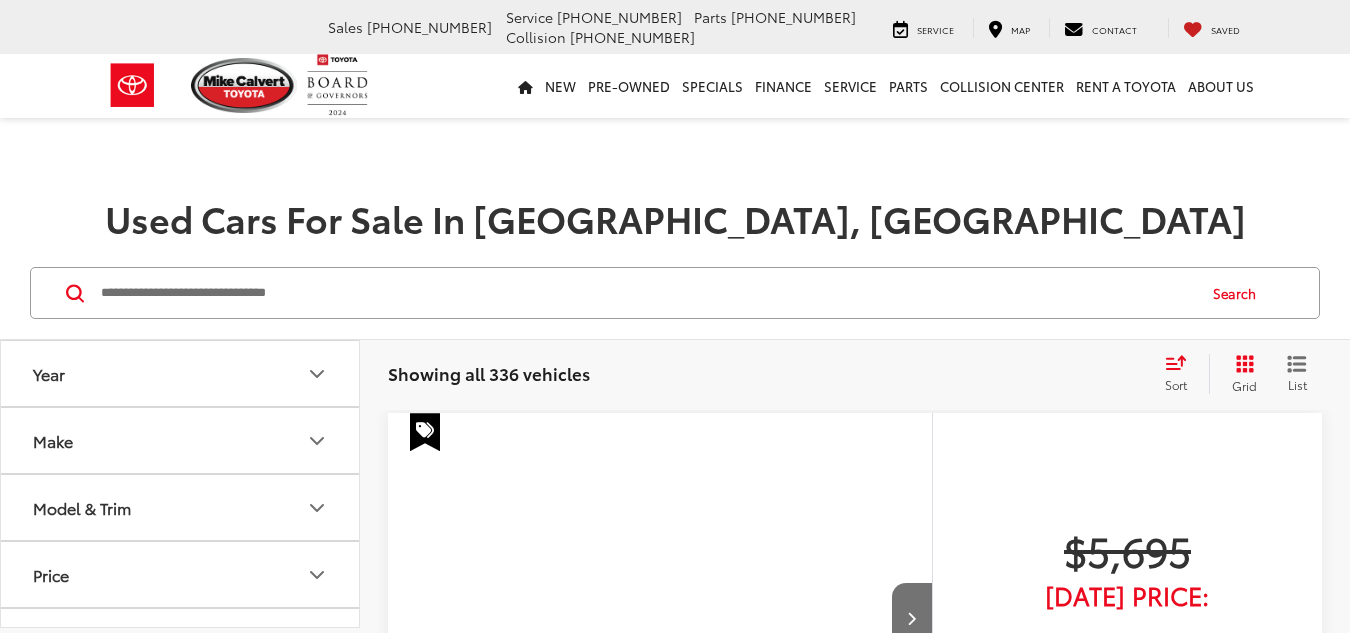 scroll, scrollTop: 0, scrollLeft: 0, axis: both 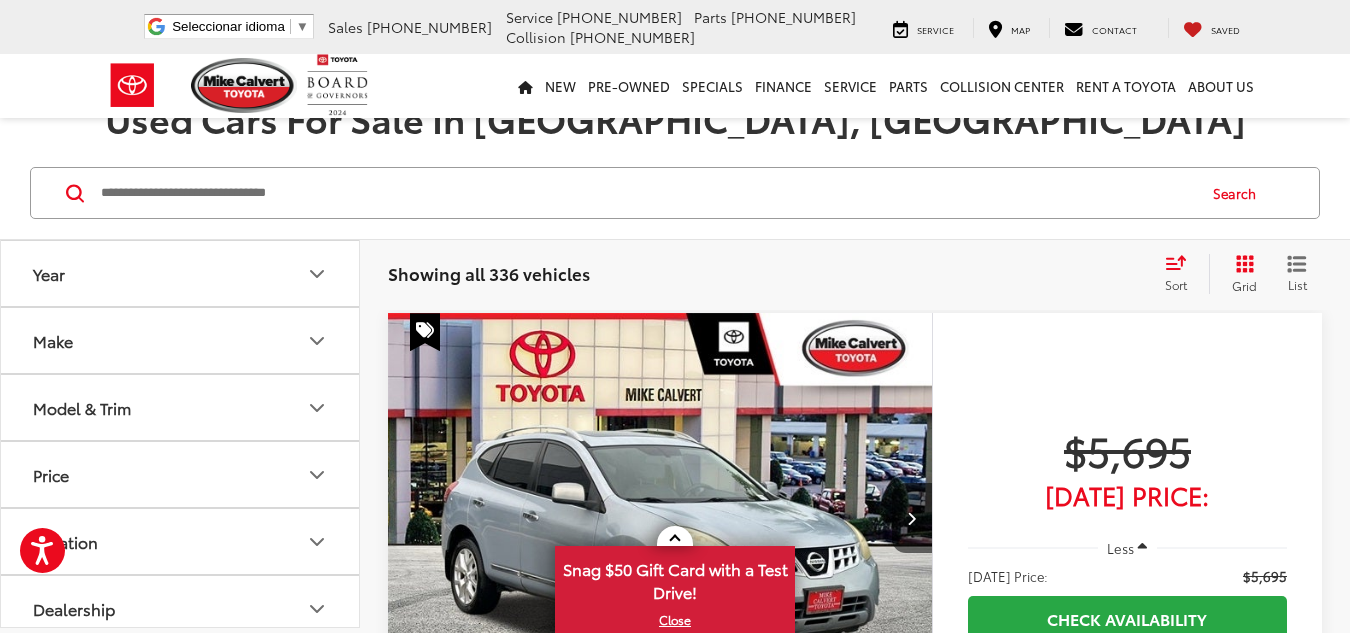 click 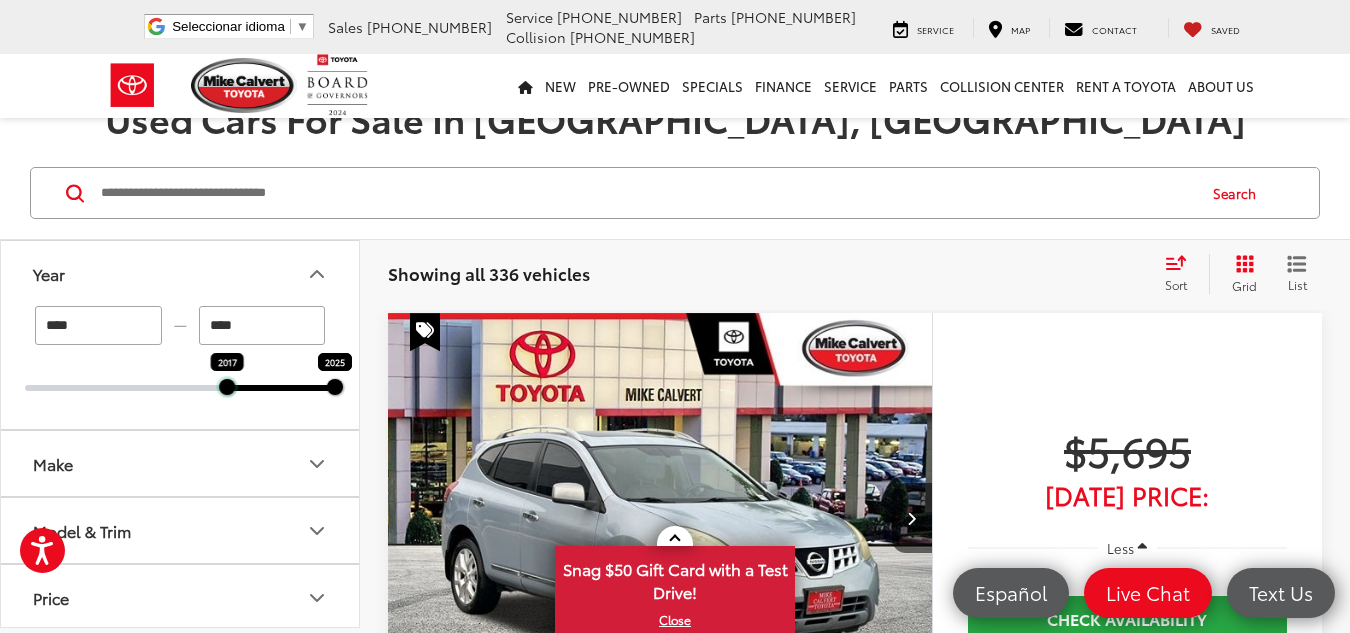 drag, startPoint x: 28, startPoint y: 392, endPoint x: 235, endPoint y: 387, distance: 207.06038 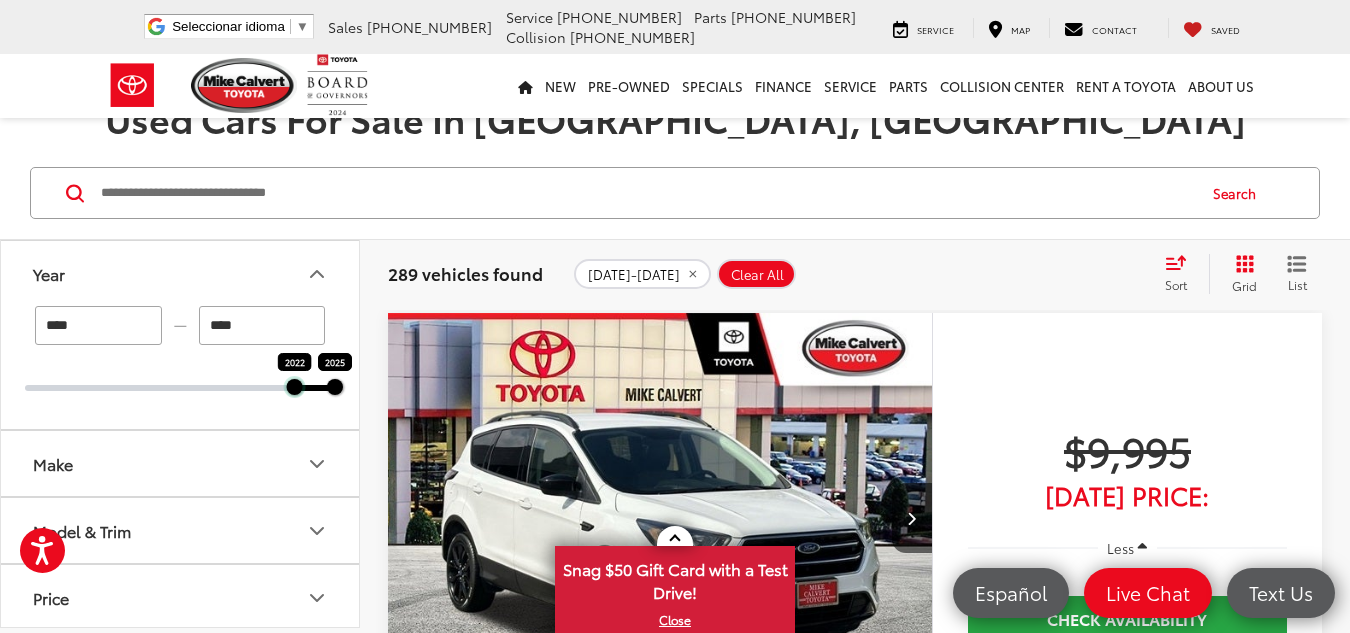 drag, startPoint x: 227, startPoint y: 391, endPoint x: 300, endPoint y: 394, distance: 73.061615 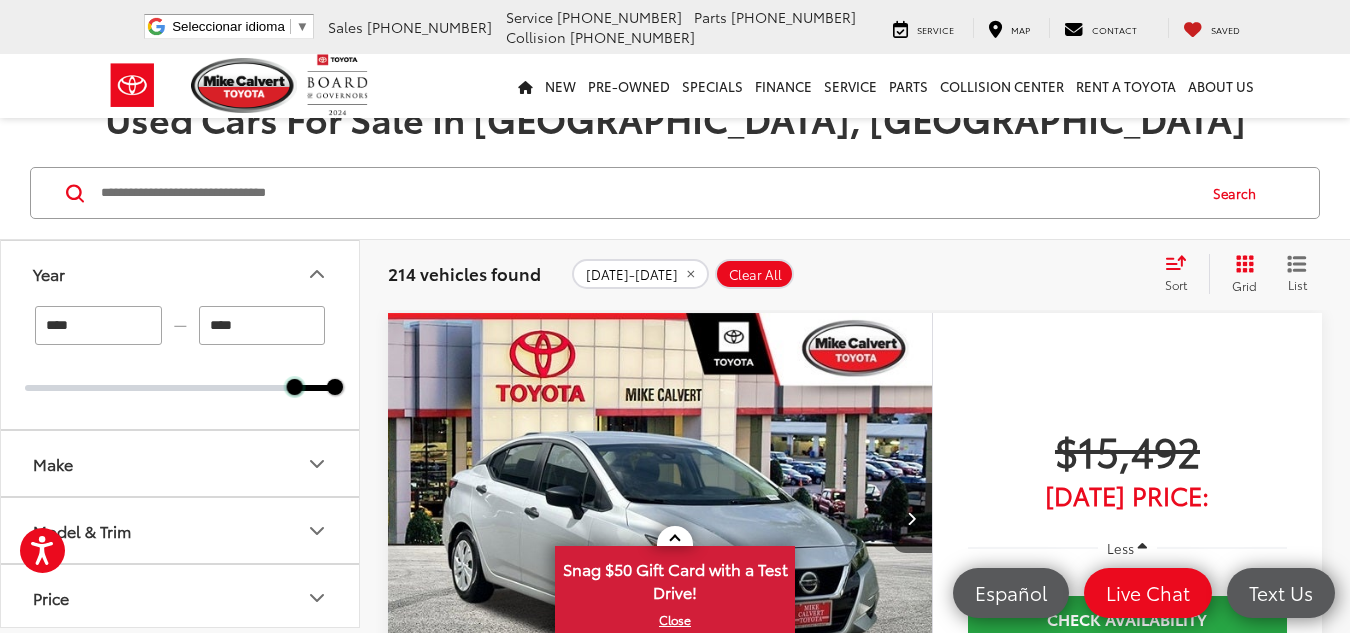 scroll, scrollTop: 200, scrollLeft: 0, axis: vertical 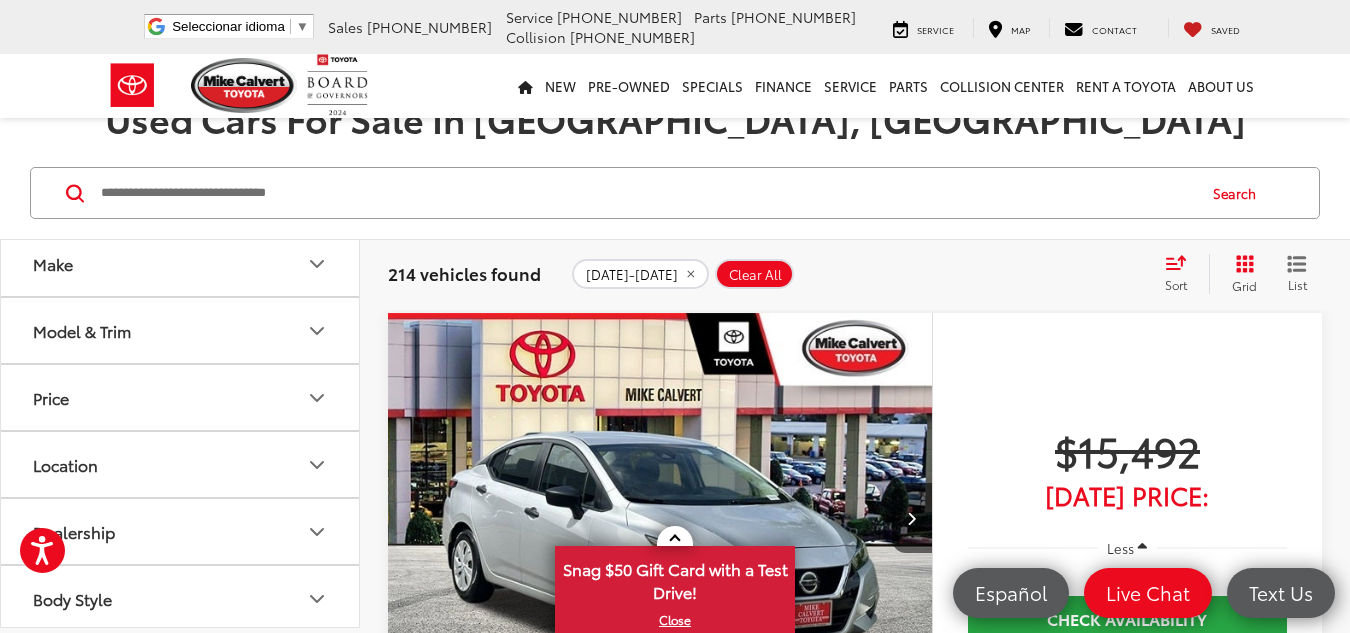 click on "Make" at bounding box center (181, 263) 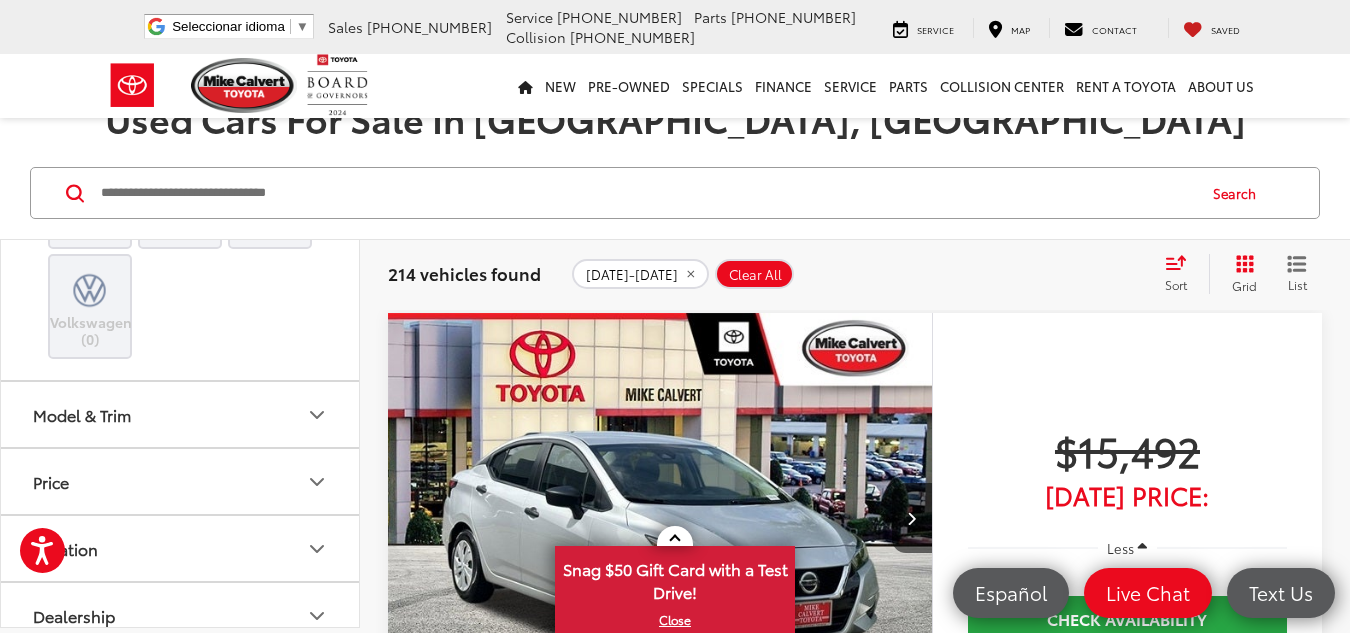 scroll, scrollTop: 800, scrollLeft: 0, axis: vertical 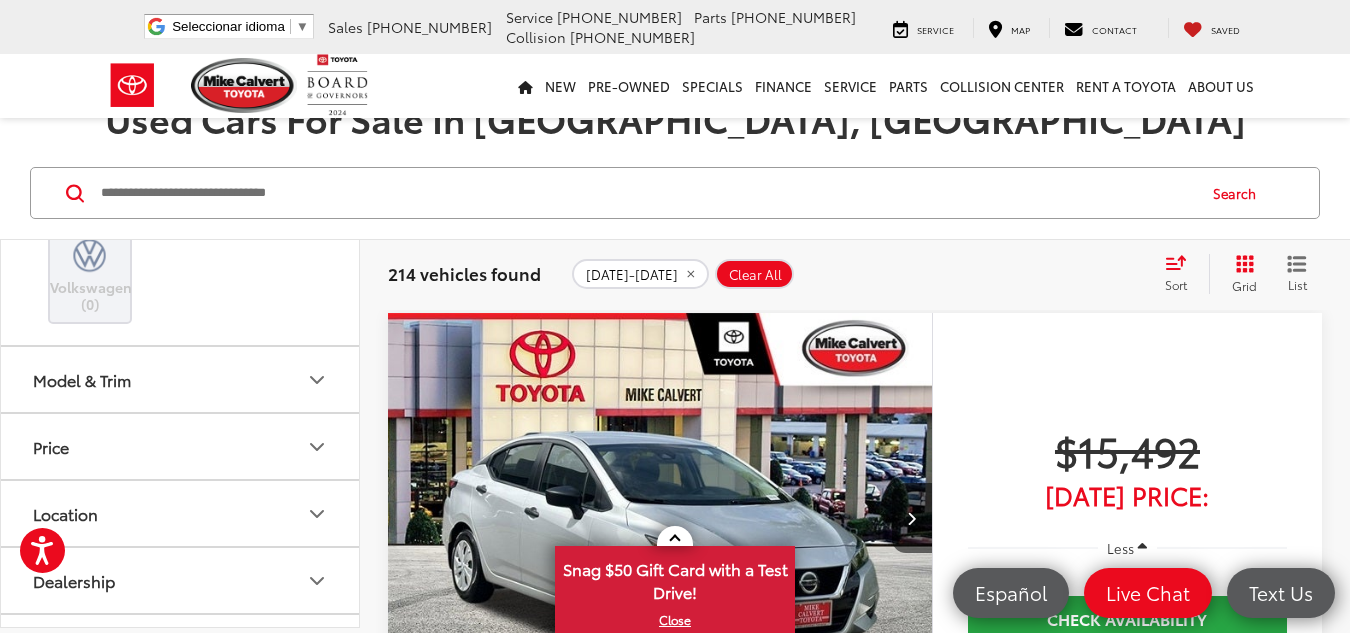 click on "Toyota   (165)" at bounding box center (90, 106) 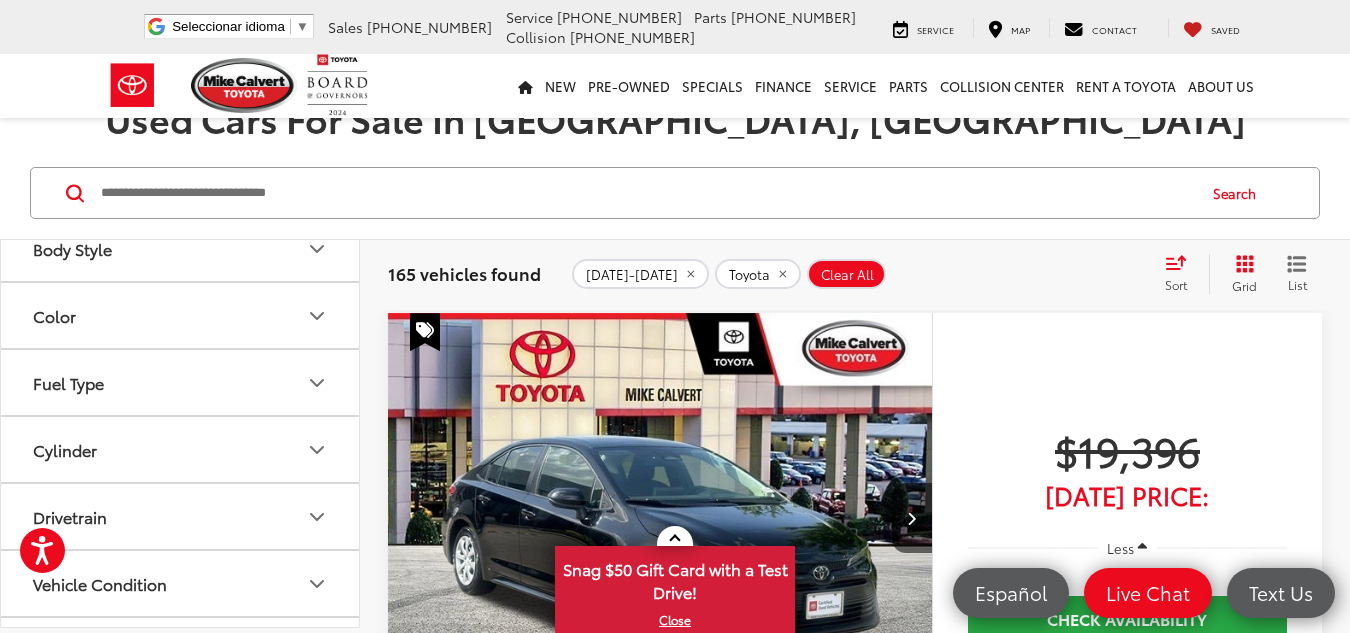 scroll, scrollTop: 1200, scrollLeft: 0, axis: vertical 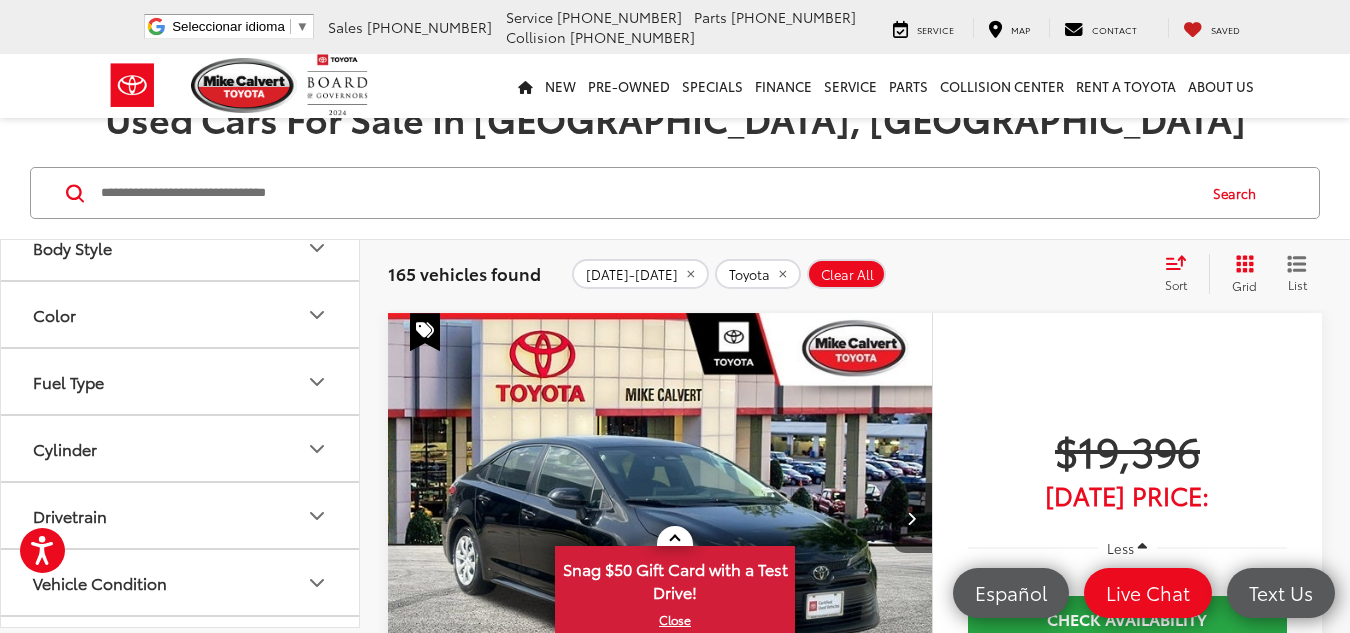 click 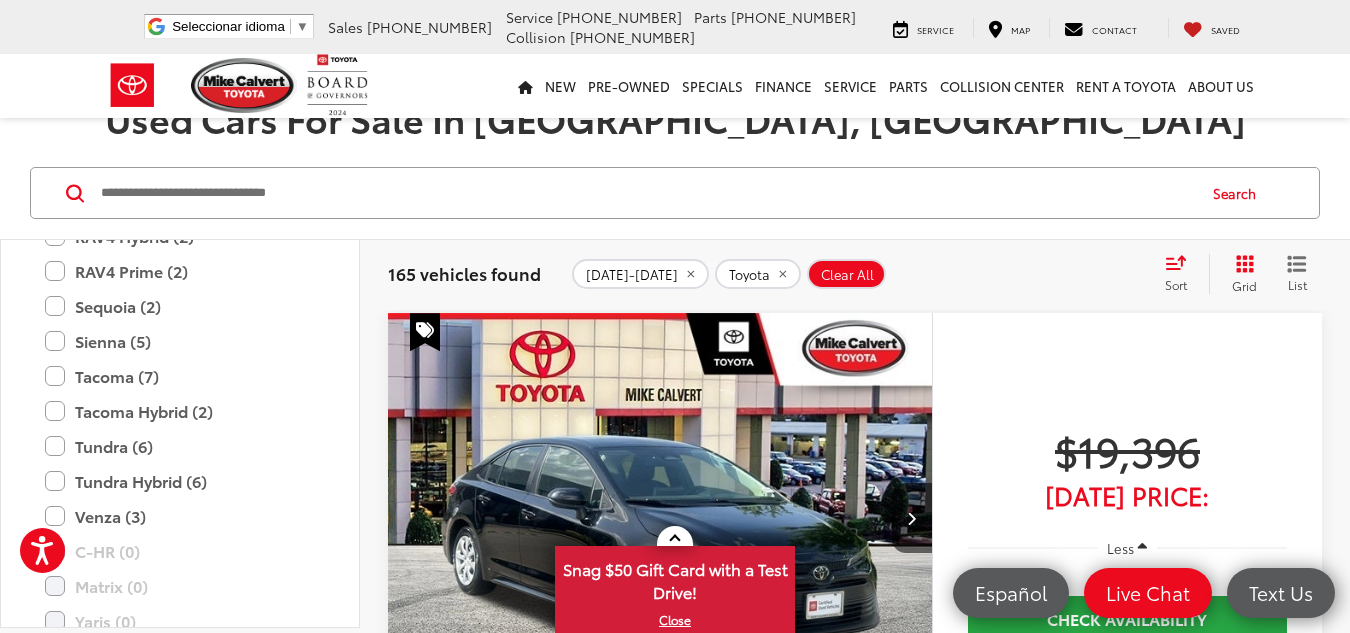 scroll, scrollTop: 1600, scrollLeft: 0, axis: vertical 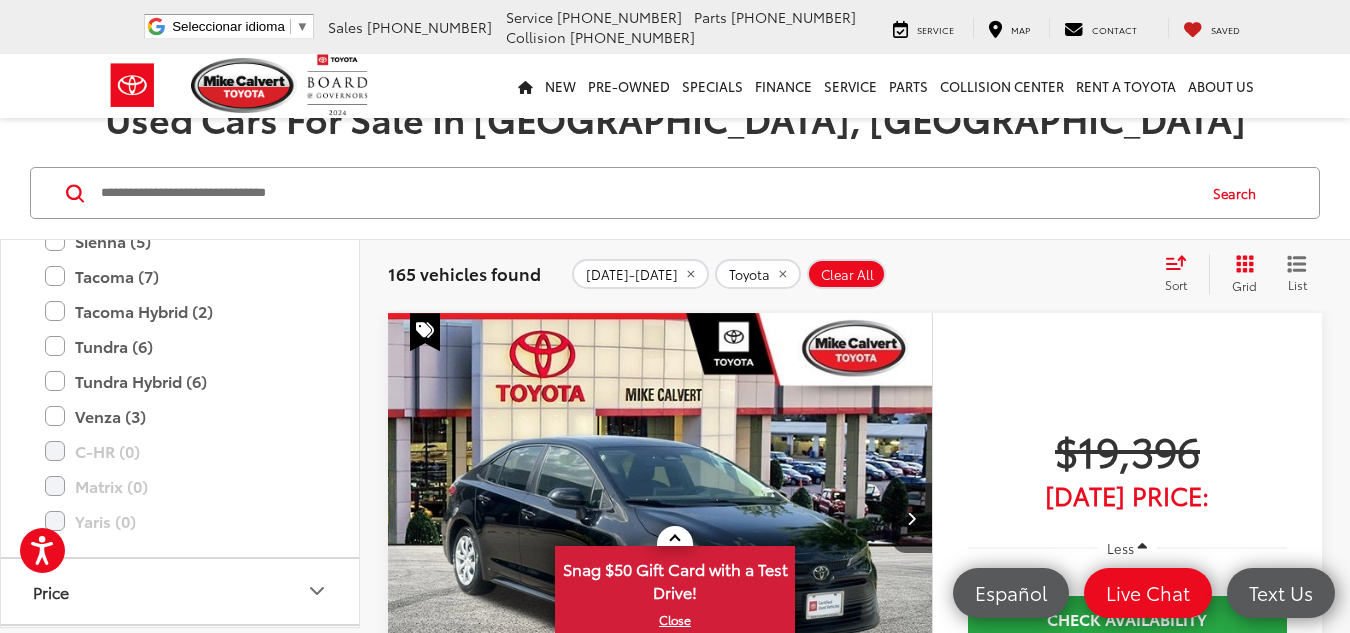 click on "RAV4 (25)" at bounding box center [180, 101] 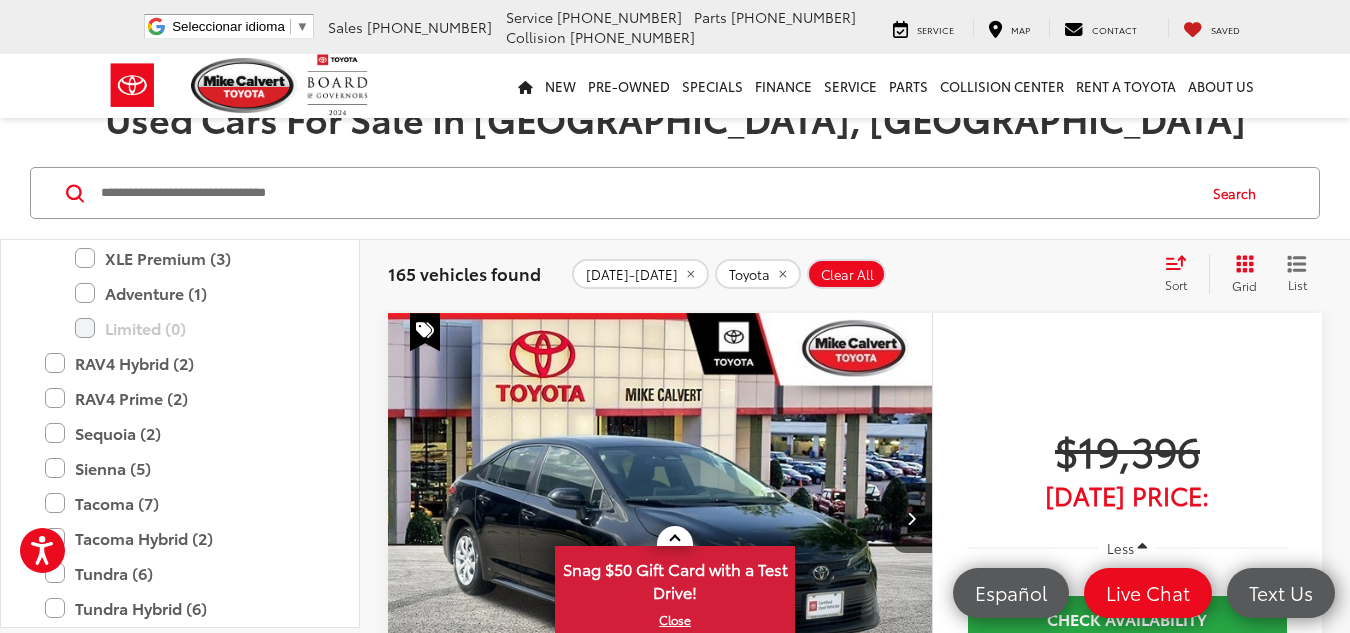 scroll, scrollTop: 1700, scrollLeft: 0, axis: vertical 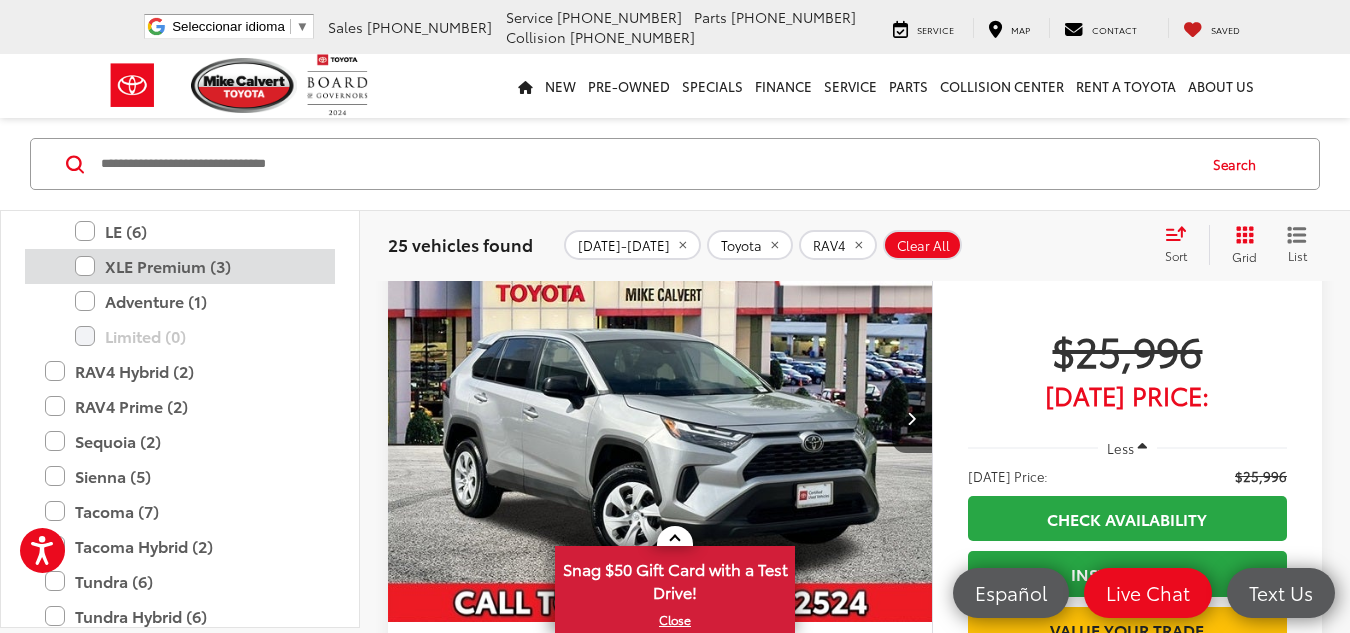 click on "XLE Premium (3)" at bounding box center (195, 266) 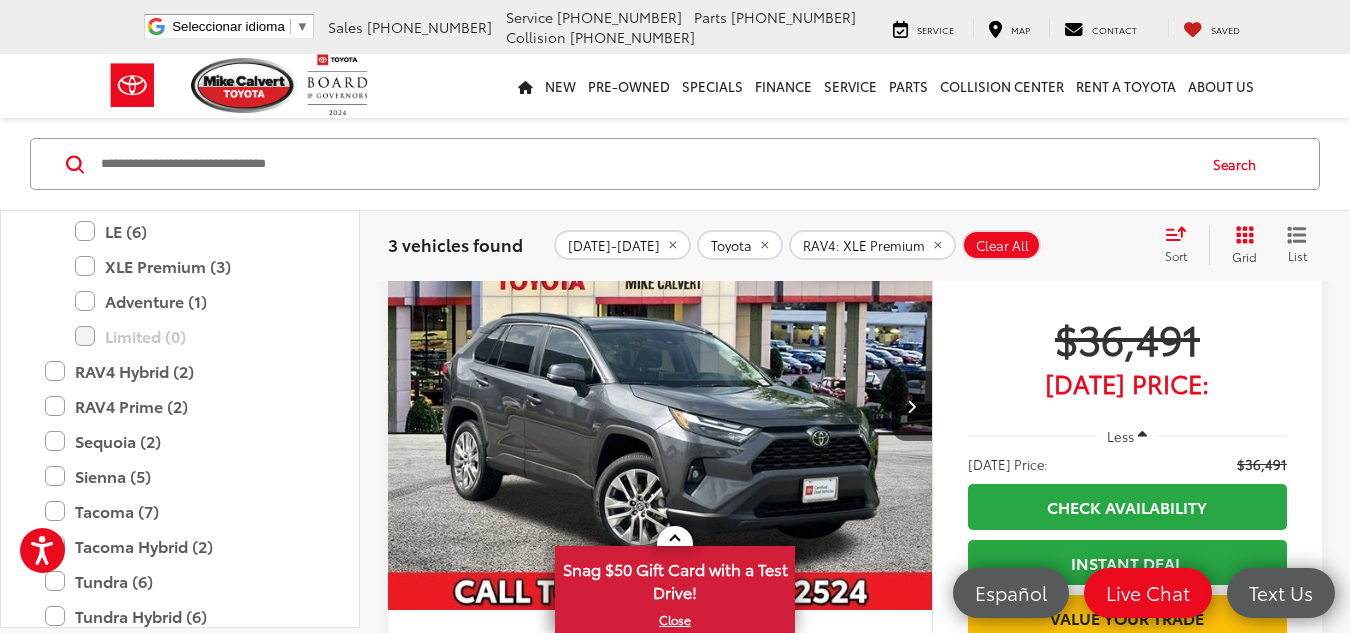 scroll, scrollTop: 1729, scrollLeft: 0, axis: vertical 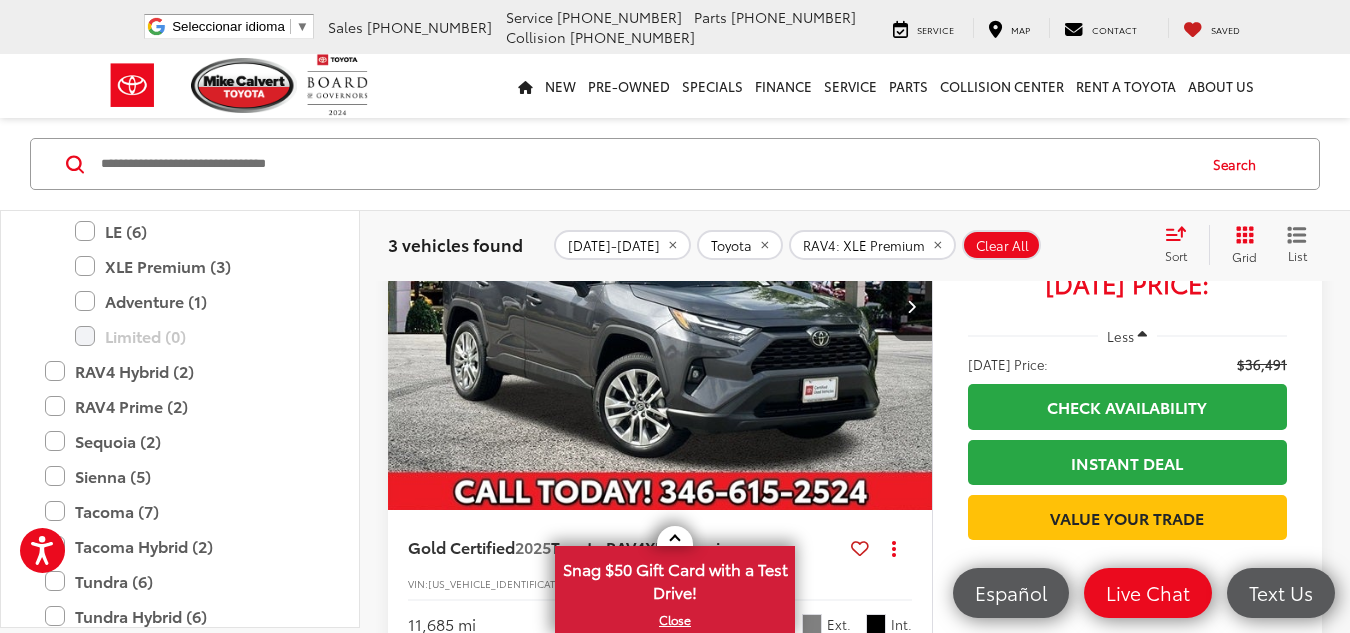click at bounding box center [660, 306] 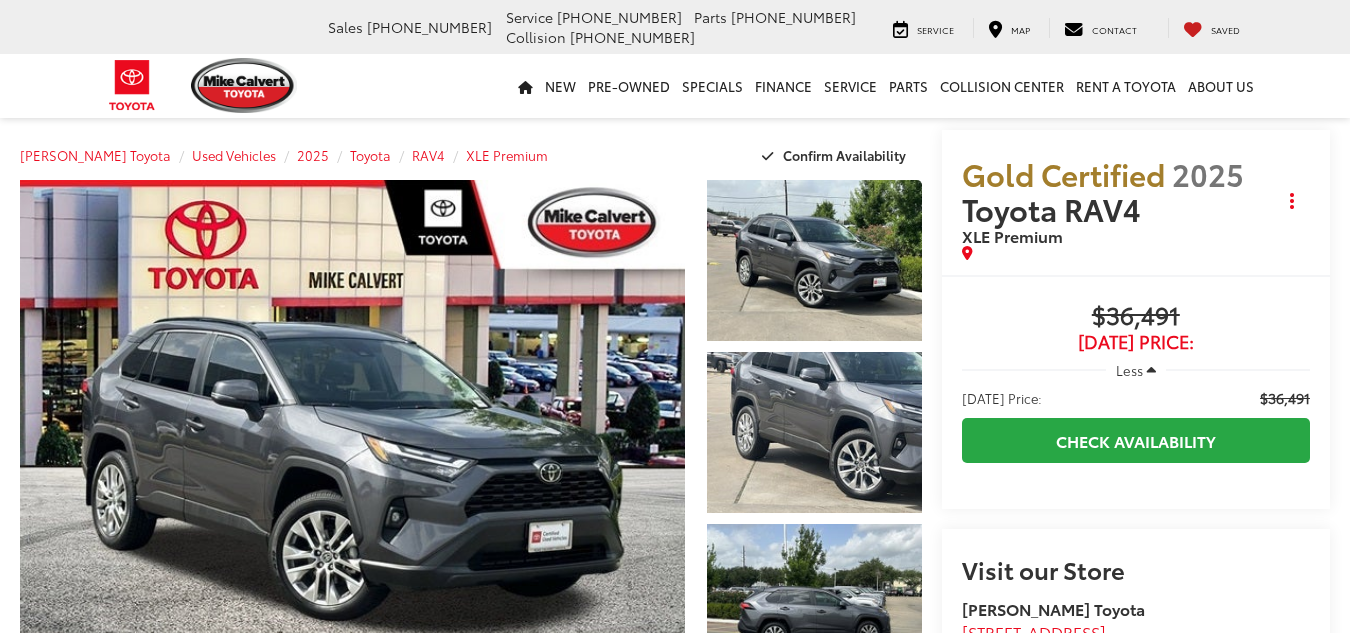 scroll, scrollTop: 0, scrollLeft: 0, axis: both 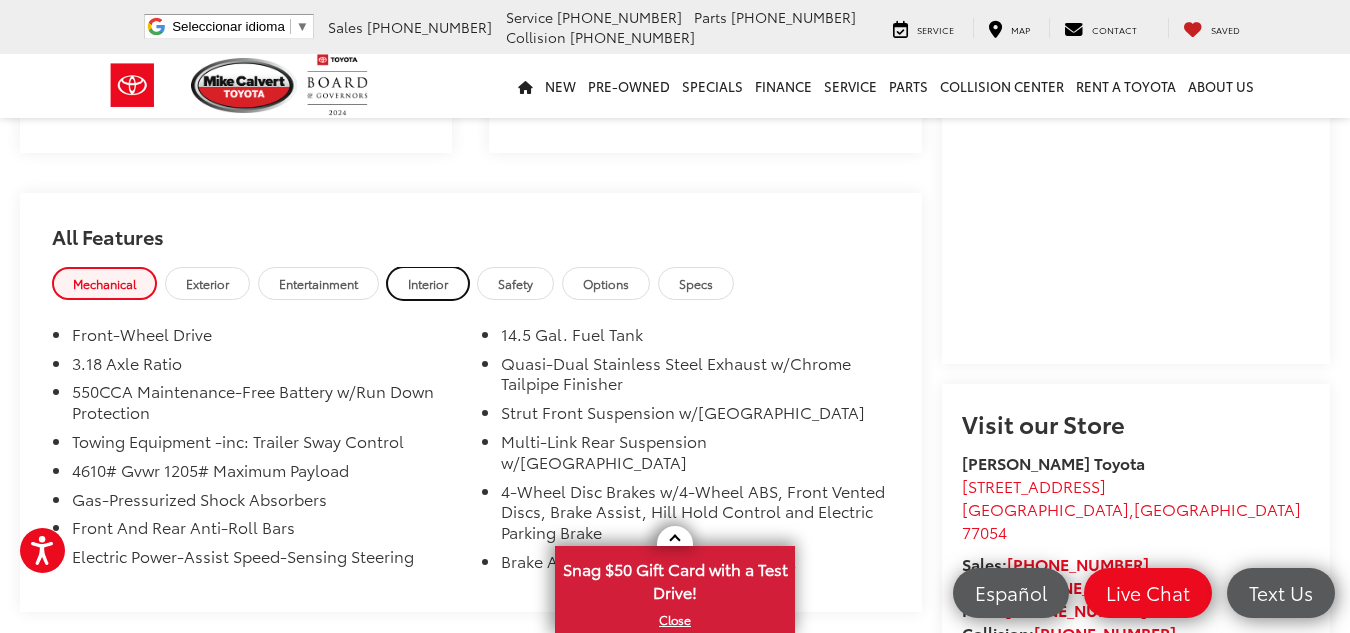 click on "Interior" at bounding box center (428, 283) 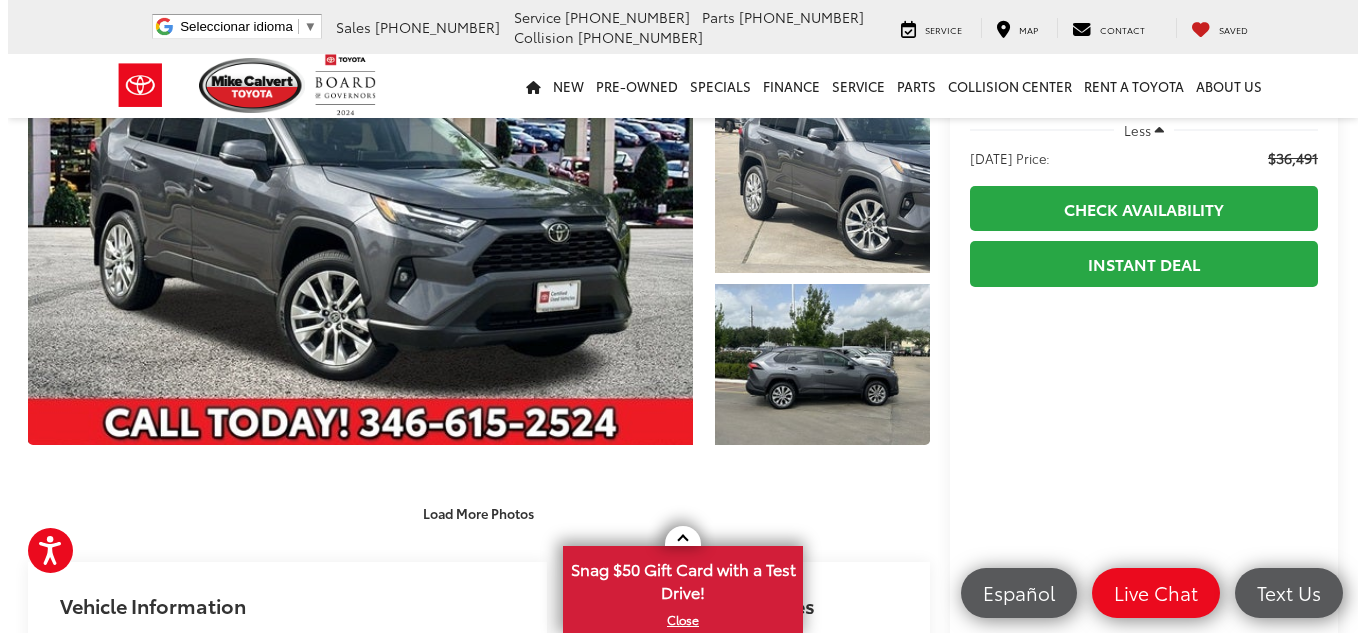 scroll, scrollTop: 0, scrollLeft: 0, axis: both 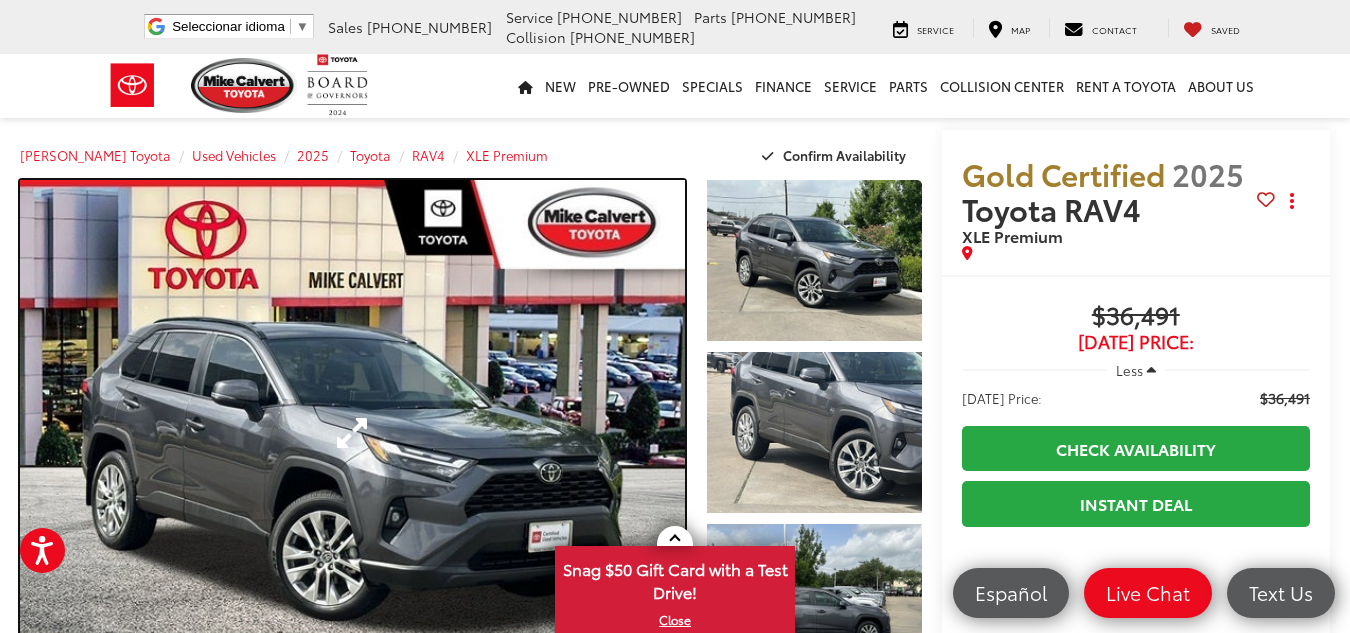 click at bounding box center (352, 432) 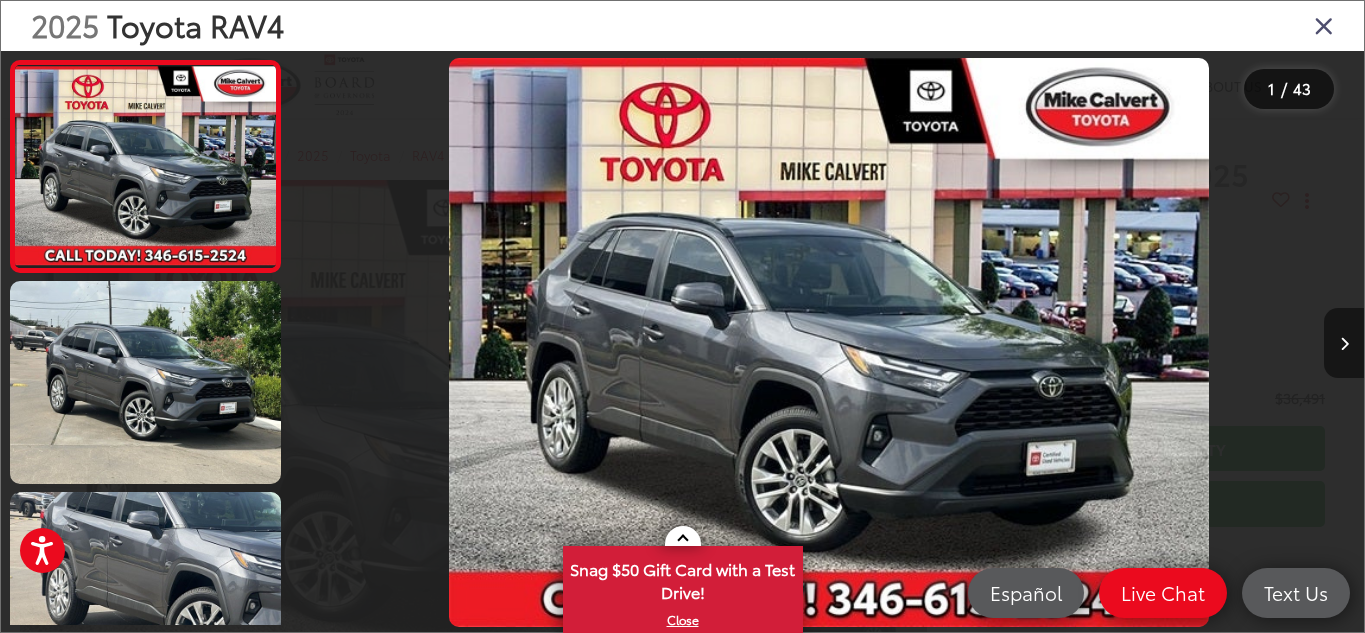 click at bounding box center [1344, 343] 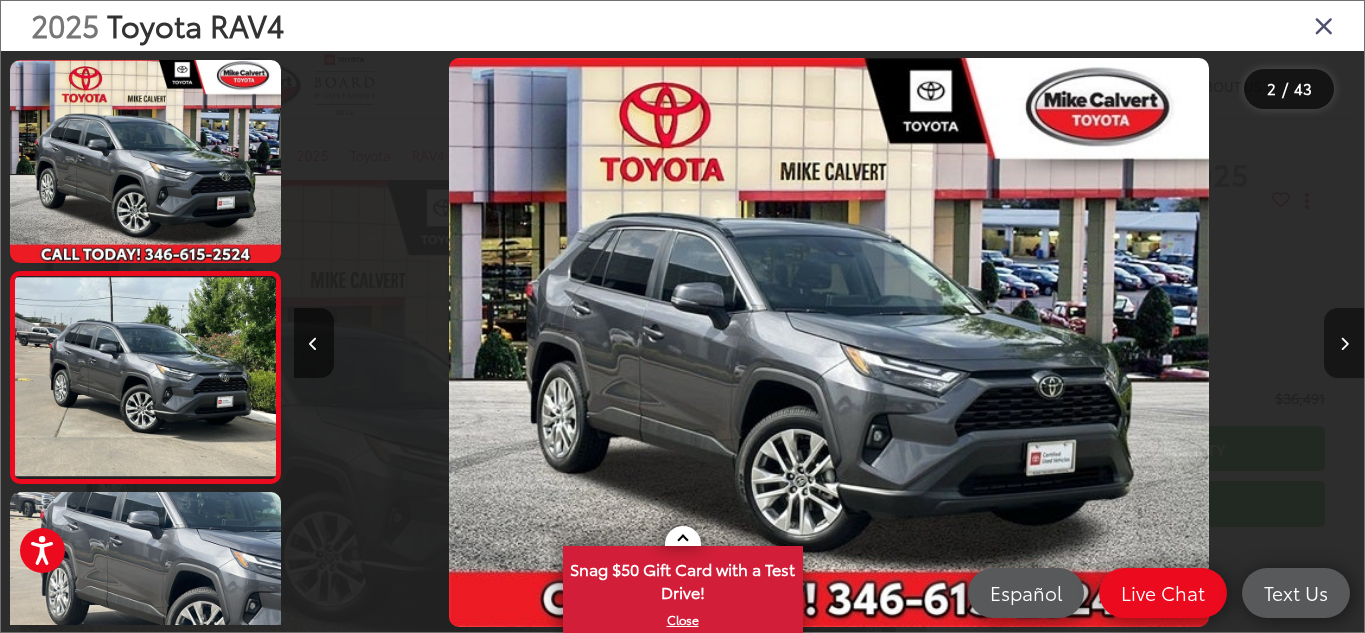 scroll, scrollTop: 0, scrollLeft: 351, axis: horizontal 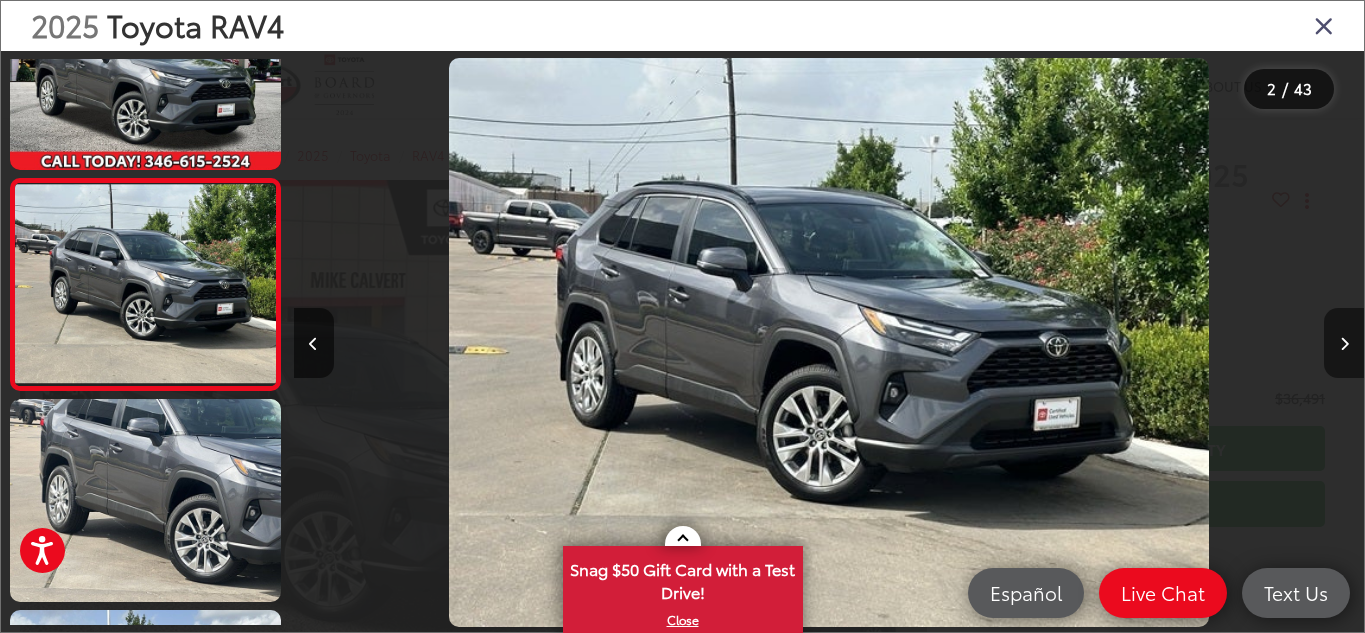 click at bounding box center [1344, 343] 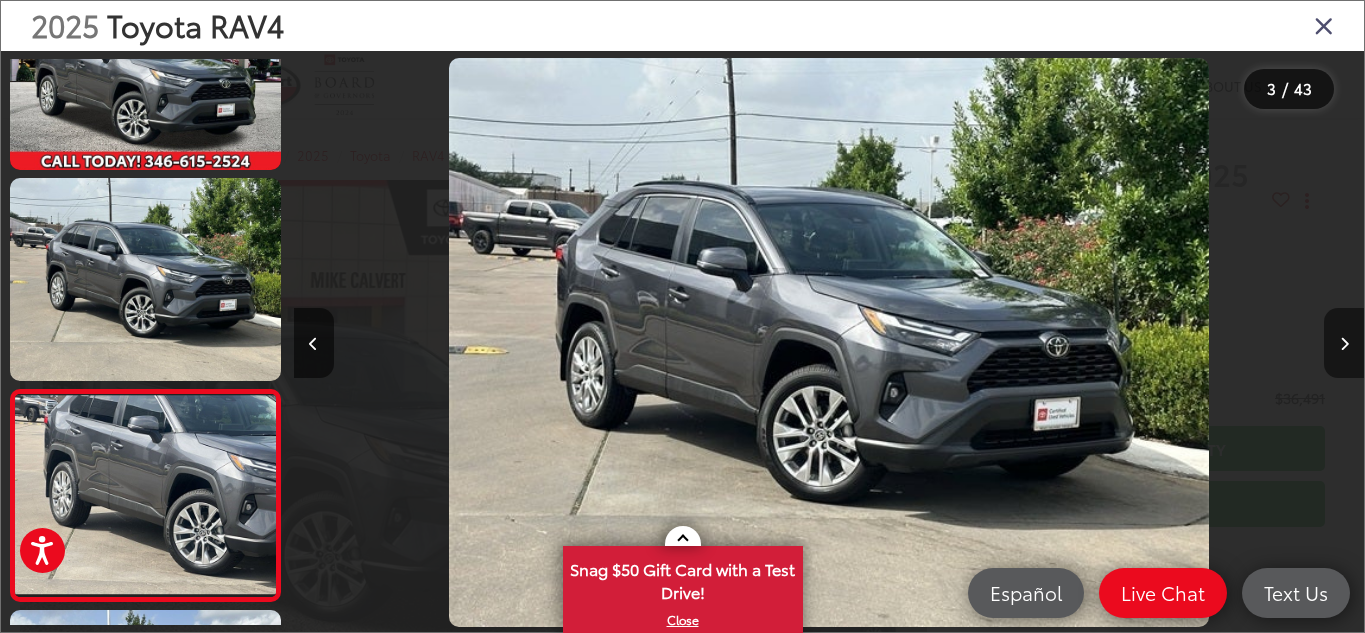 scroll, scrollTop: 0, scrollLeft: 1202, axis: horizontal 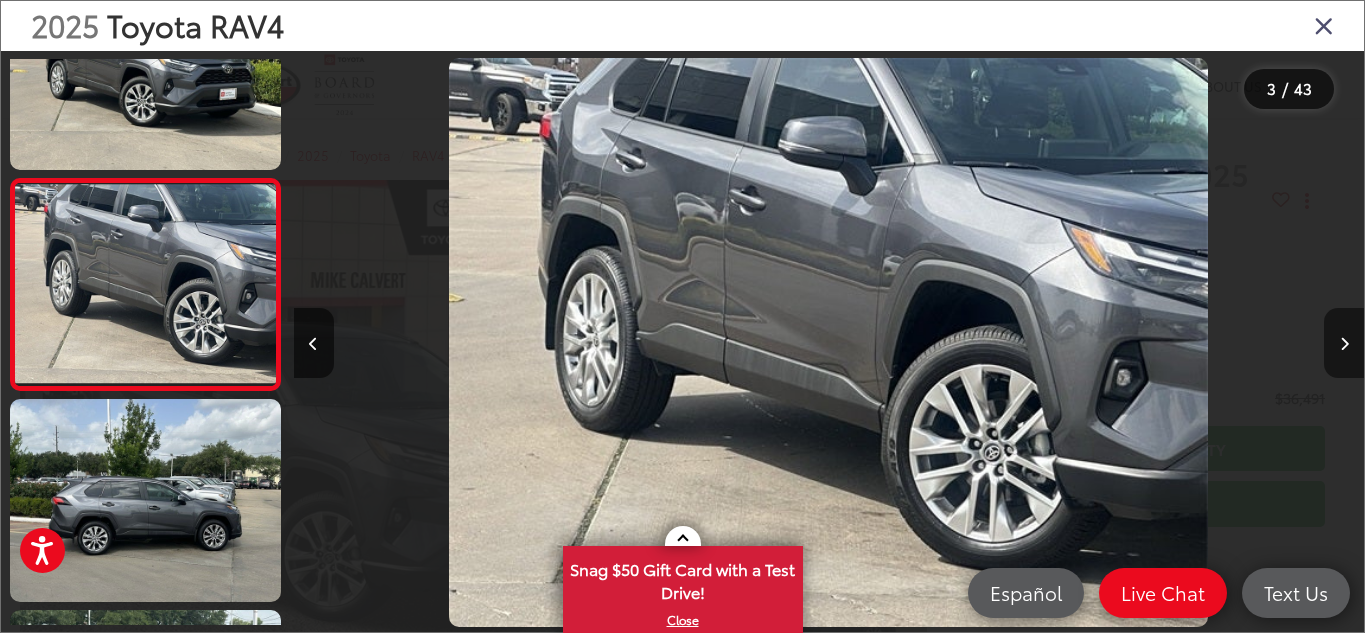 click at bounding box center (1344, 343) 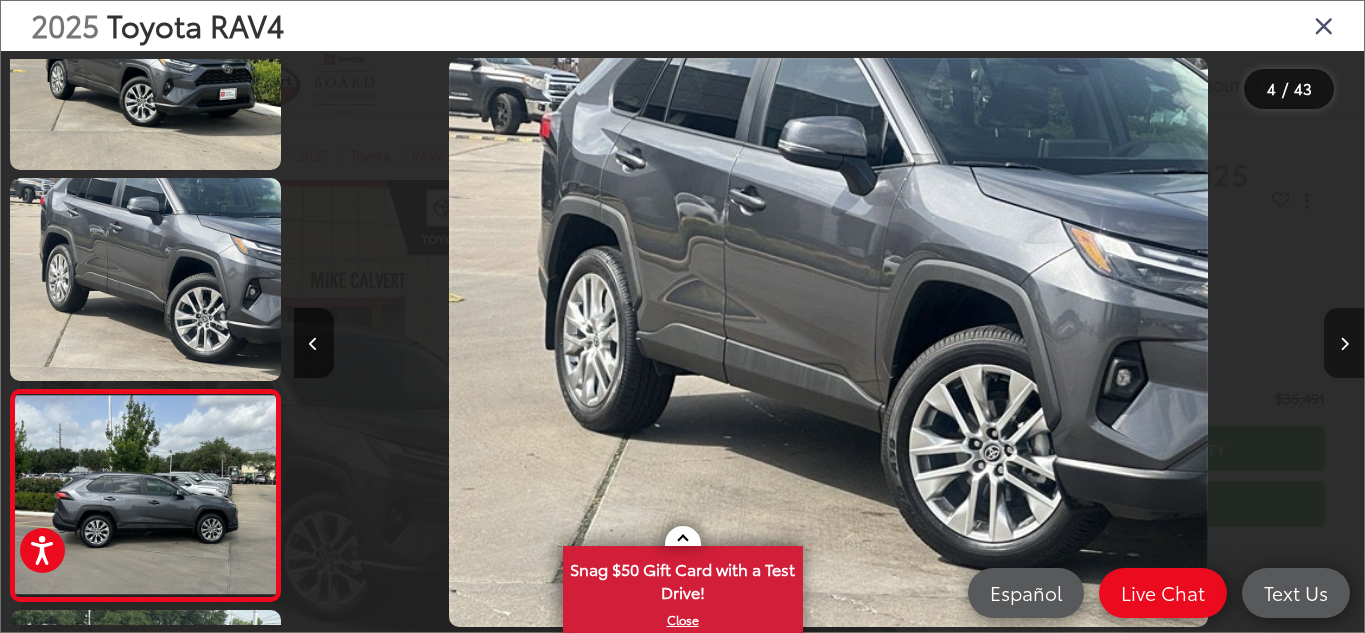 scroll, scrollTop: 0, scrollLeft: 2241, axis: horizontal 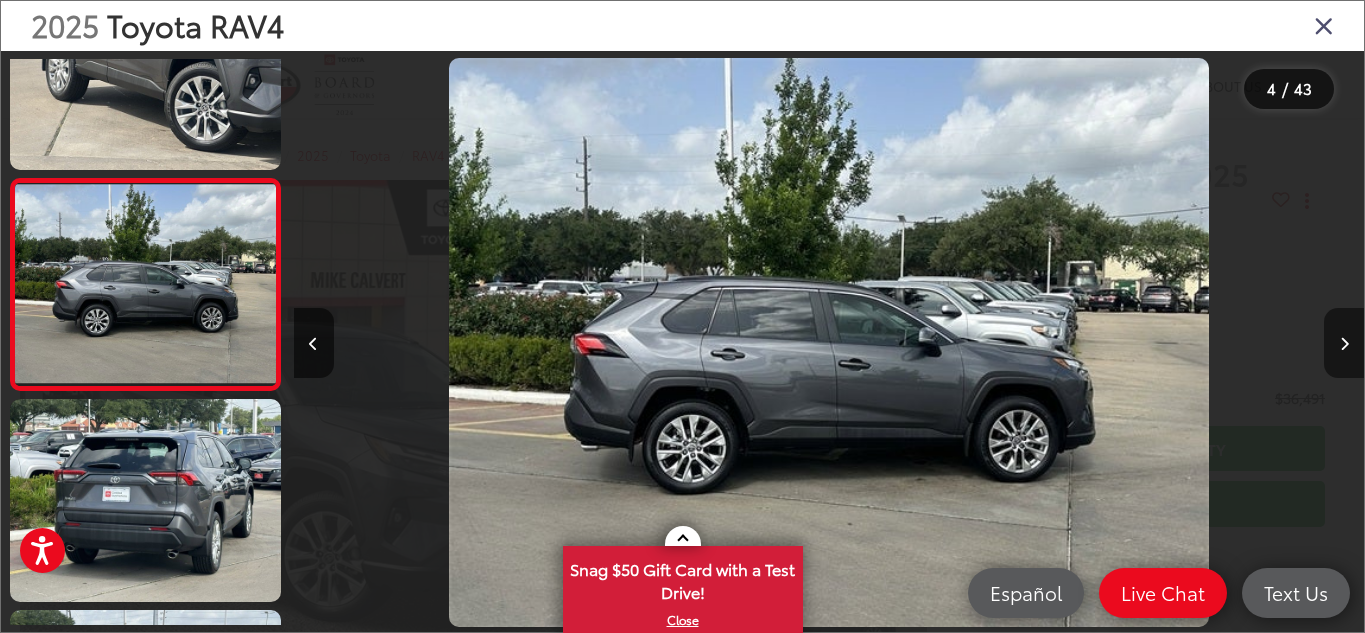 click at bounding box center (1344, 343) 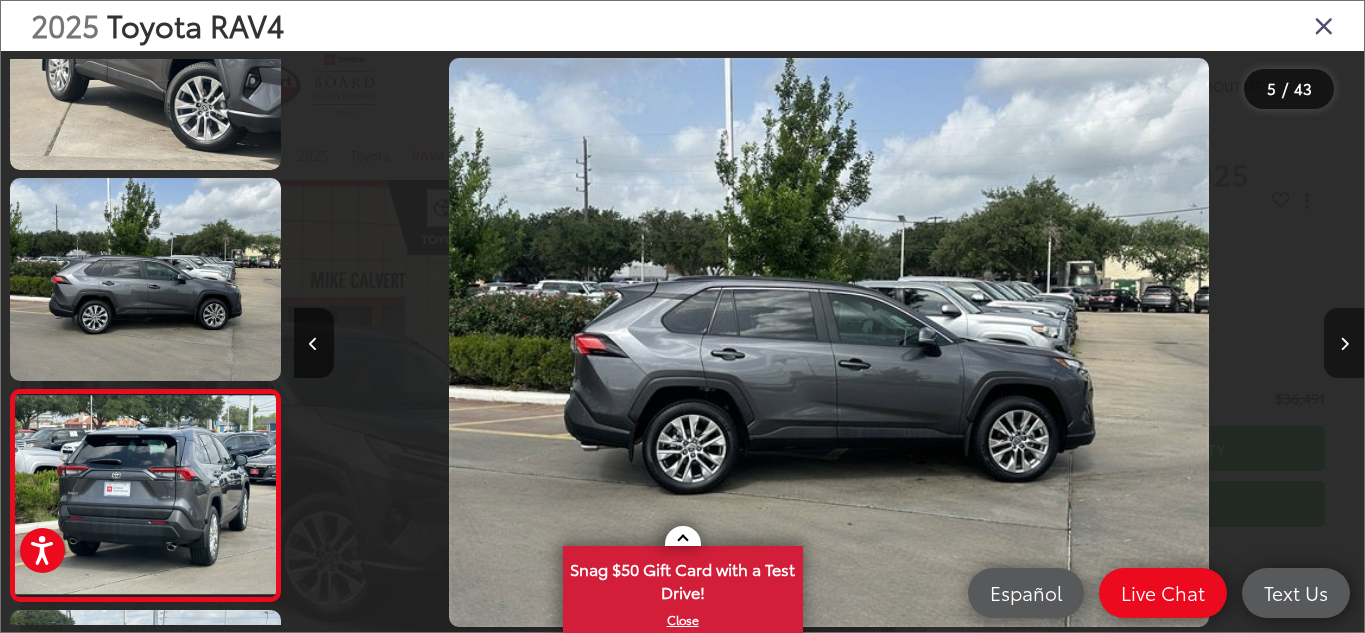 scroll, scrollTop: 0, scrollLeft: 3312, axis: horizontal 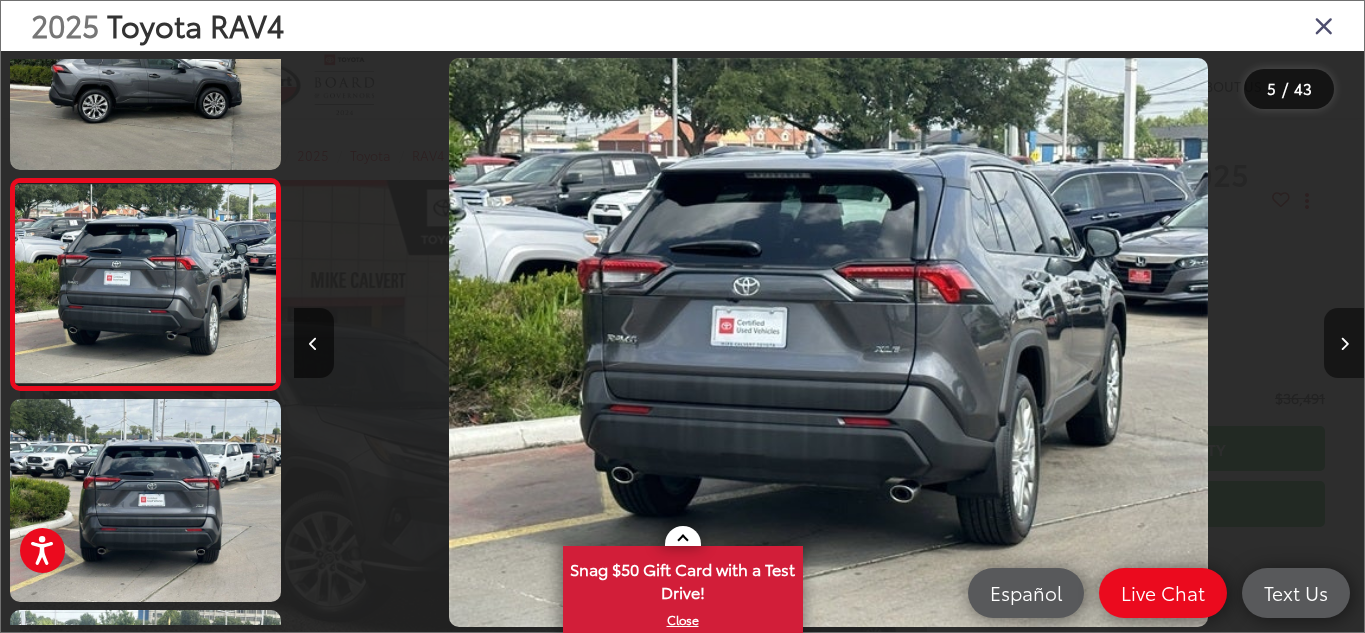 click at bounding box center (1344, 343) 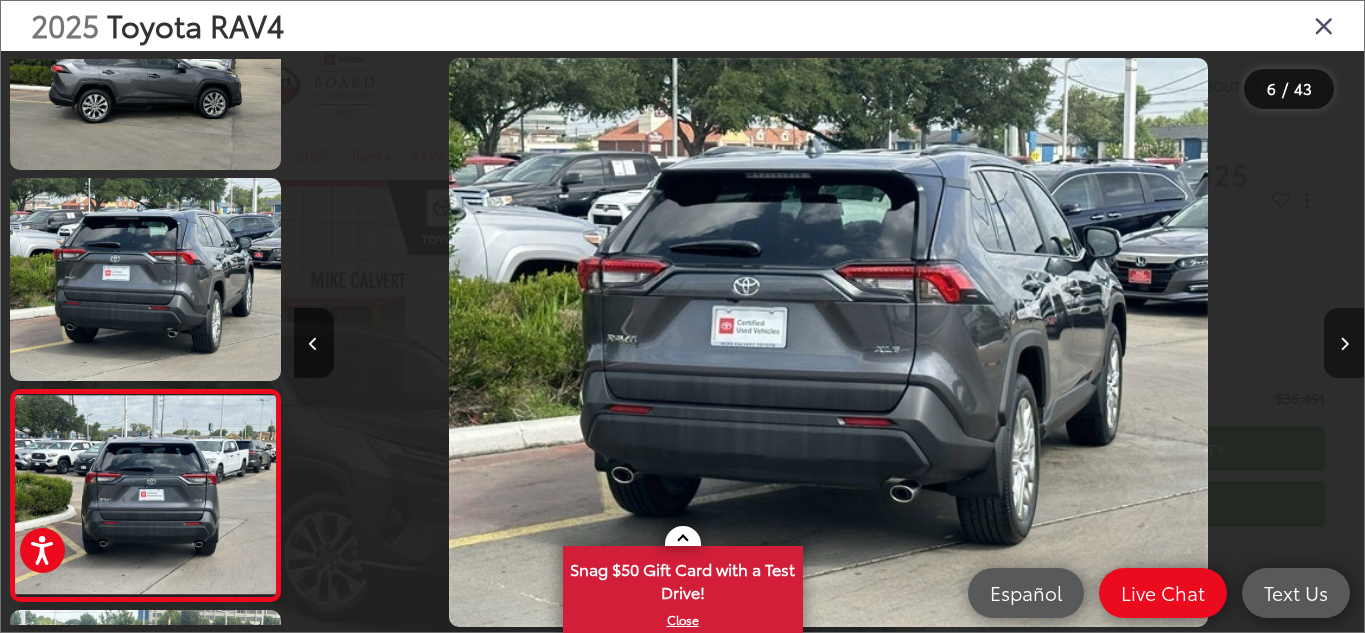 scroll, scrollTop: 0, scrollLeft: 4382, axis: horizontal 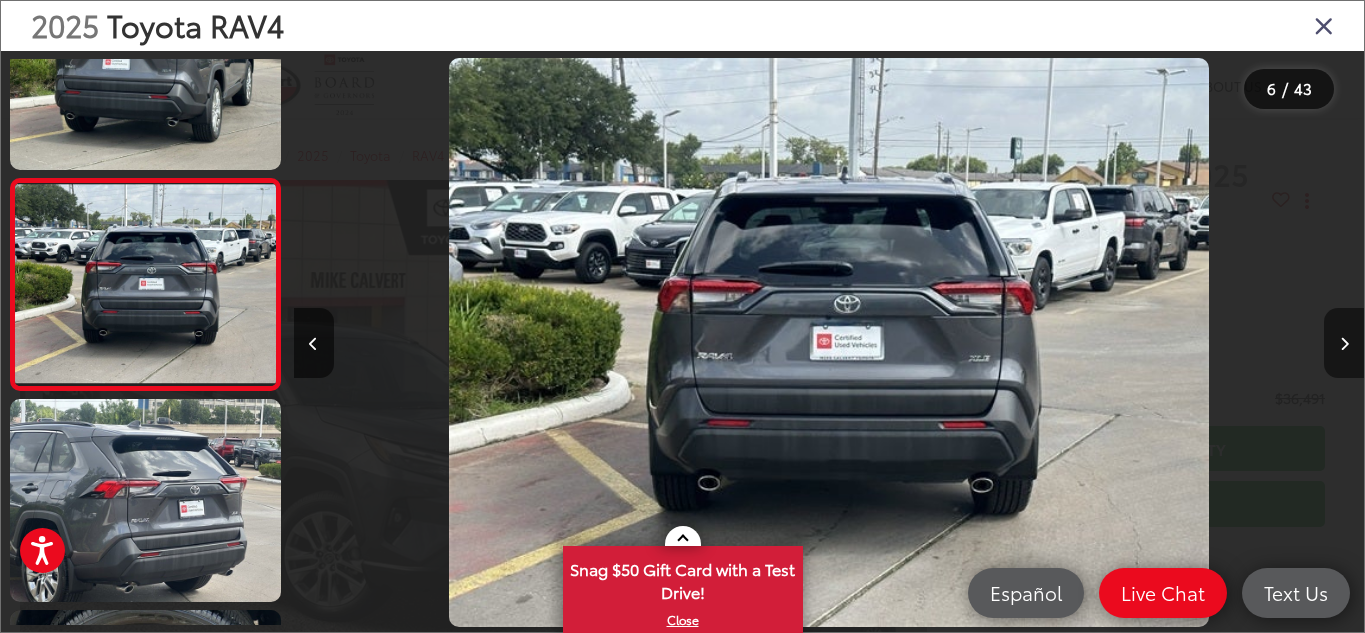 click at bounding box center (1344, 343) 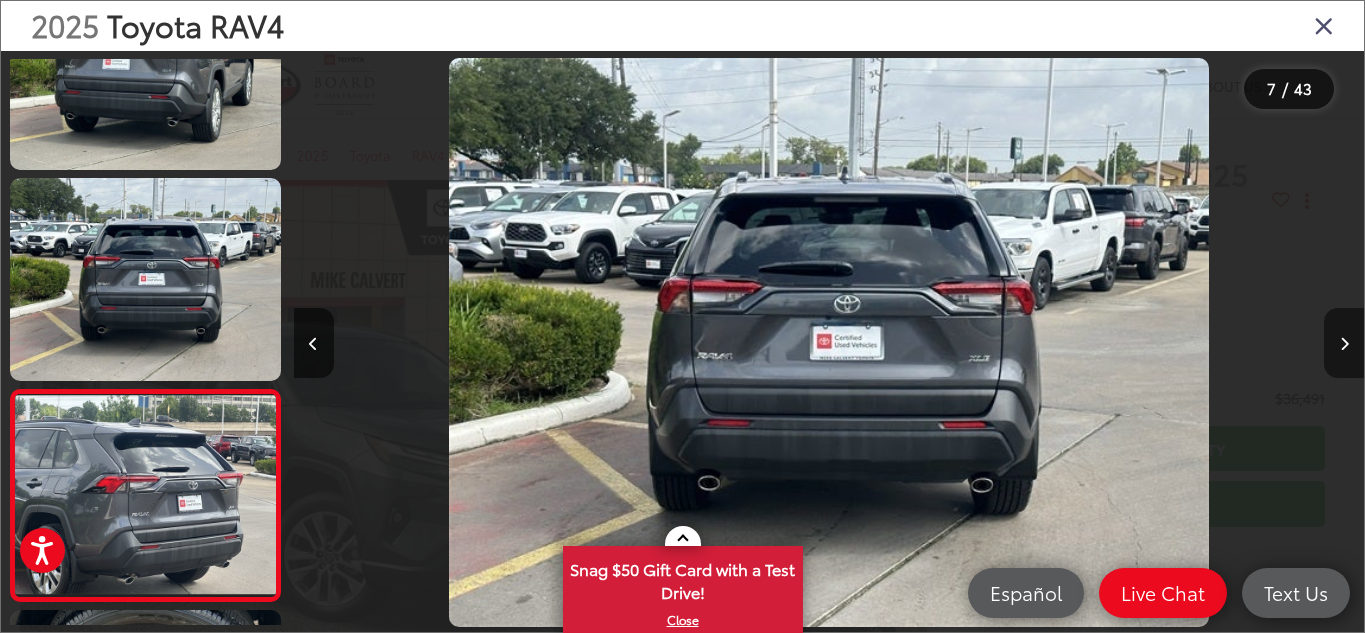 scroll, scrollTop: 0, scrollLeft: 5453, axis: horizontal 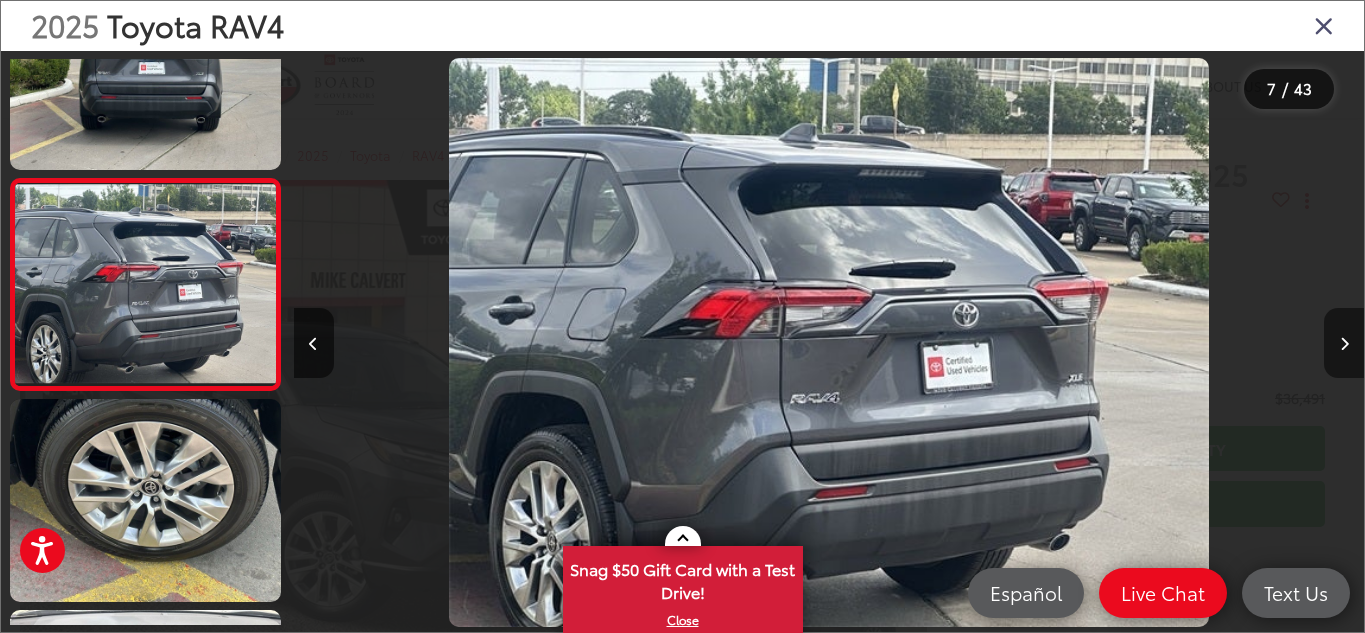 click at bounding box center [1344, 343] 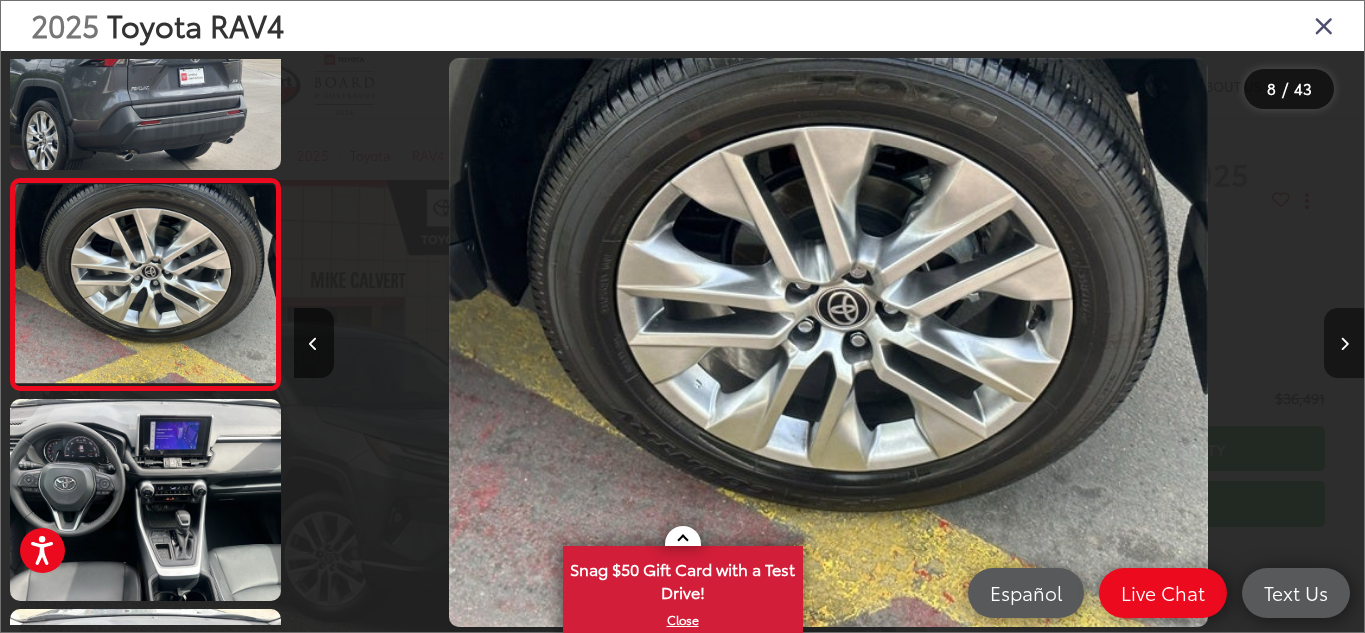 click at bounding box center [1344, 343] 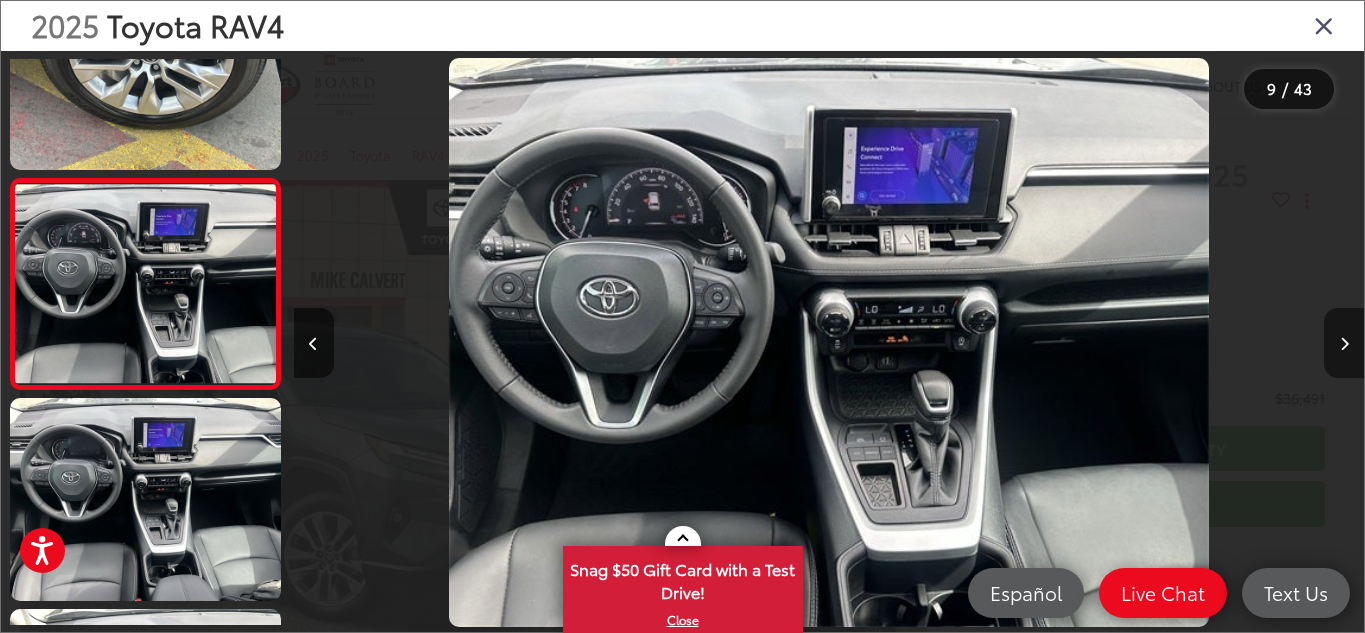 click at bounding box center (1344, 343) 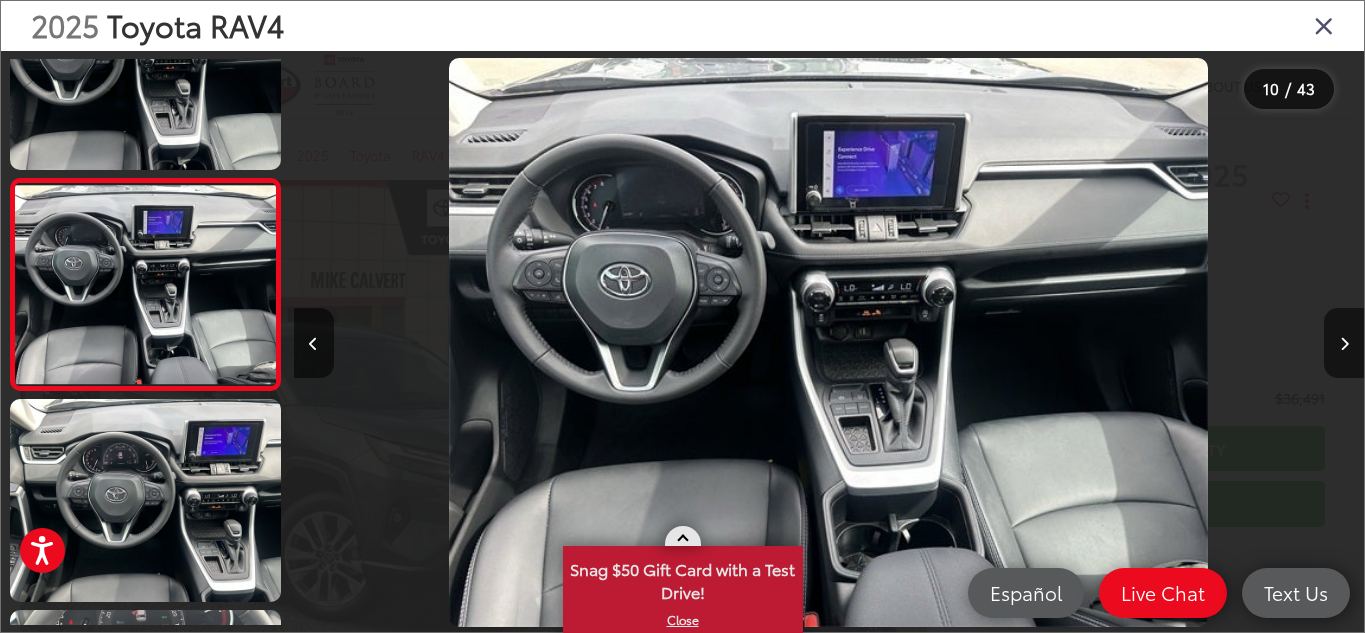 click at bounding box center [683, 536] 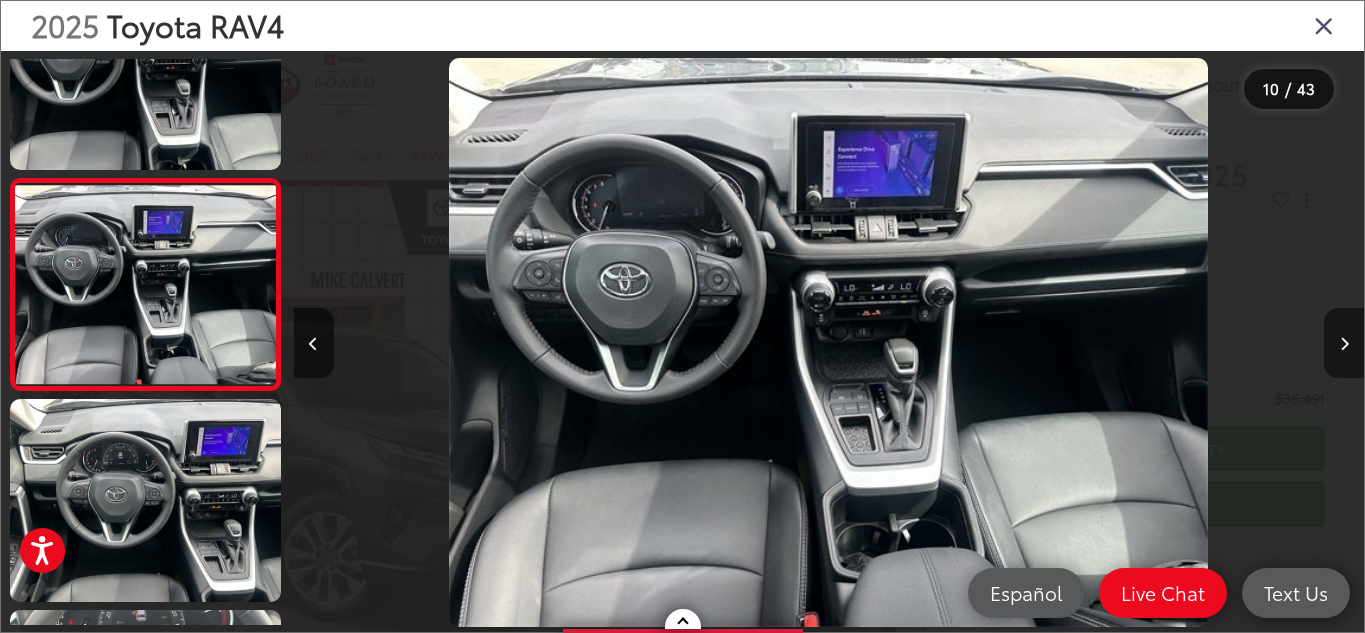 click at bounding box center (1344, 344) 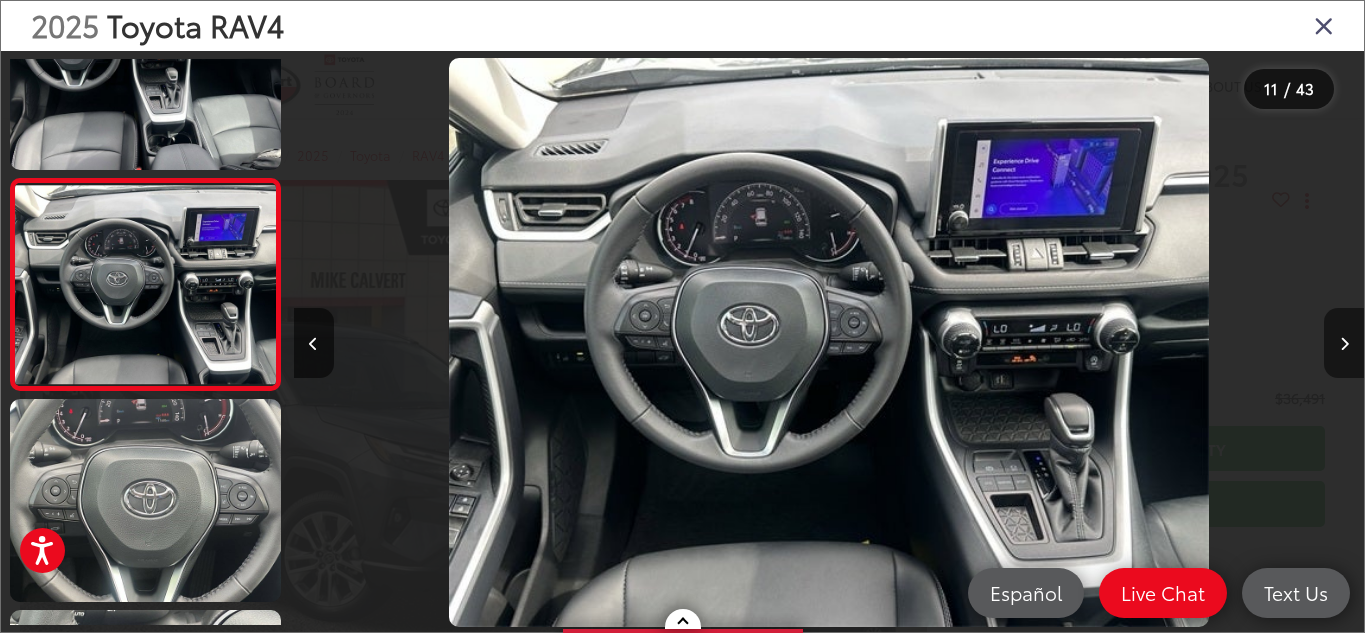 click at bounding box center (1344, 344) 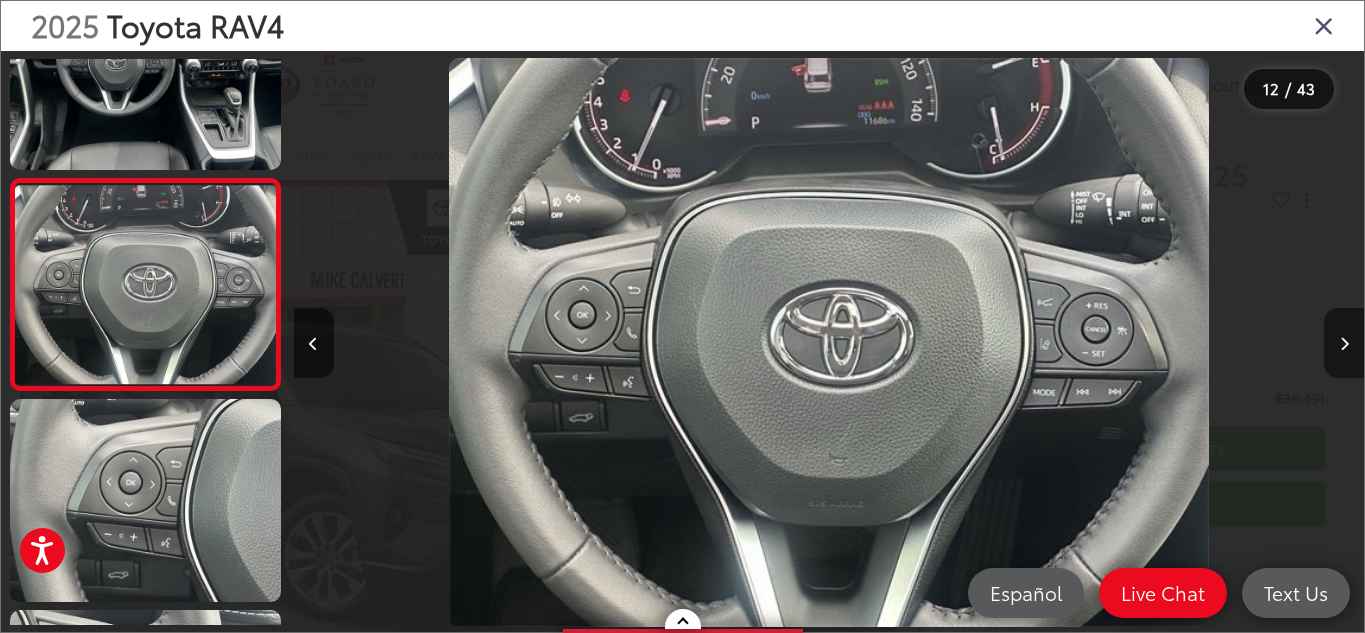 click at bounding box center [1344, 344] 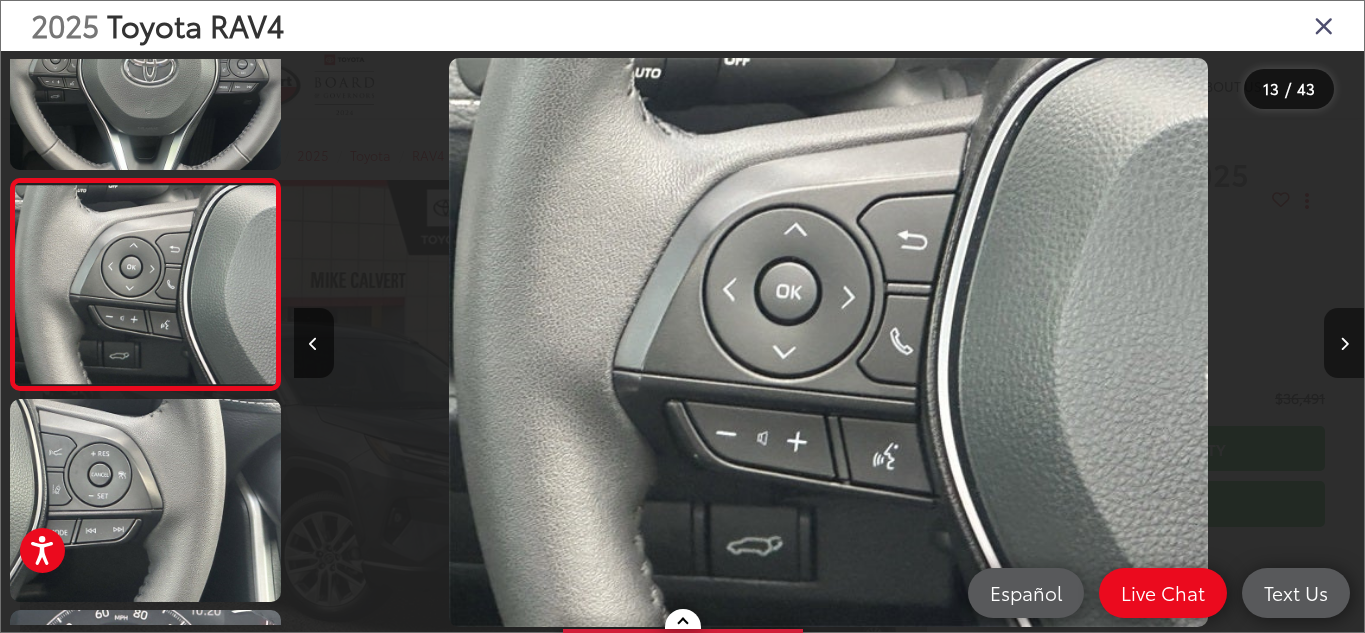 click at bounding box center [1344, 344] 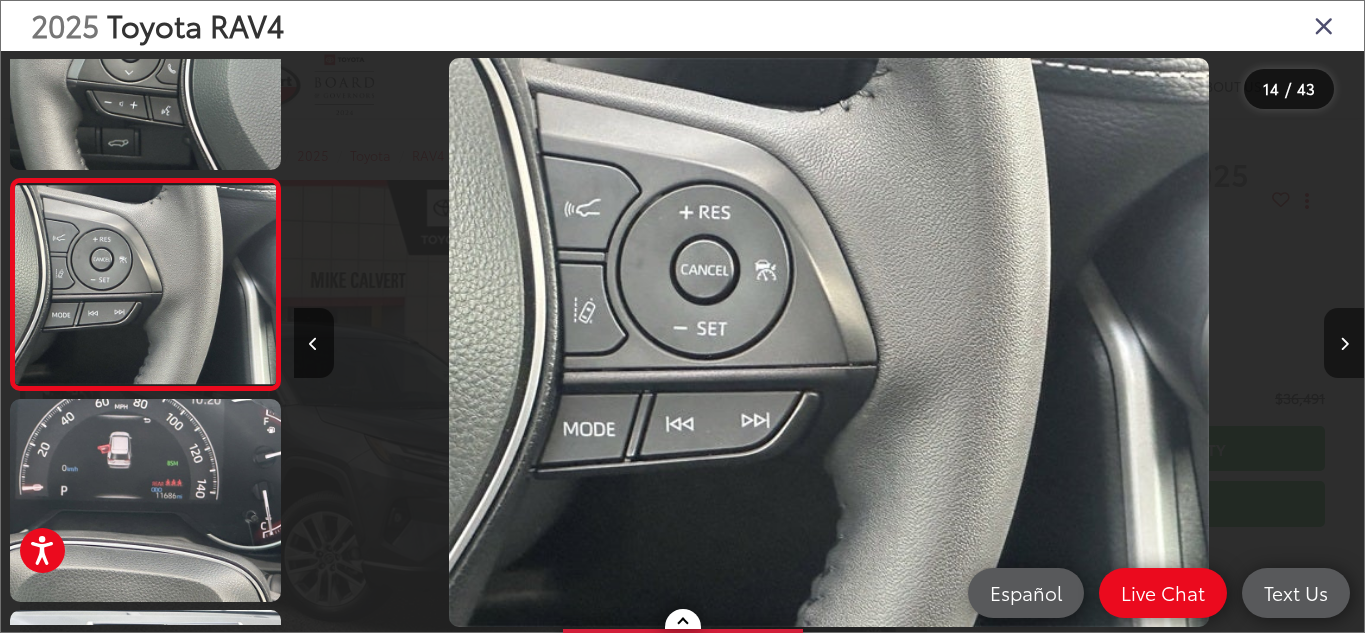 click at bounding box center (1344, 344) 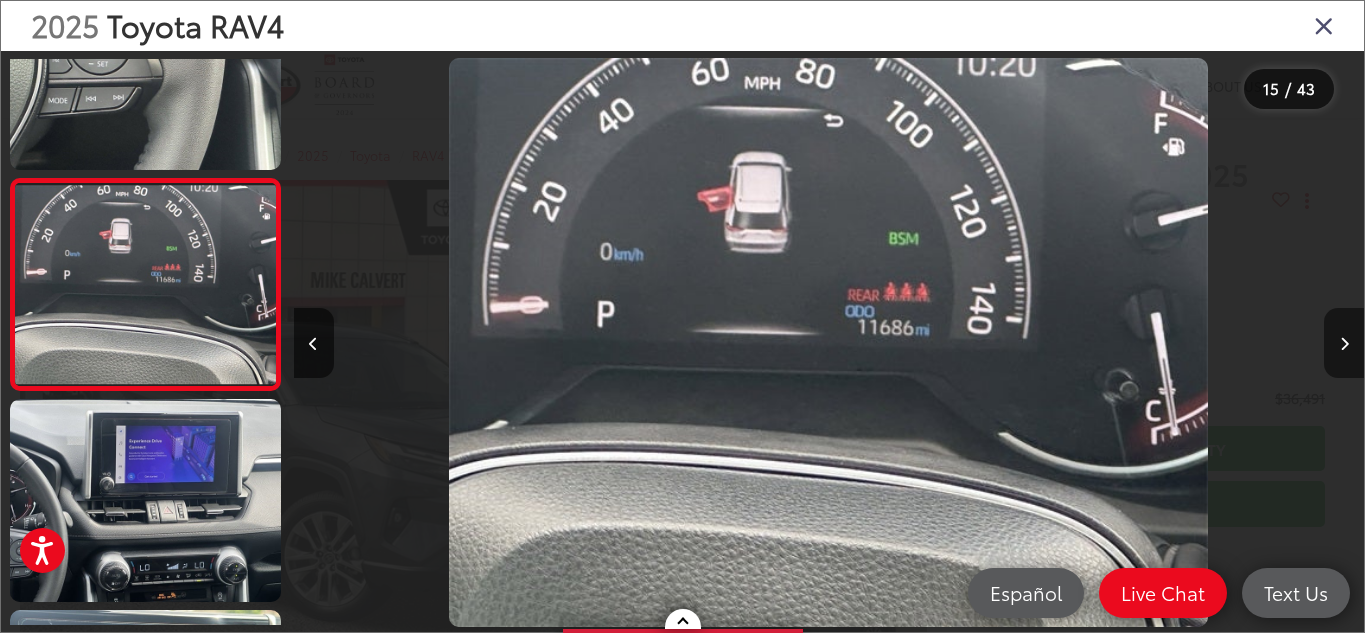 click at bounding box center (1344, 344) 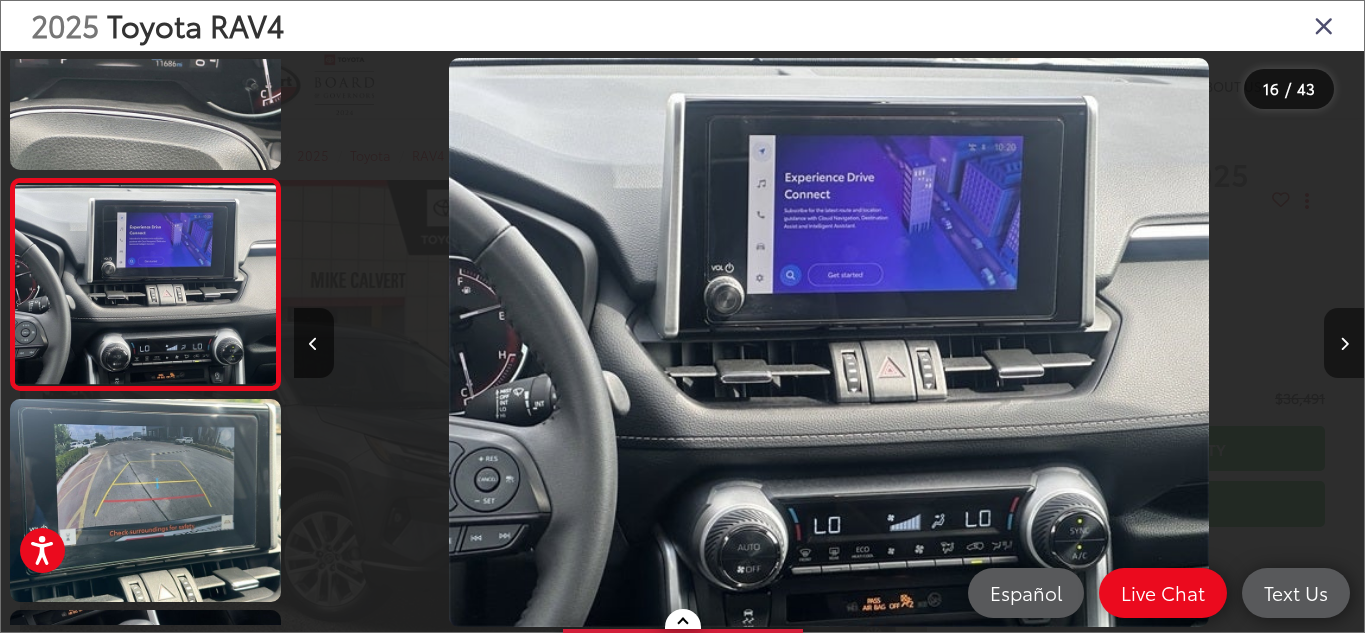 click at bounding box center [1344, 344] 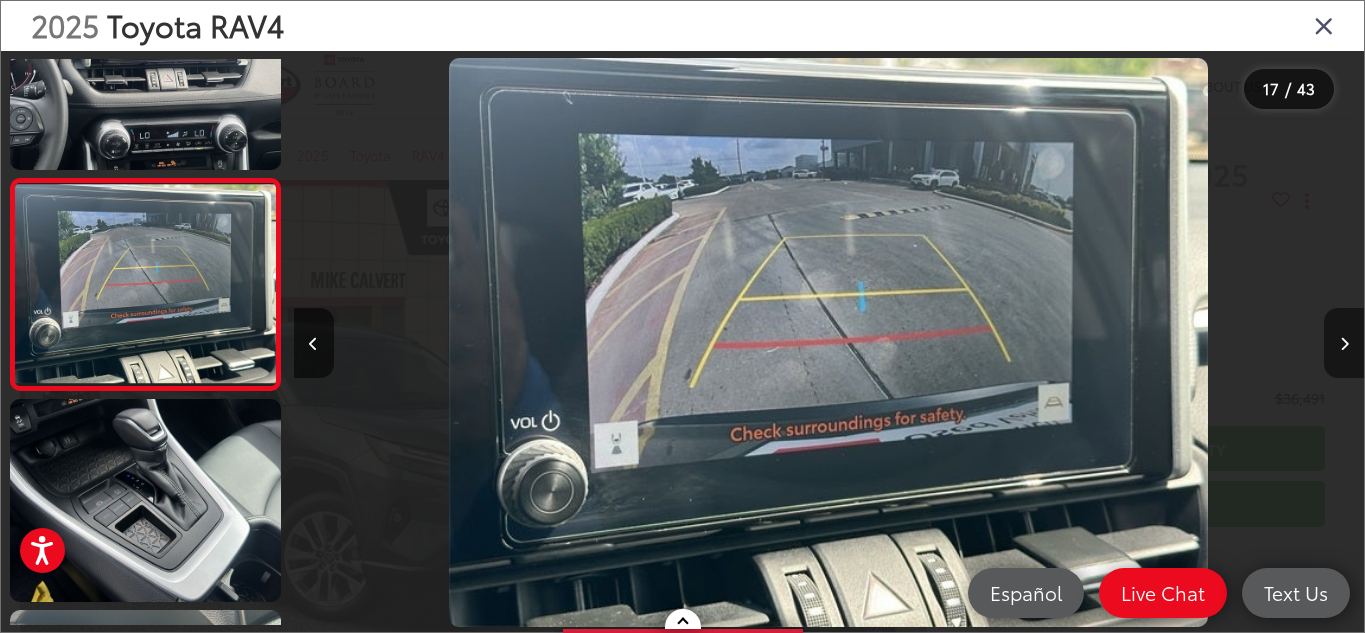 click at bounding box center [1344, 344] 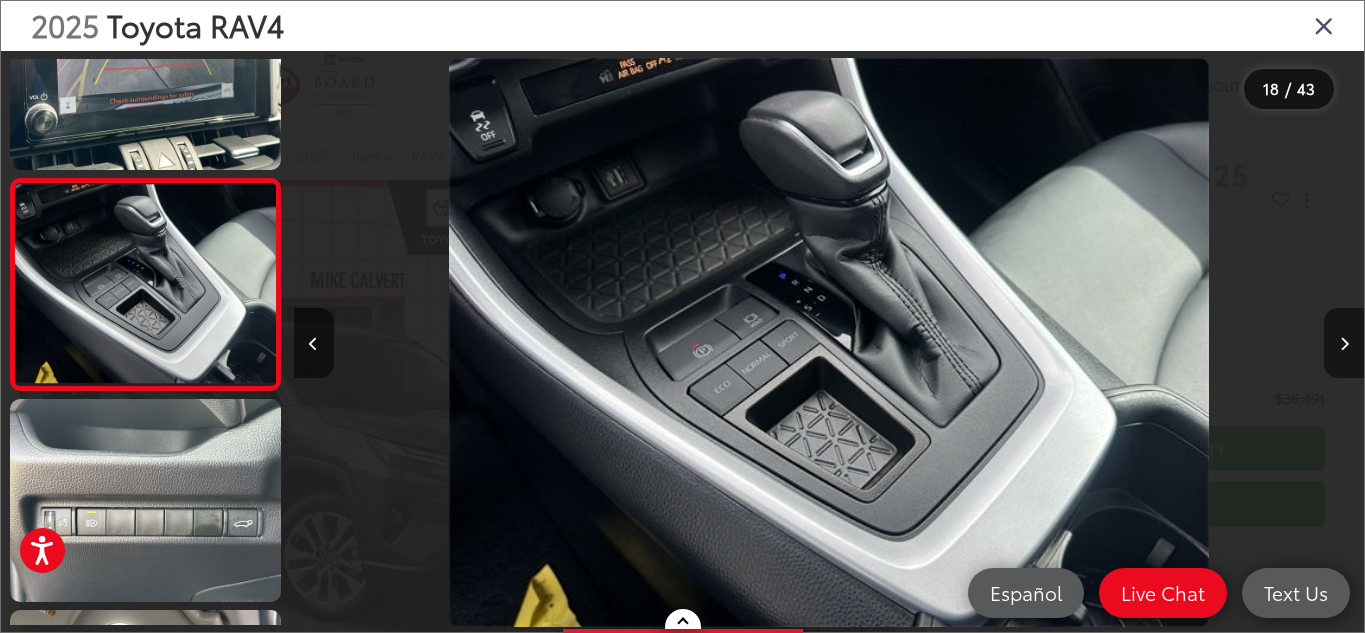 click at bounding box center [1344, 344] 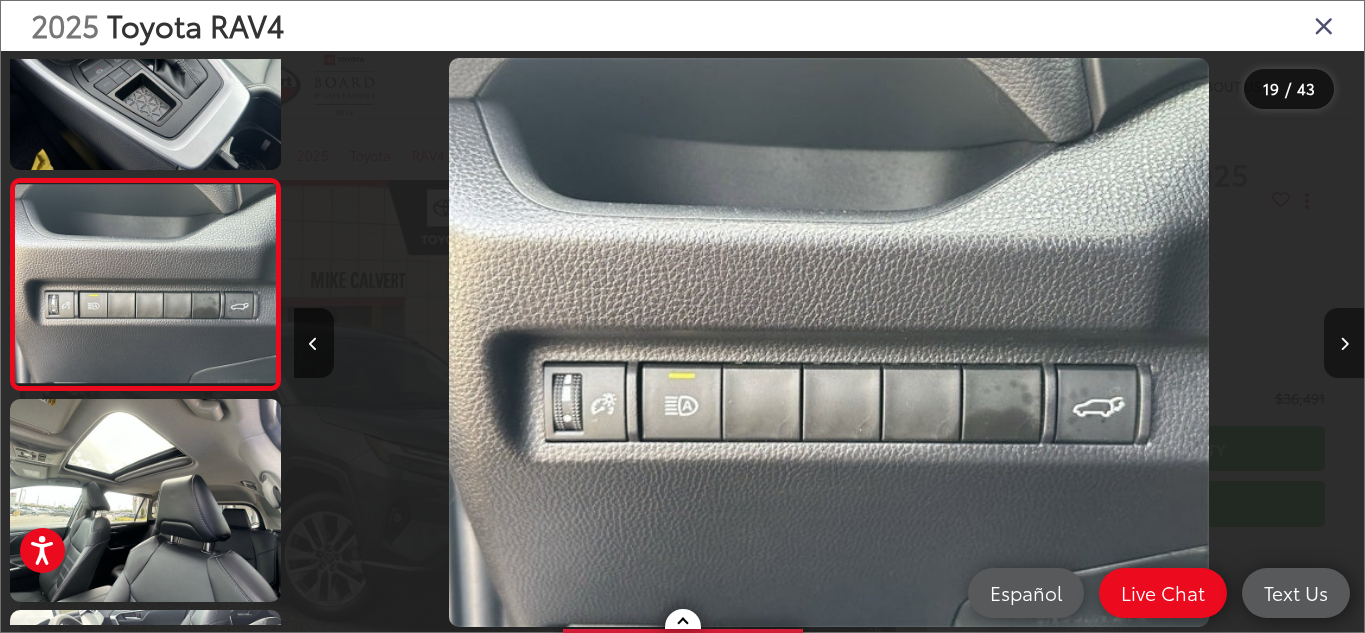 click at bounding box center (1344, 344) 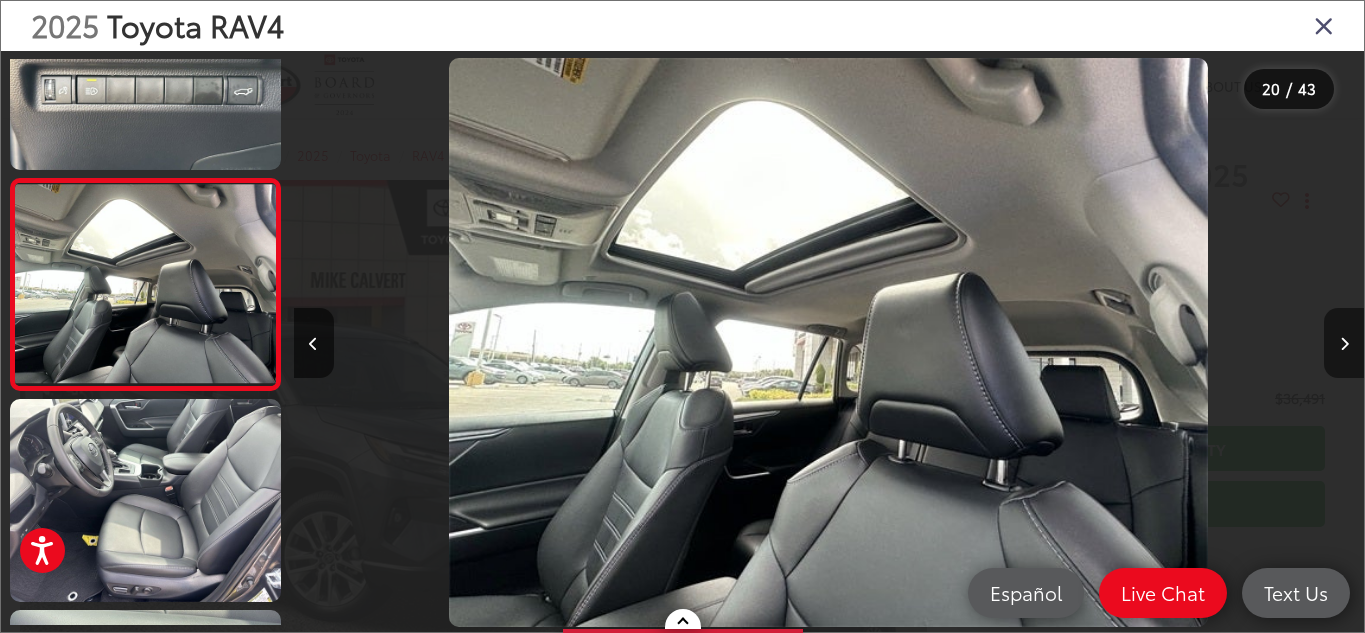 click at bounding box center (1344, 344) 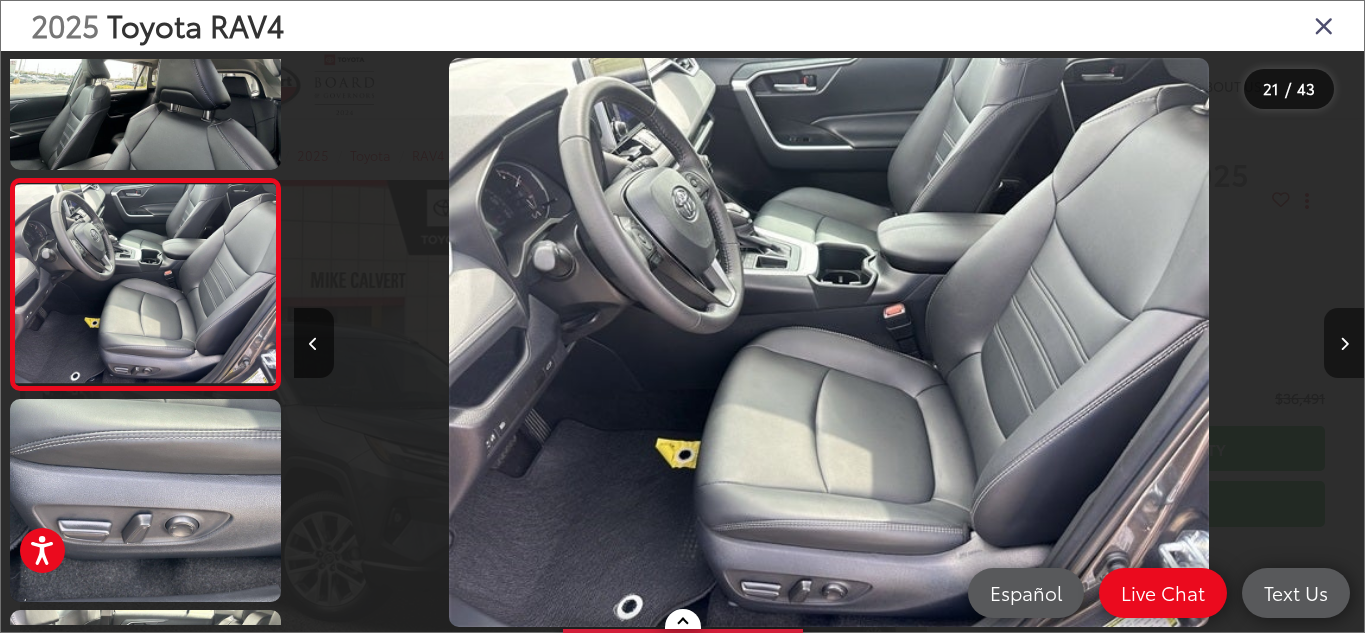 click at bounding box center (1344, 344) 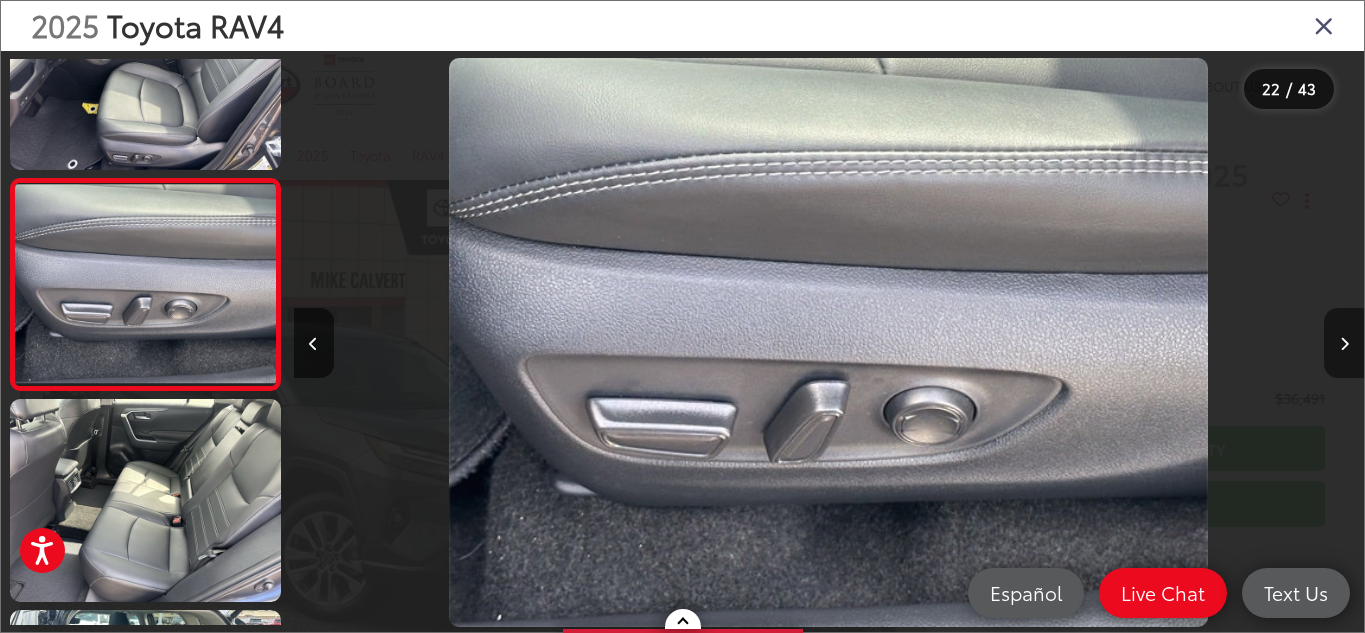 click at bounding box center (1344, 344) 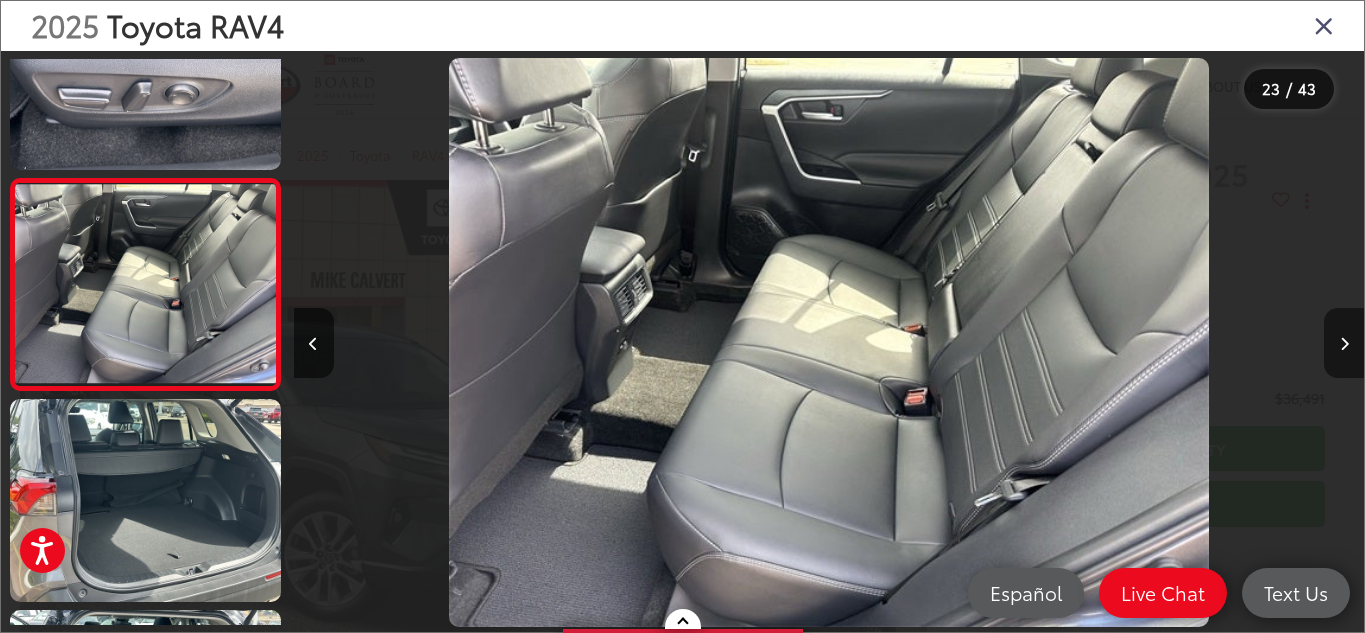 click at bounding box center (1344, 344) 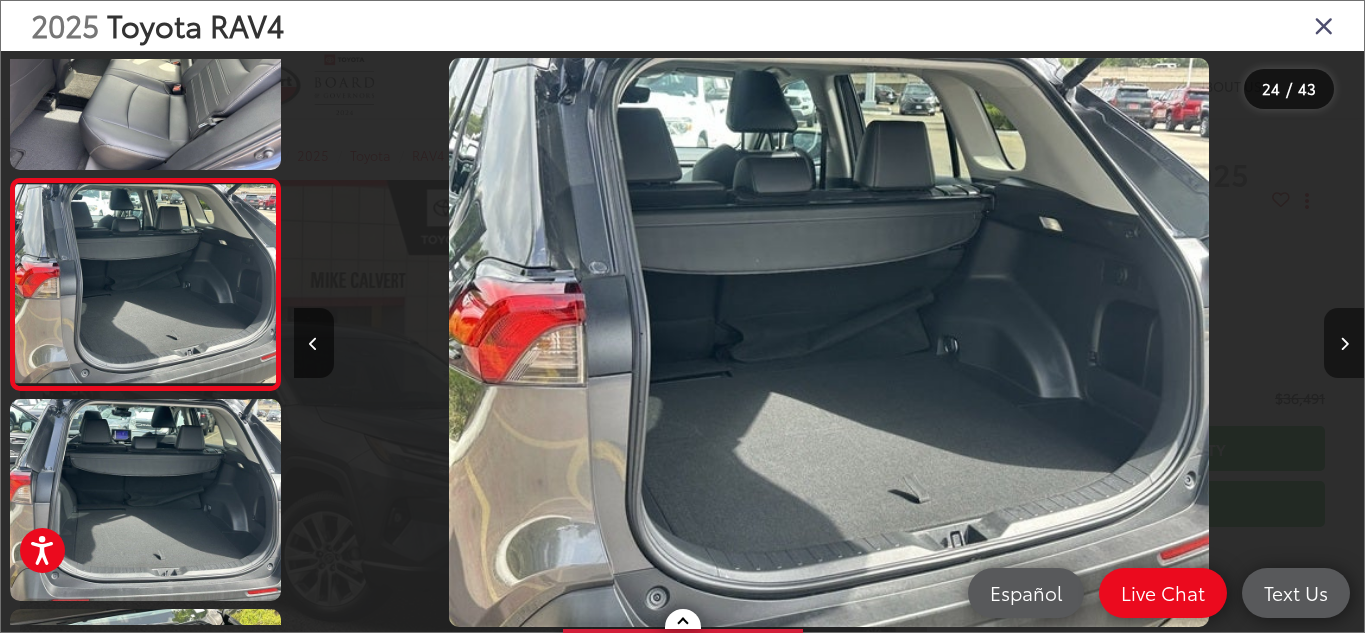 click at bounding box center (1344, 344) 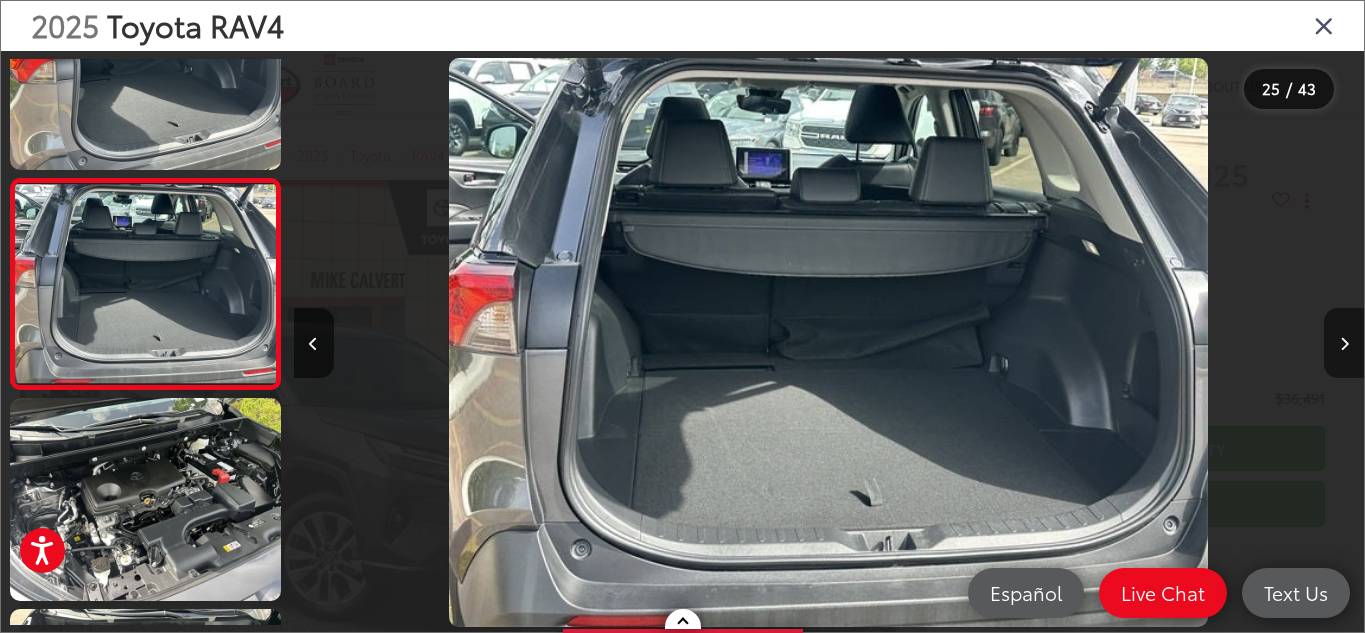 click at bounding box center [1344, 344] 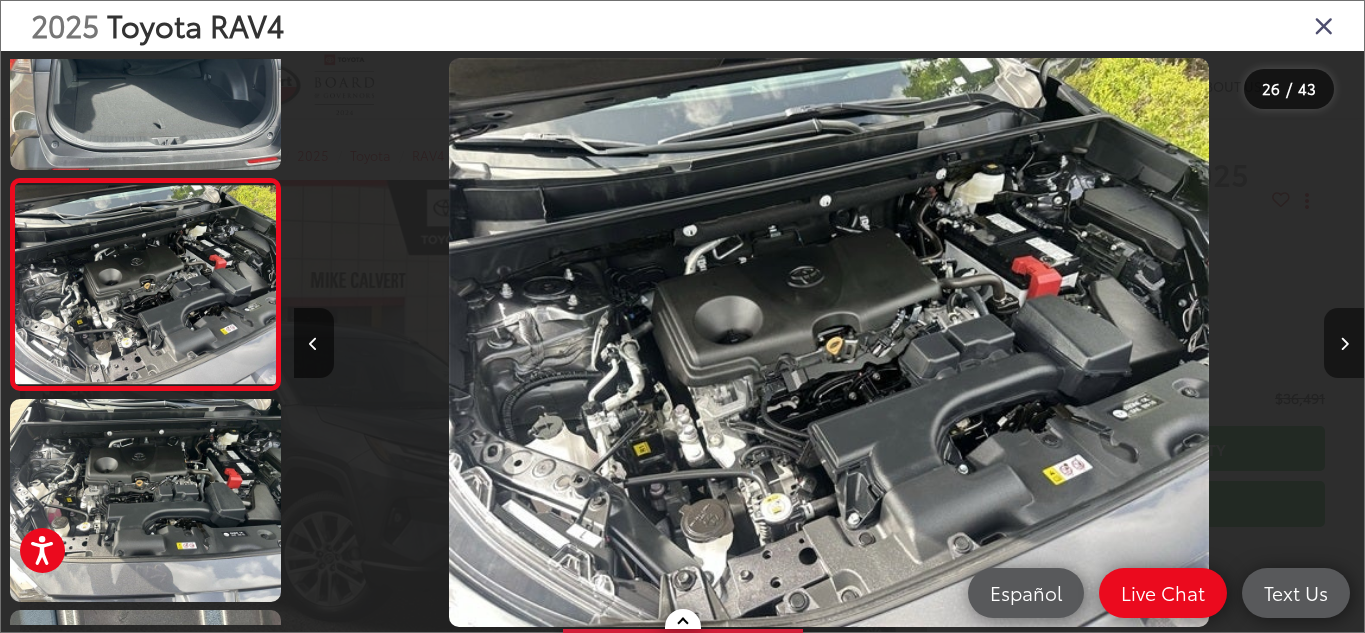 click at bounding box center [1344, 344] 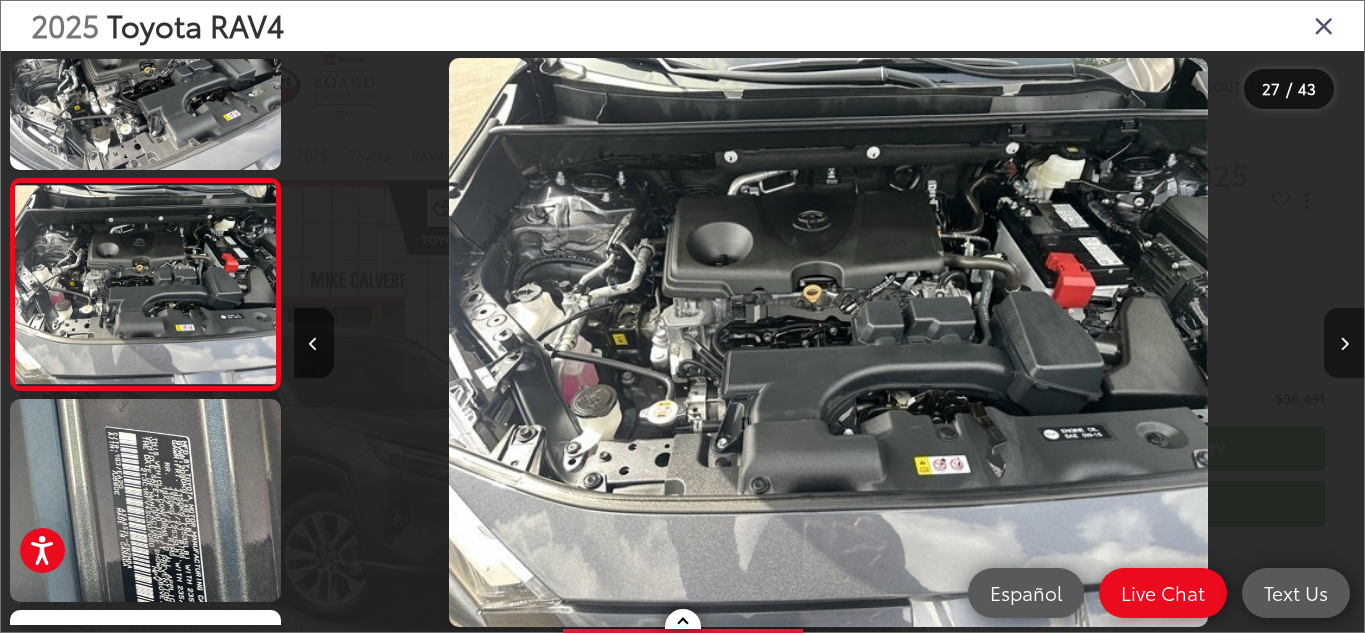 click at bounding box center [1344, 344] 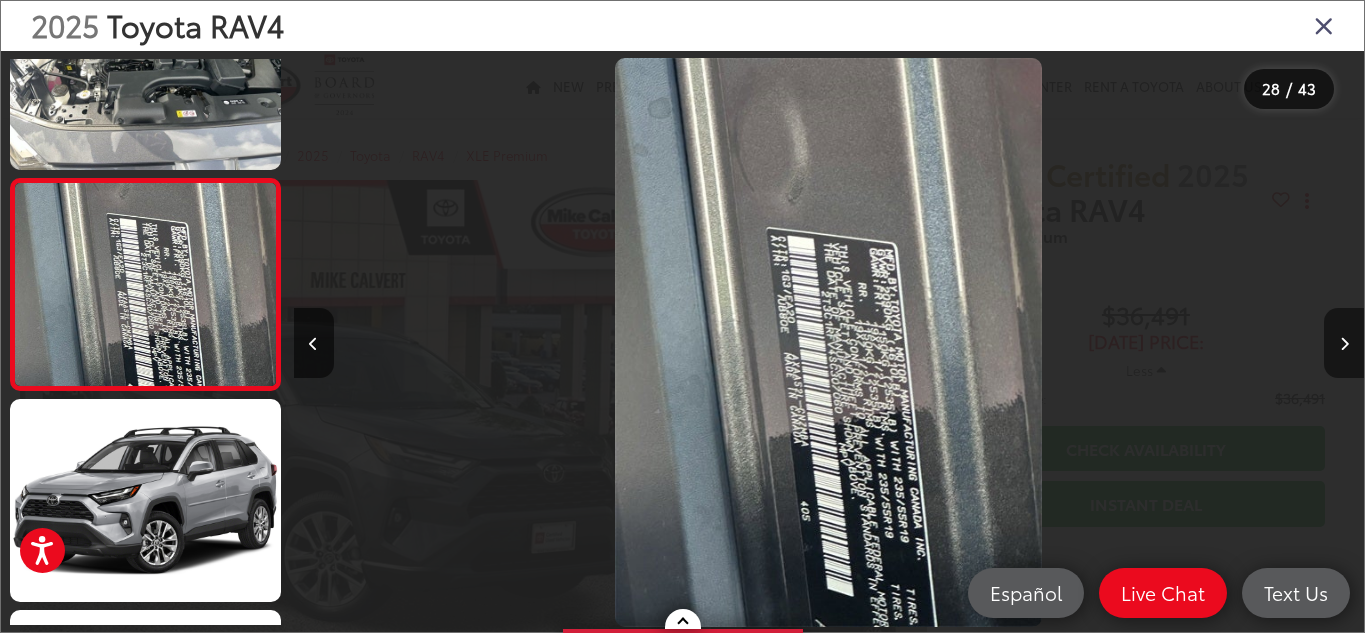 click at bounding box center [1344, 344] 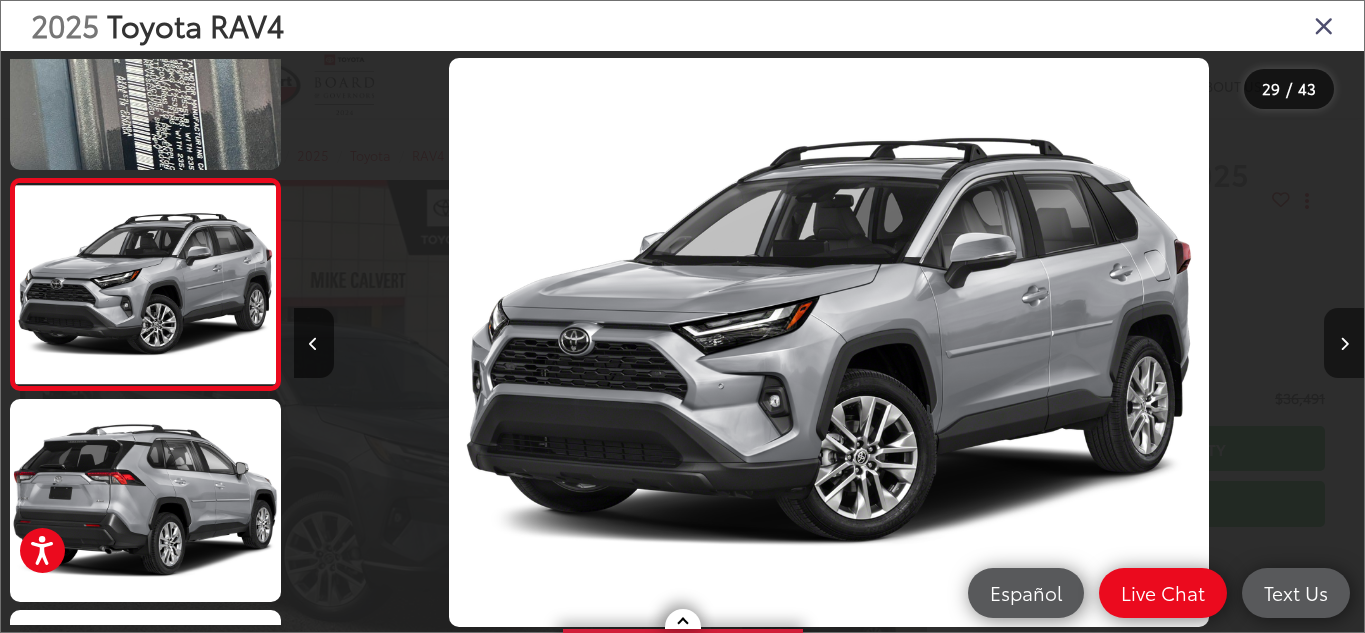 click at bounding box center (1344, 344) 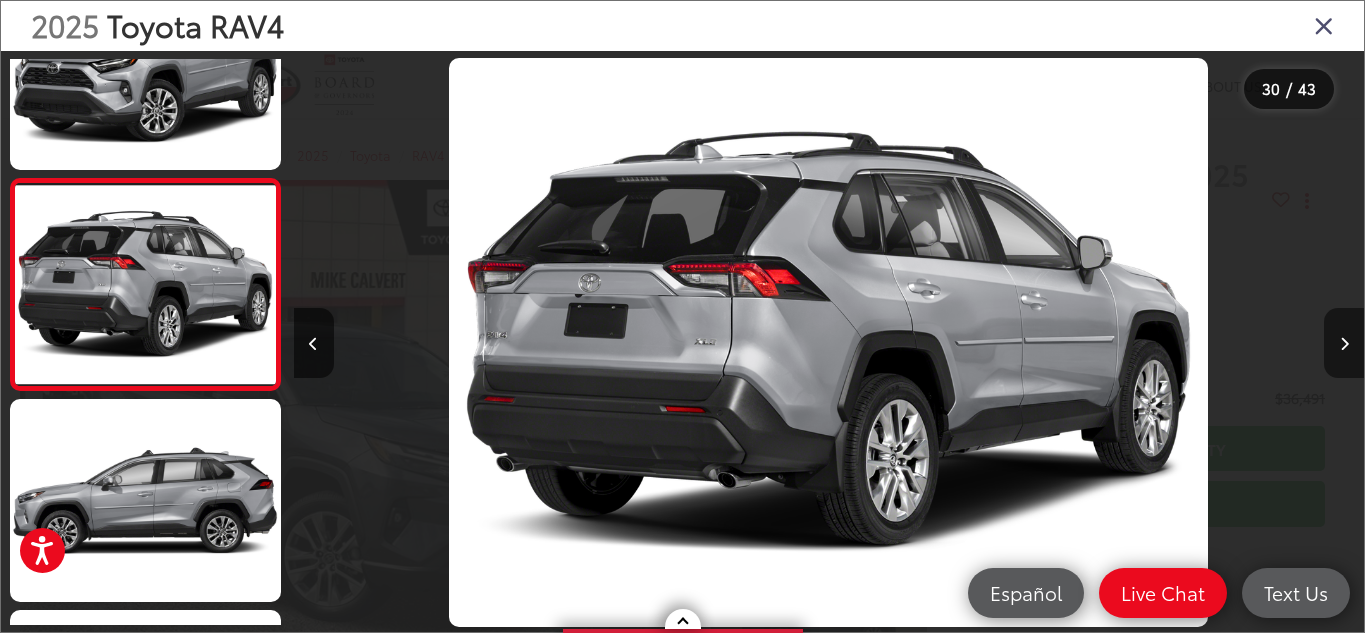 click at bounding box center [1344, 344] 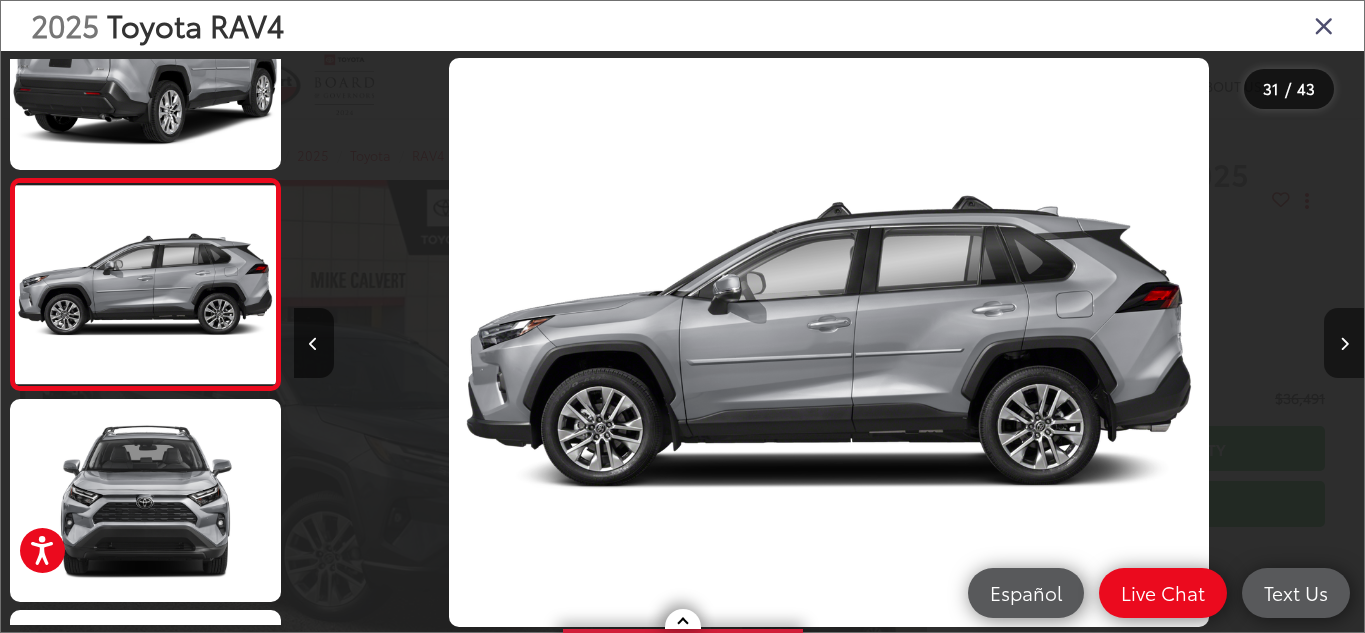 click at bounding box center [1344, 344] 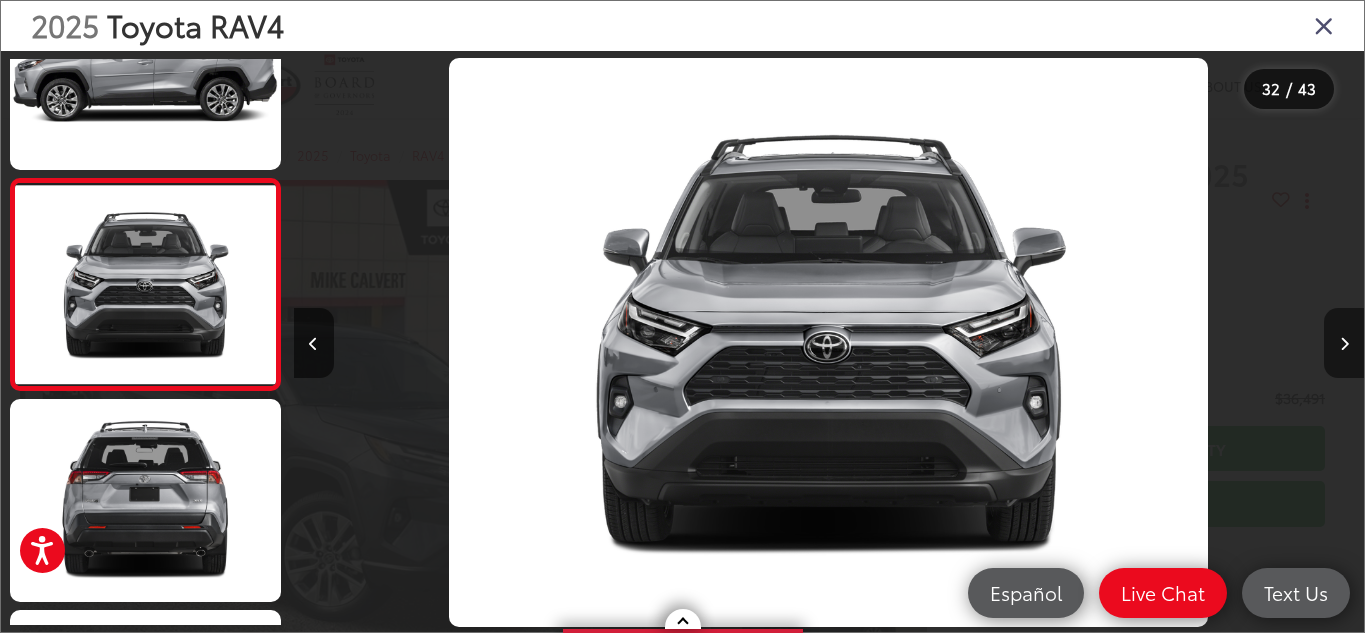 click at bounding box center [1344, 344] 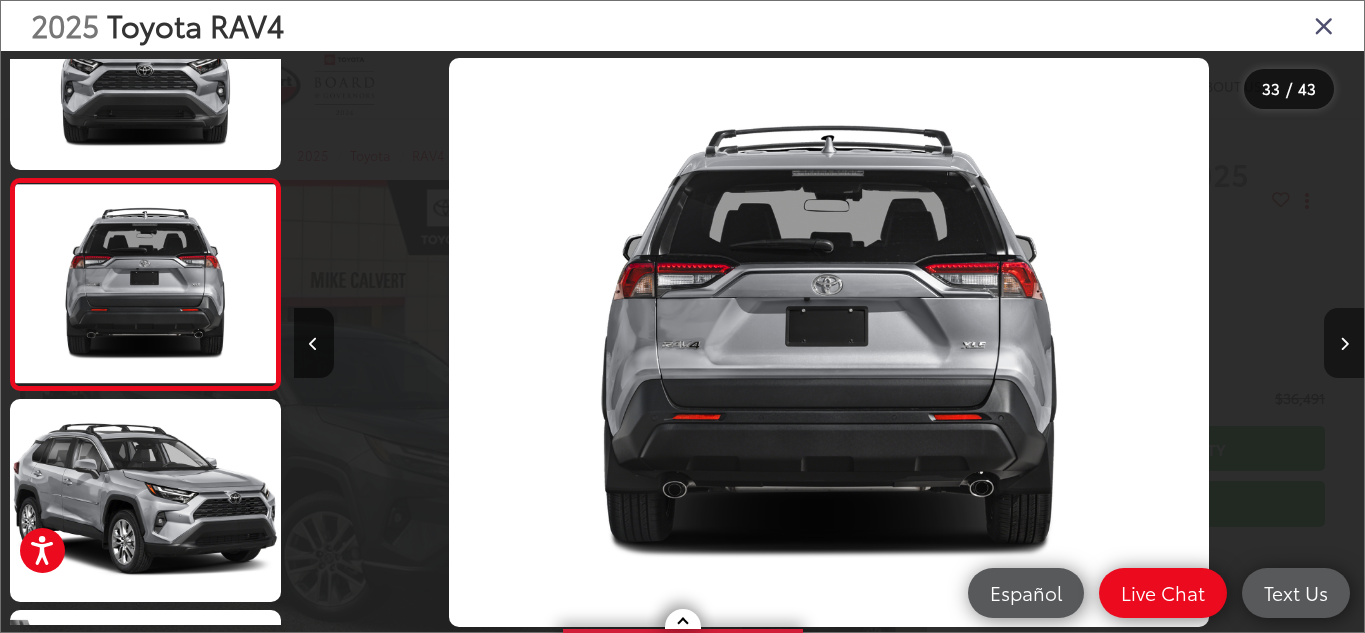 click at bounding box center (1344, 344) 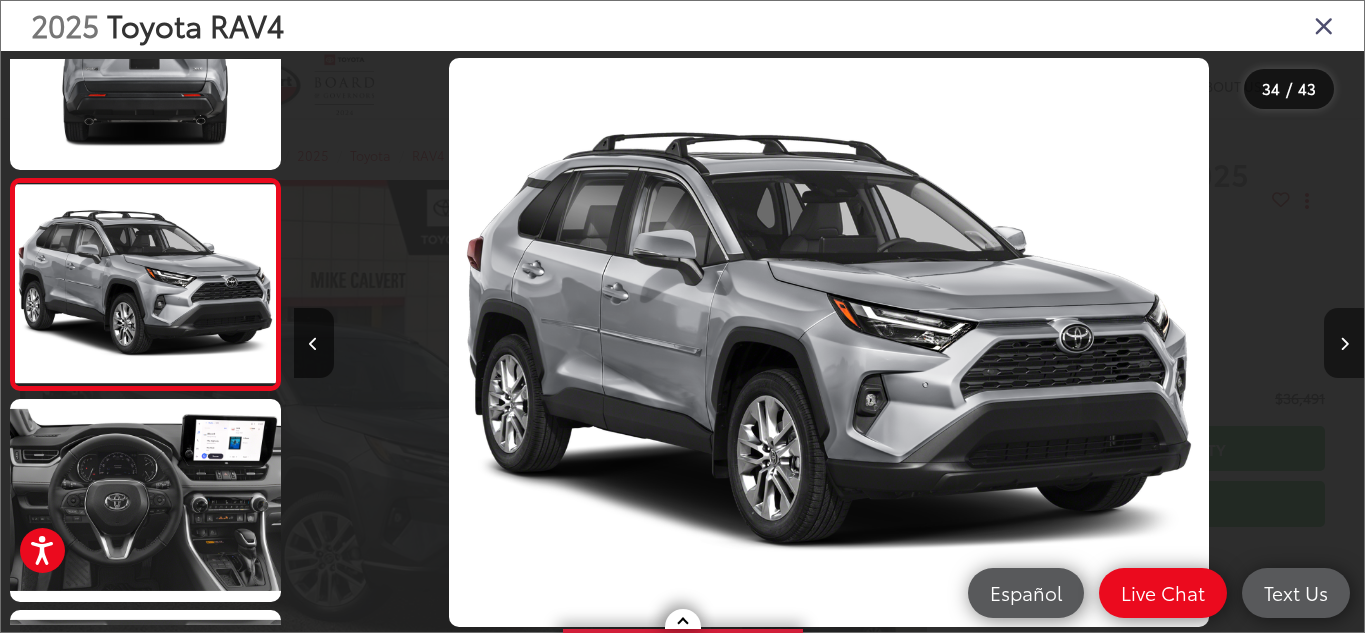 click at bounding box center (1344, 344) 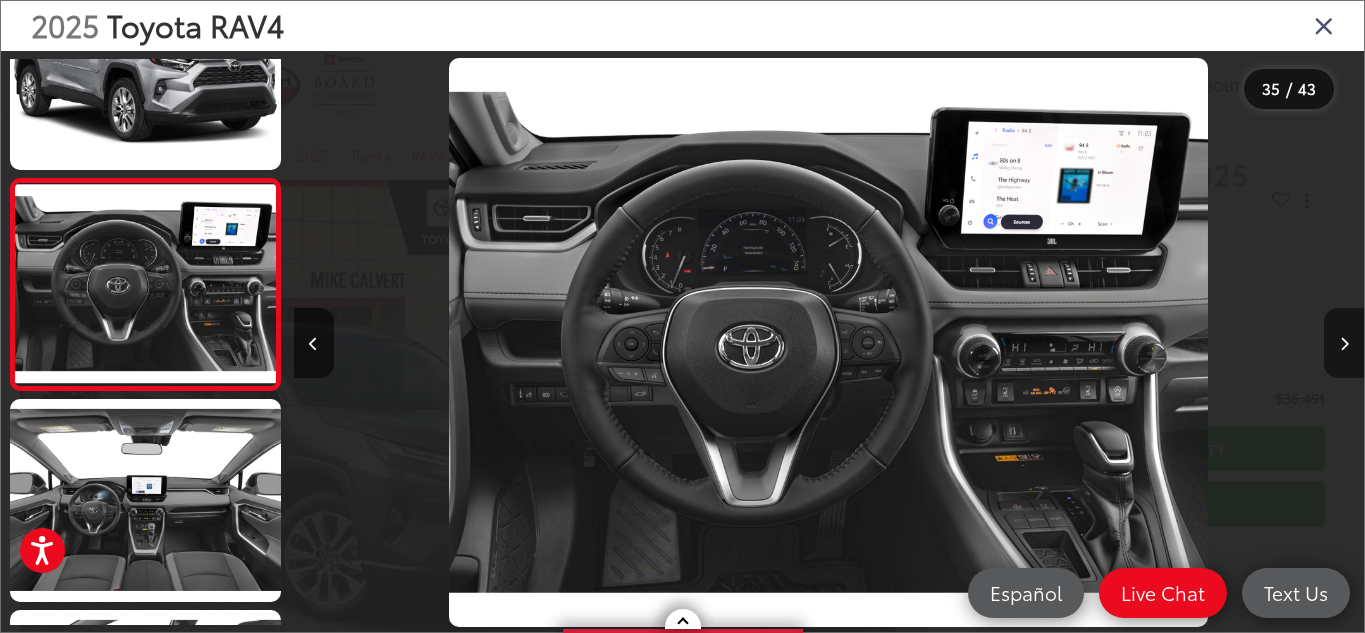 click at bounding box center [1344, 343] 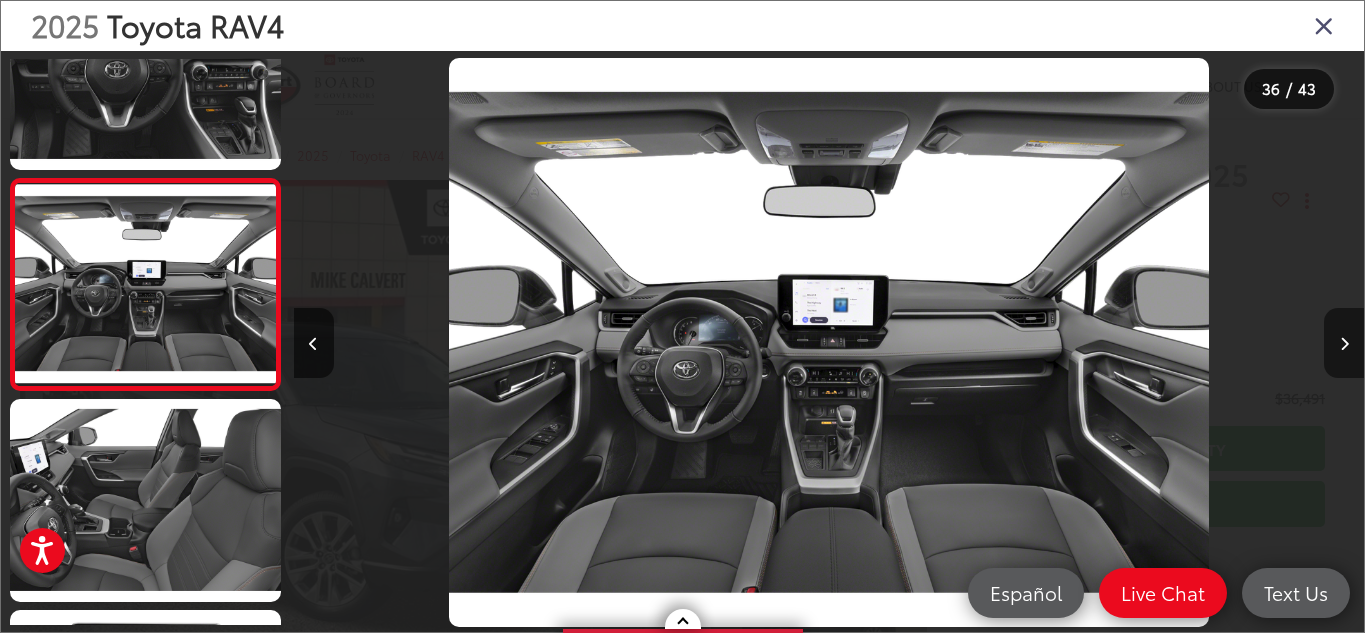 click at bounding box center [1344, 343] 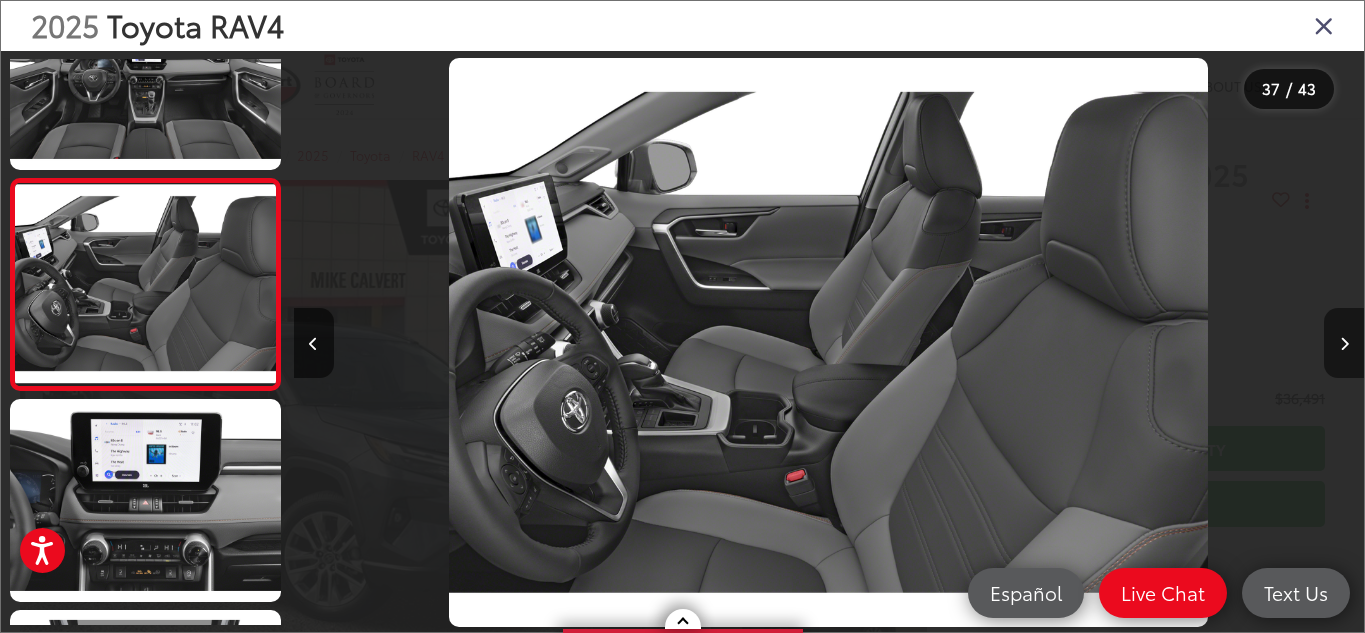 click at bounding box center (1344, 343) 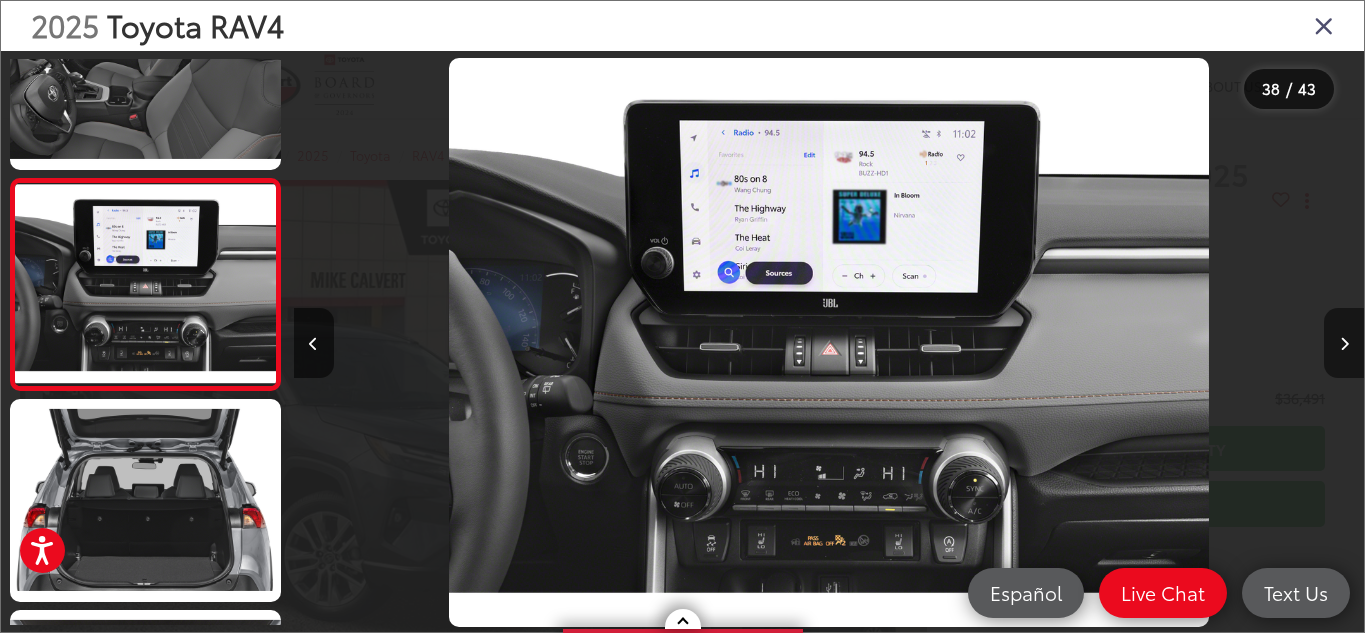 click at bounding box center (1344, 344) 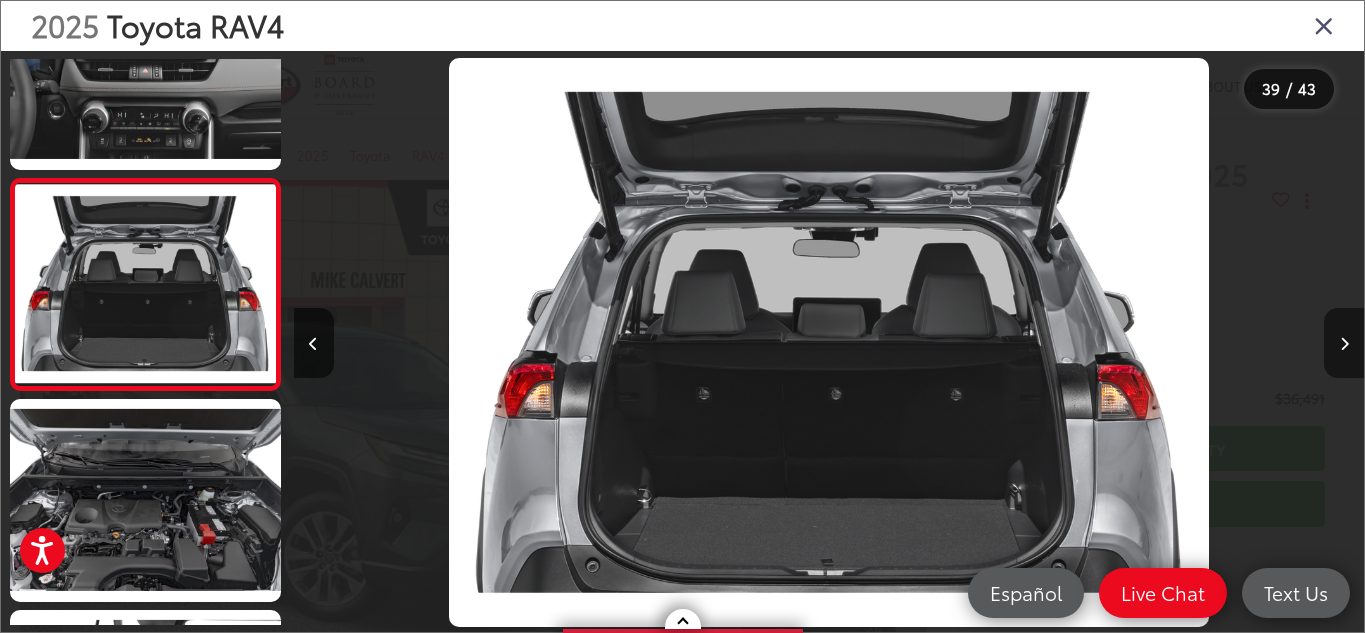 click at bounding box center [1344, 344] 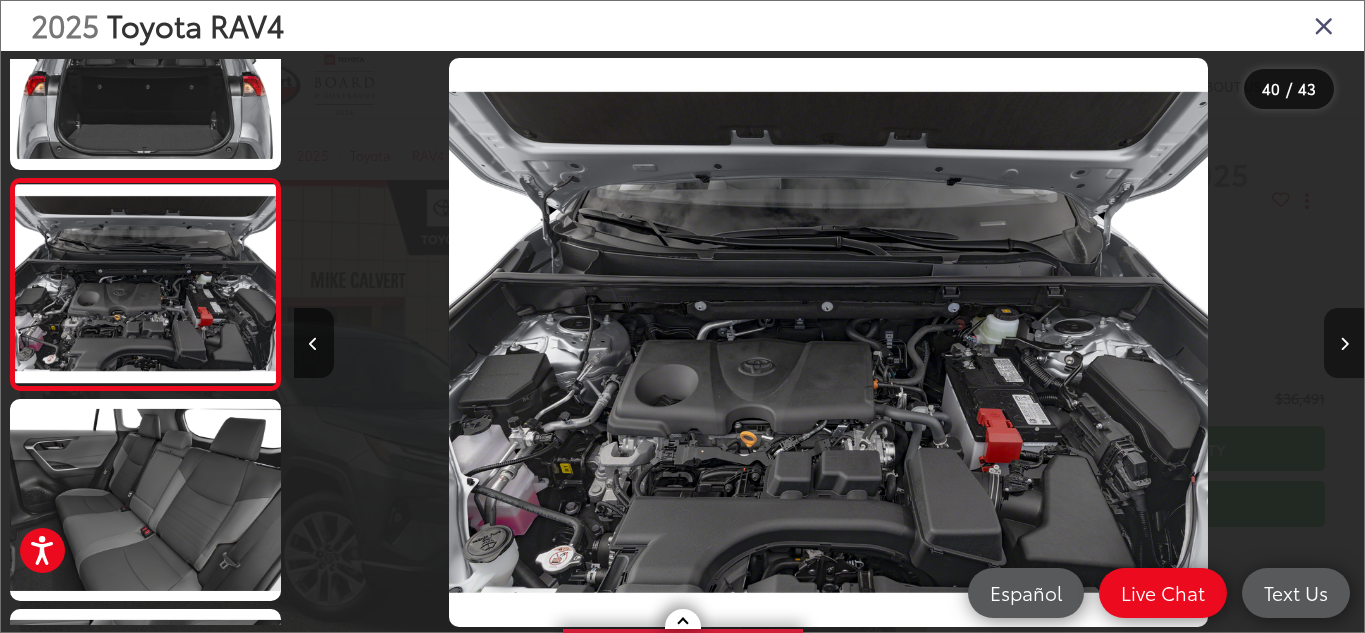 click at bounding box center (1344, 344) 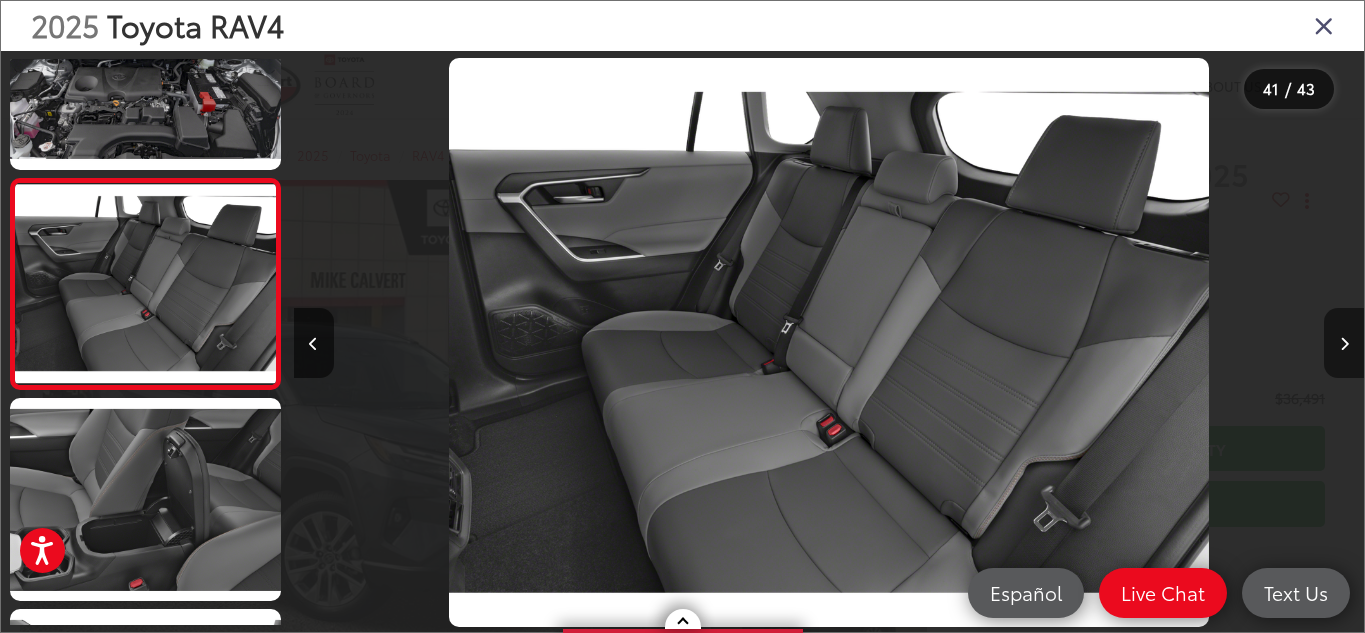 click at bounding box center [1344, 344] 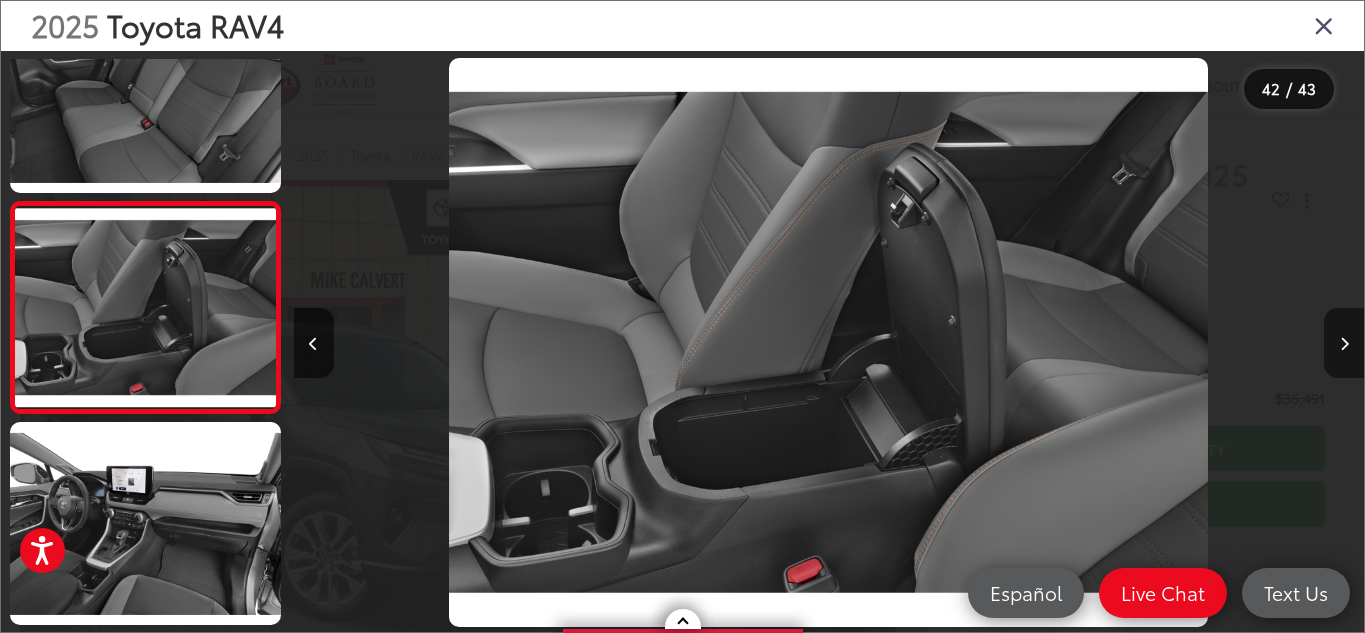 click at bounding box center [1344, 344] 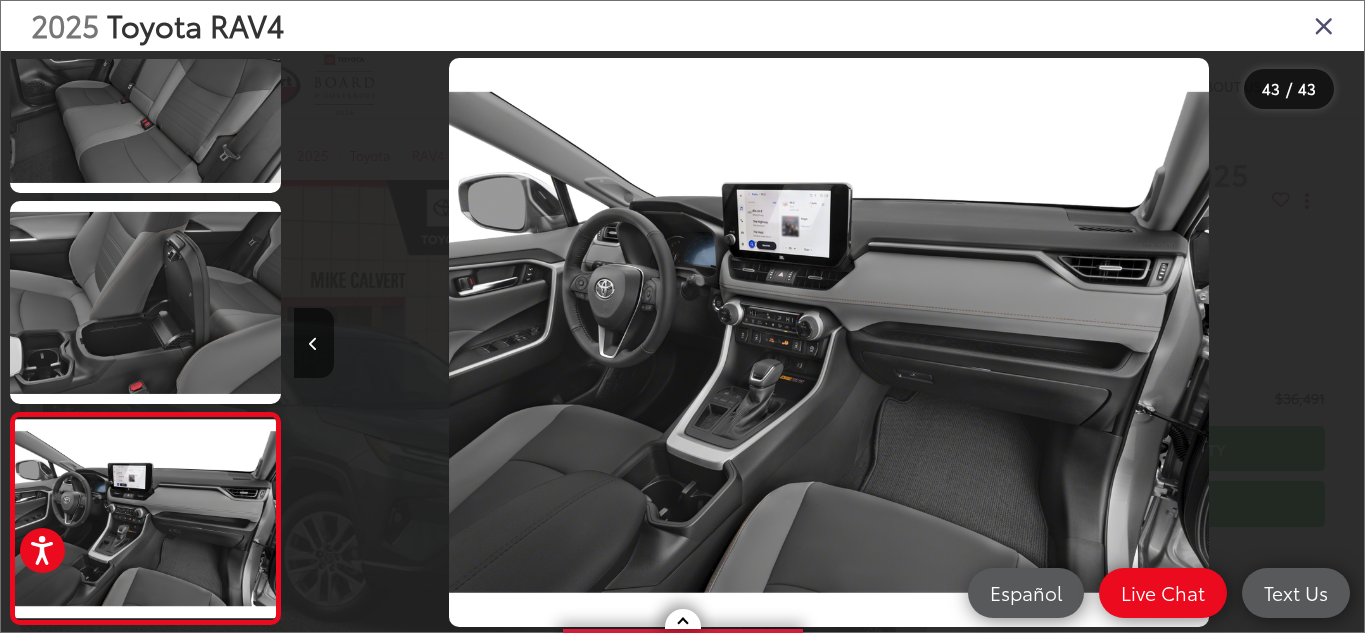 click at bounding box center (1324, 25) 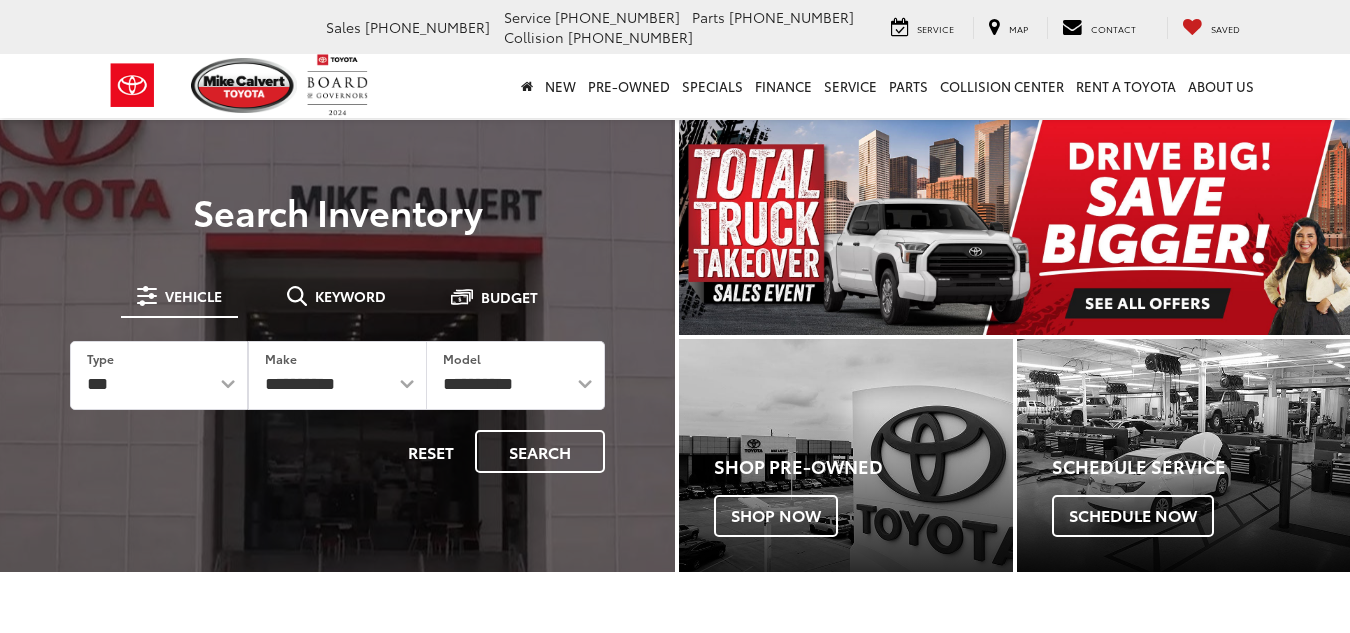 scroll, scrollTop: 0, scrollLeft: 0, axis: both 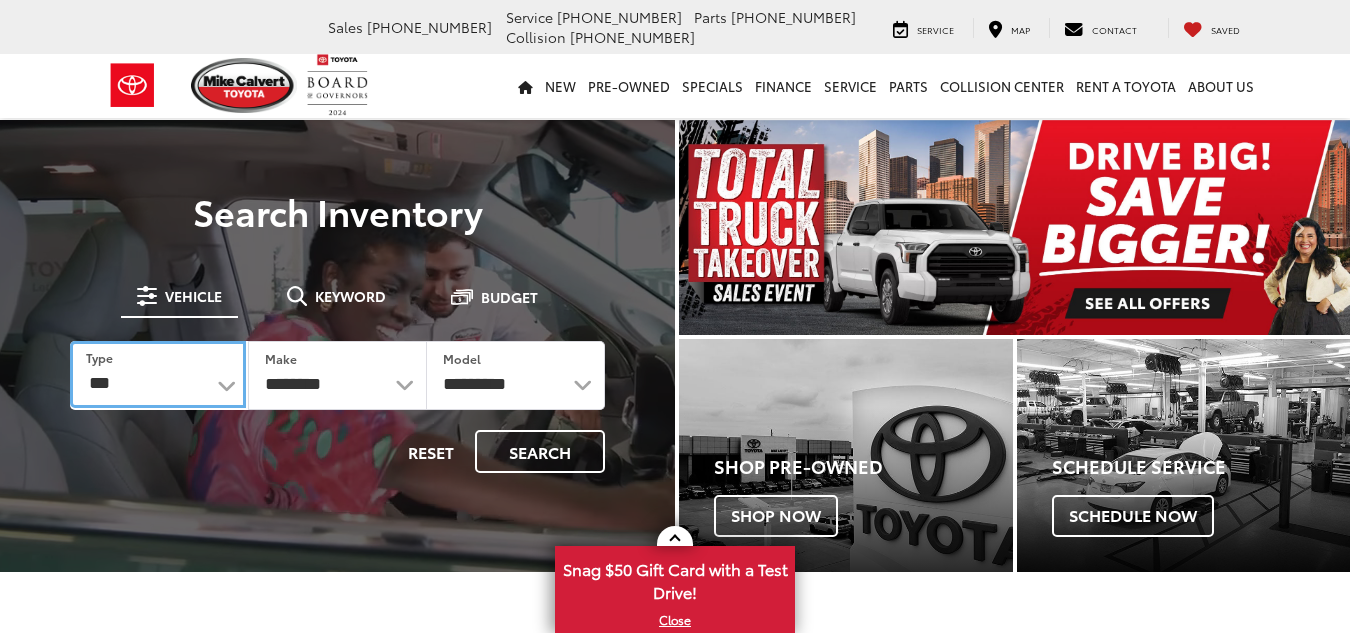 click on "***
***
****
*********" at bounding box center (158, 374) 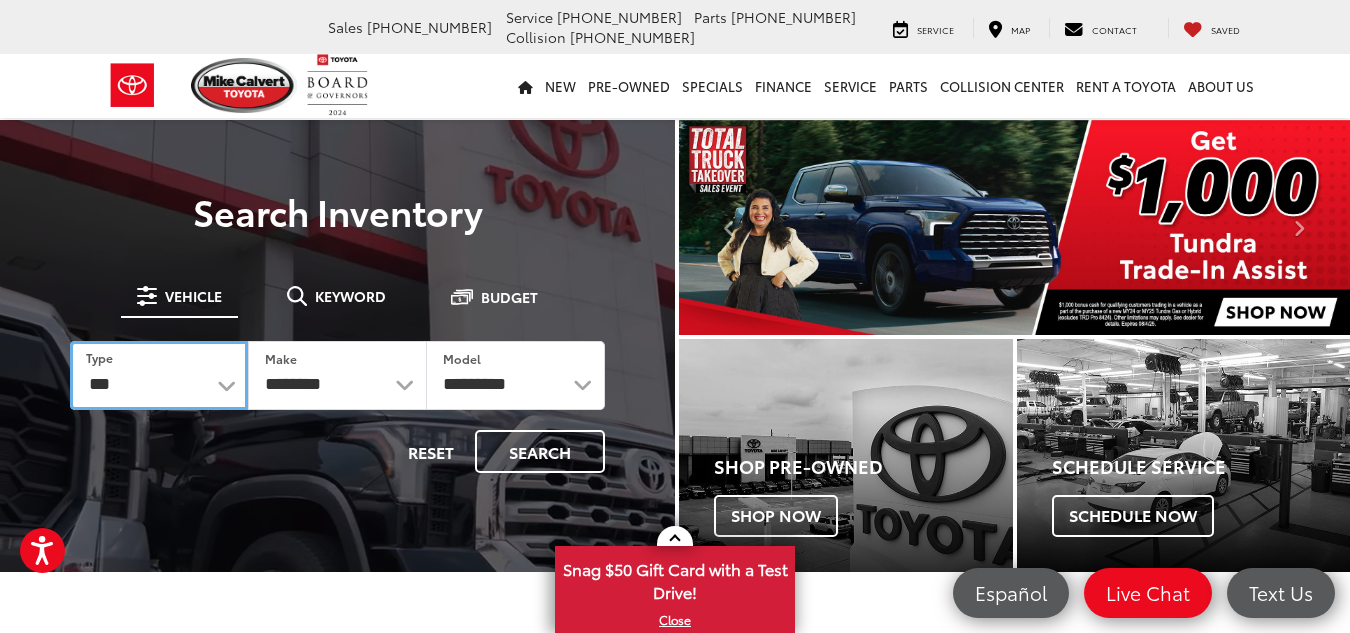 select on "******" 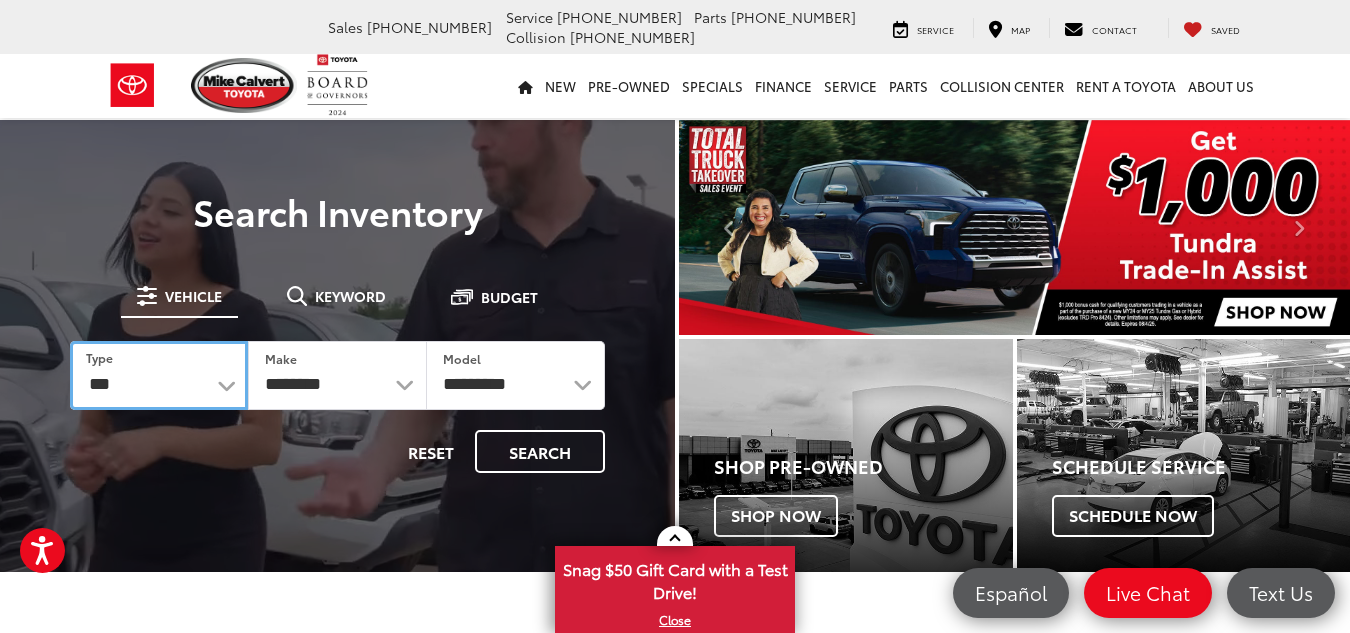 click on "***
***
****
*********" at bounding box center (159, 375) 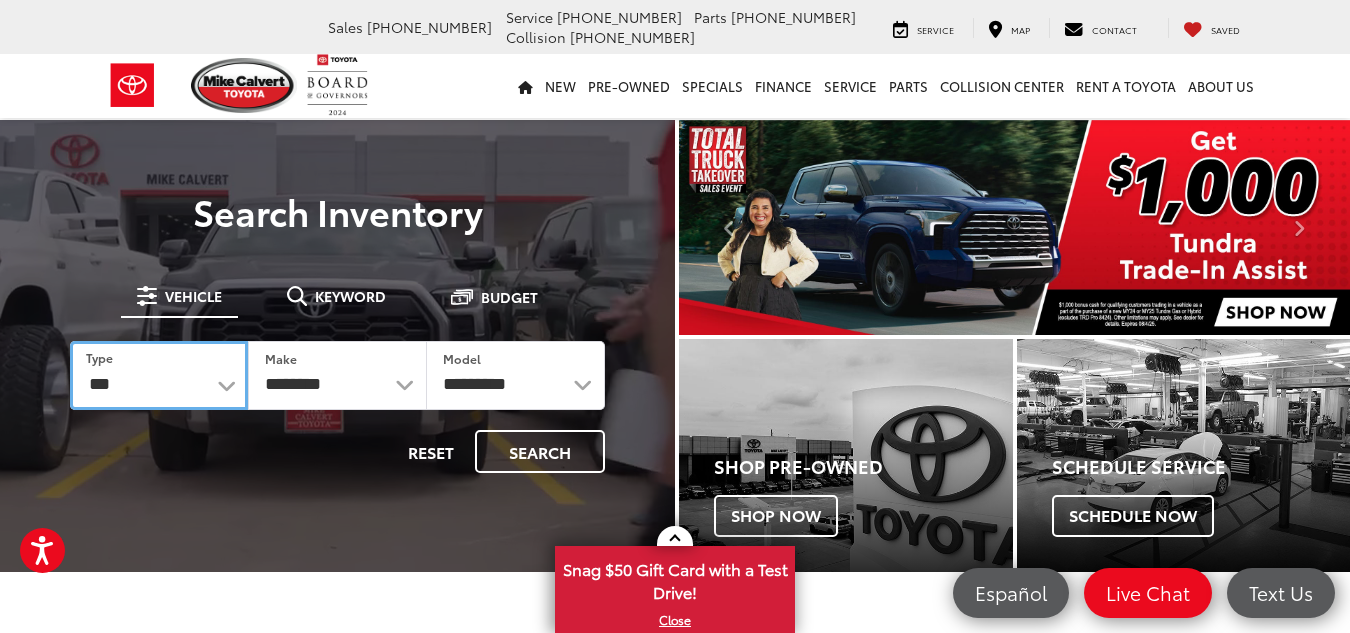select on "******" 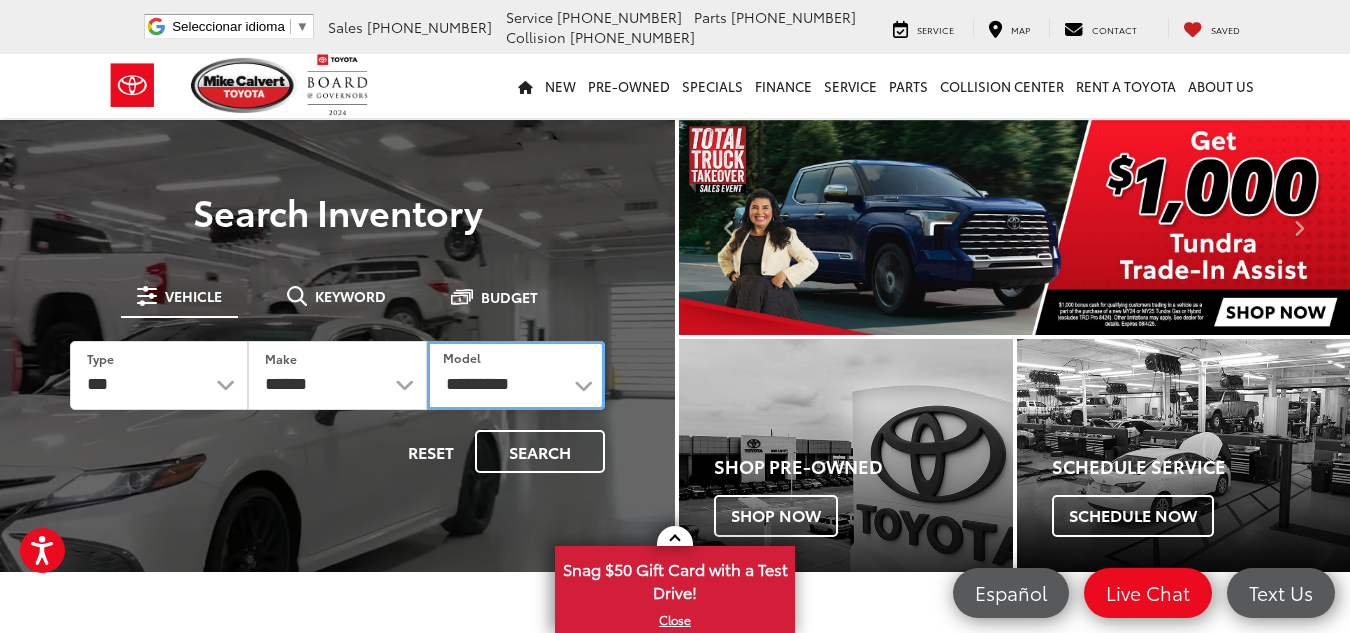 click on "**********" at bounding box center (516, 375) 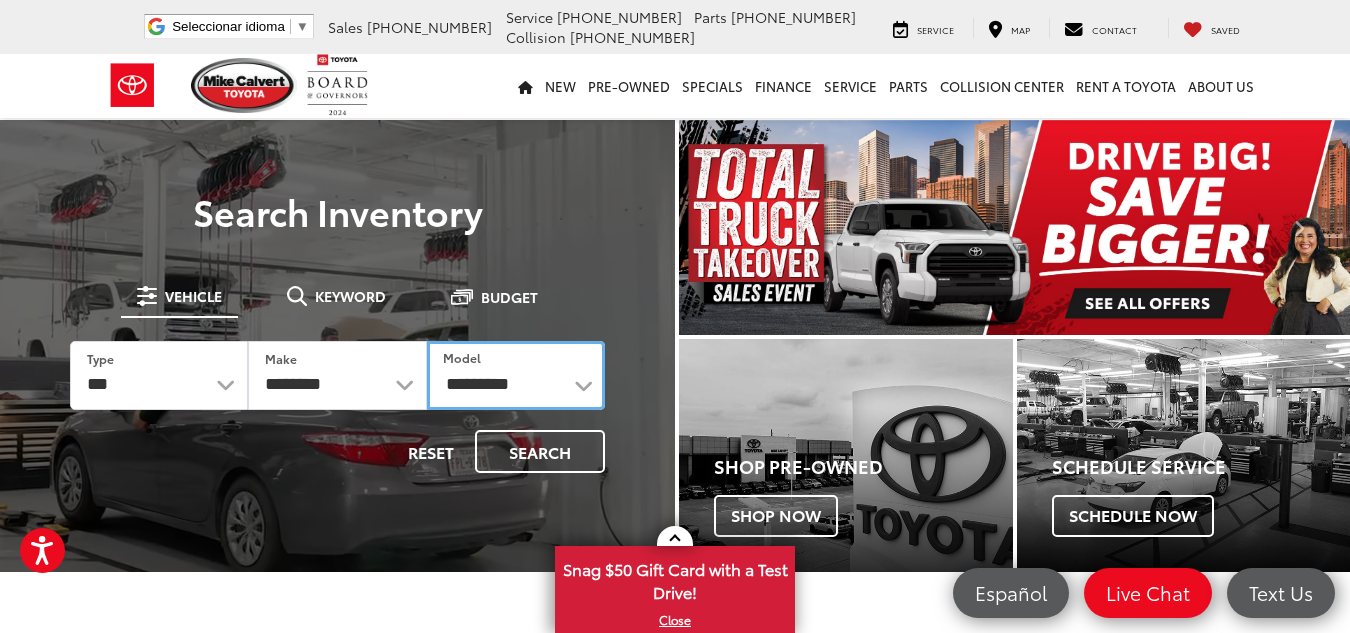 scroll, scrollTop: 0, scrollLeft: 0, axis: both 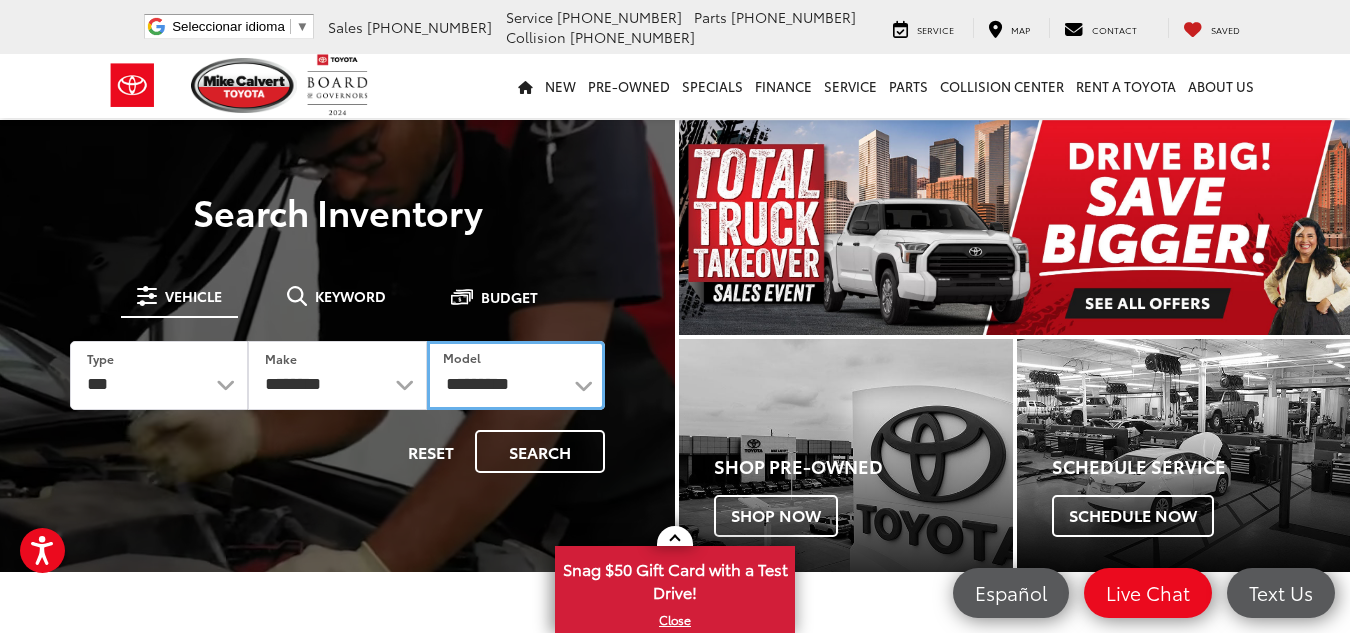 select on "****" 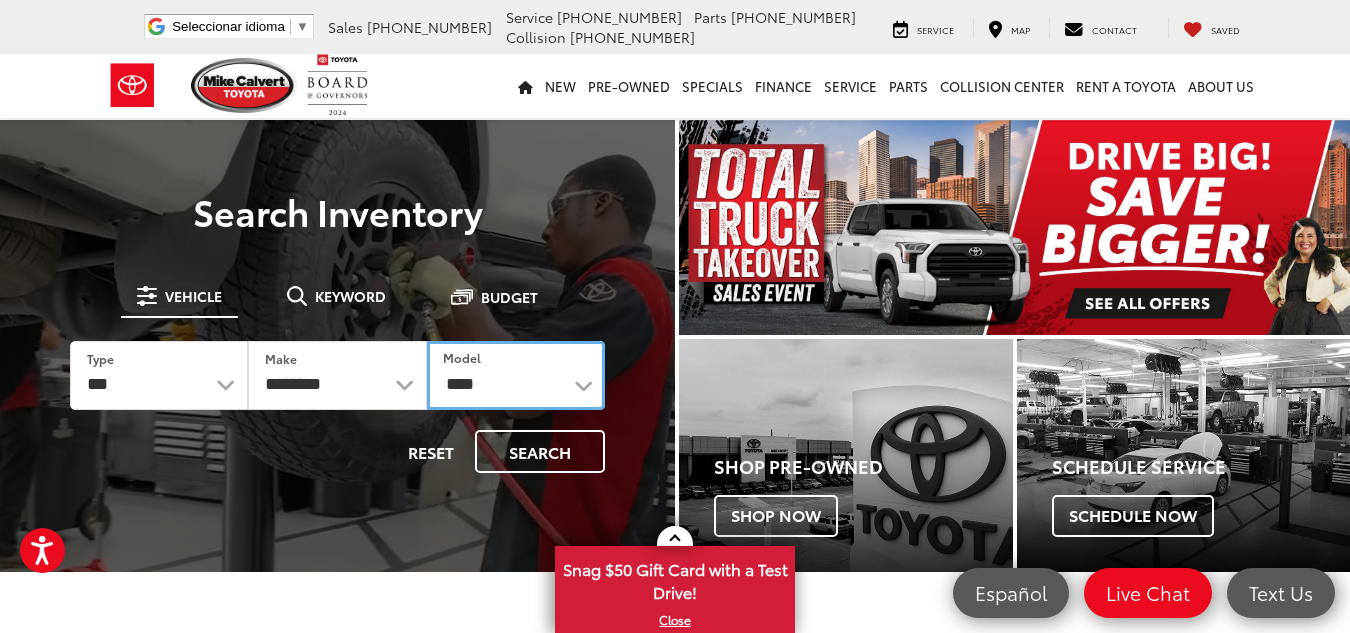 click on "**********" at bounding box center (516, 375) 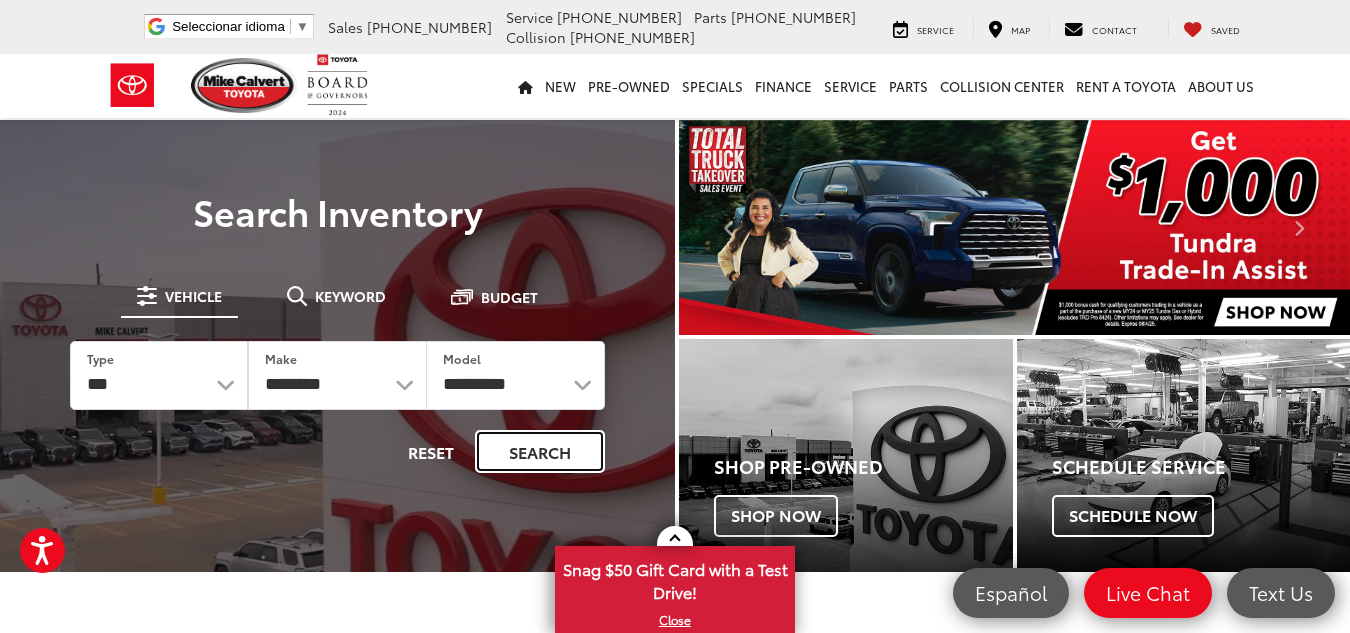click on "Search" at bounding box center (540, 451) 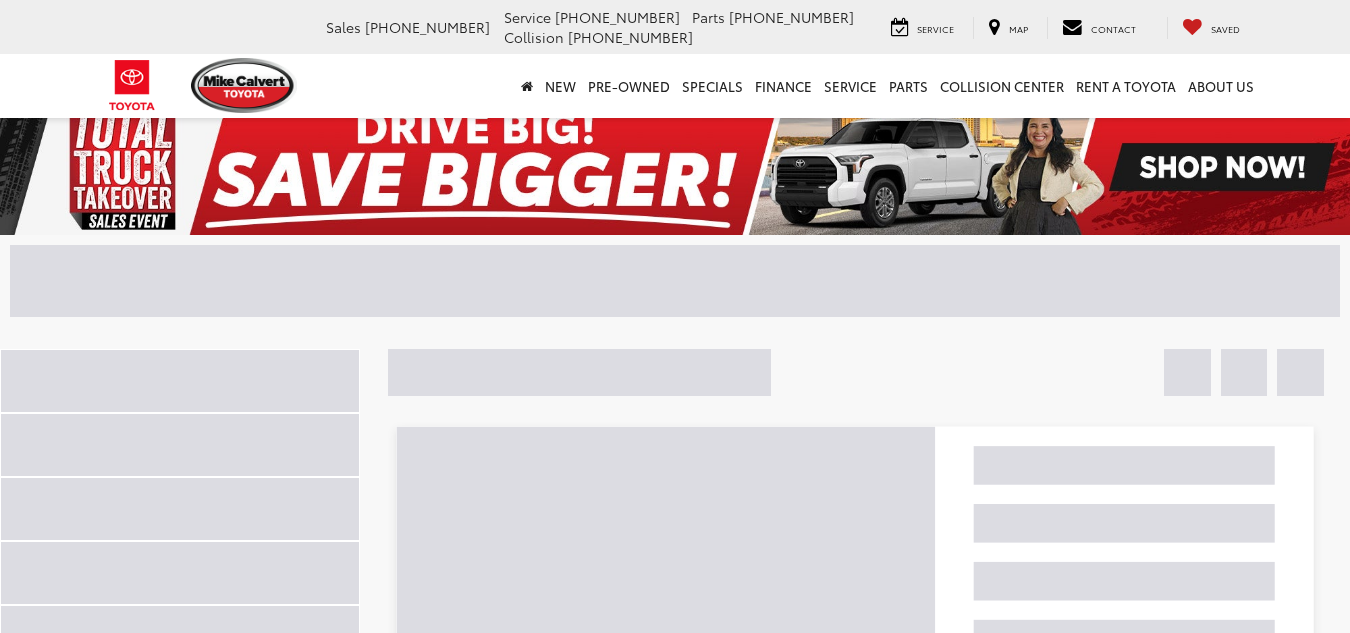 scroll, scrollTop: 0, scrollLeft: 0, axis: both 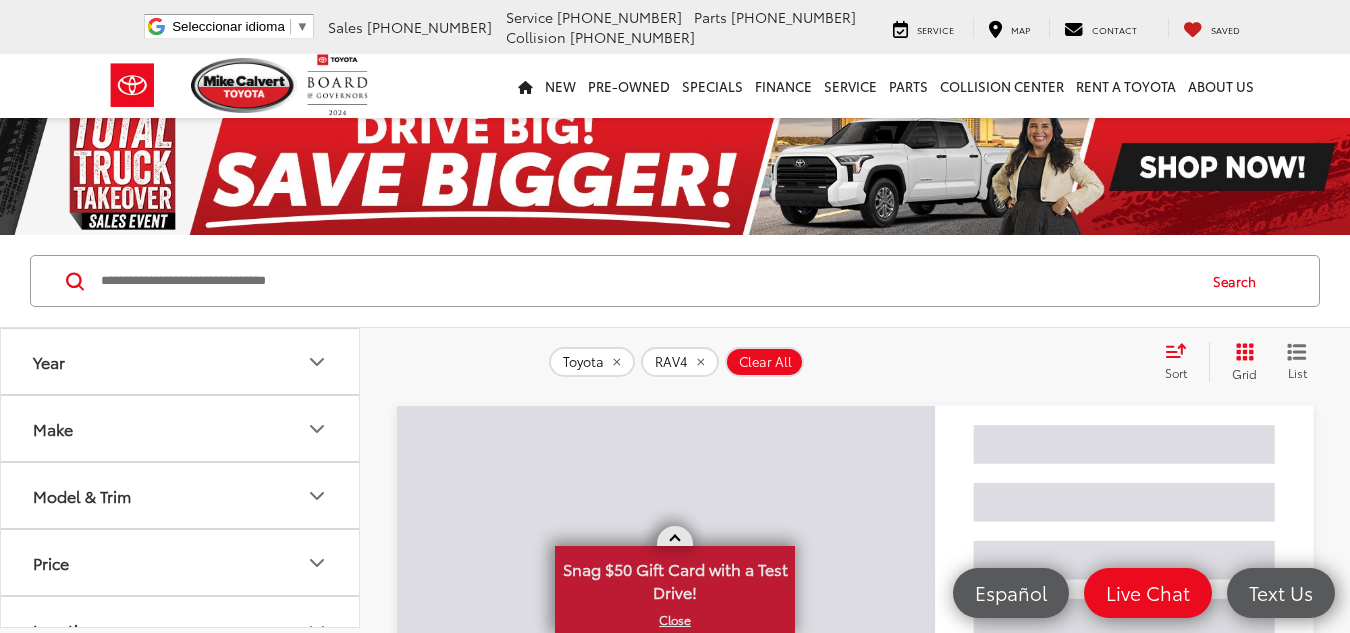 click at bounding box center (675, 536) 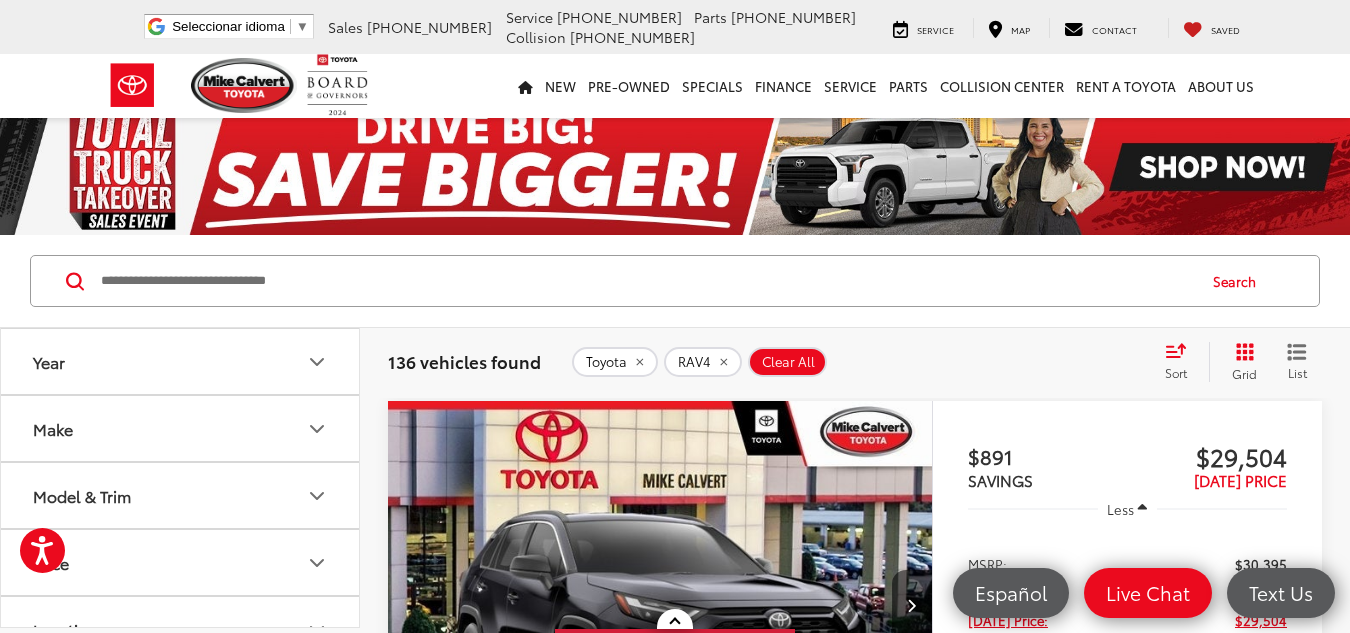scroll, scrollTop: 100, scrollLeft: 0, axis: vertical 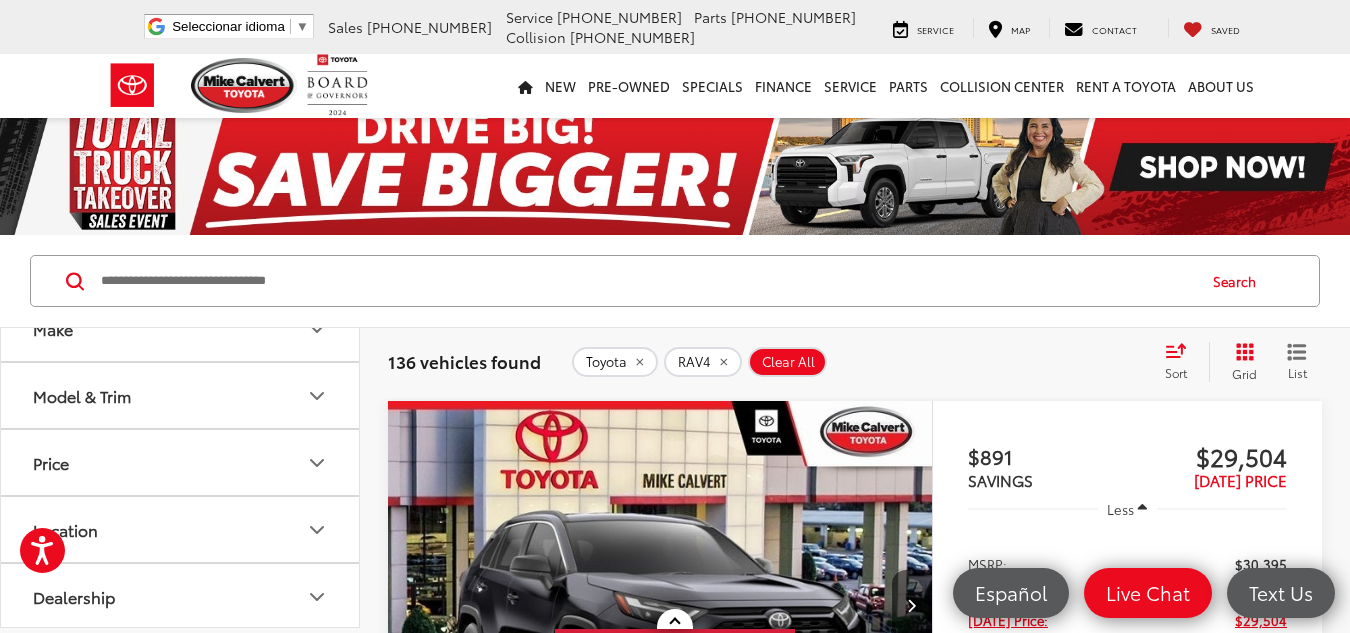 click 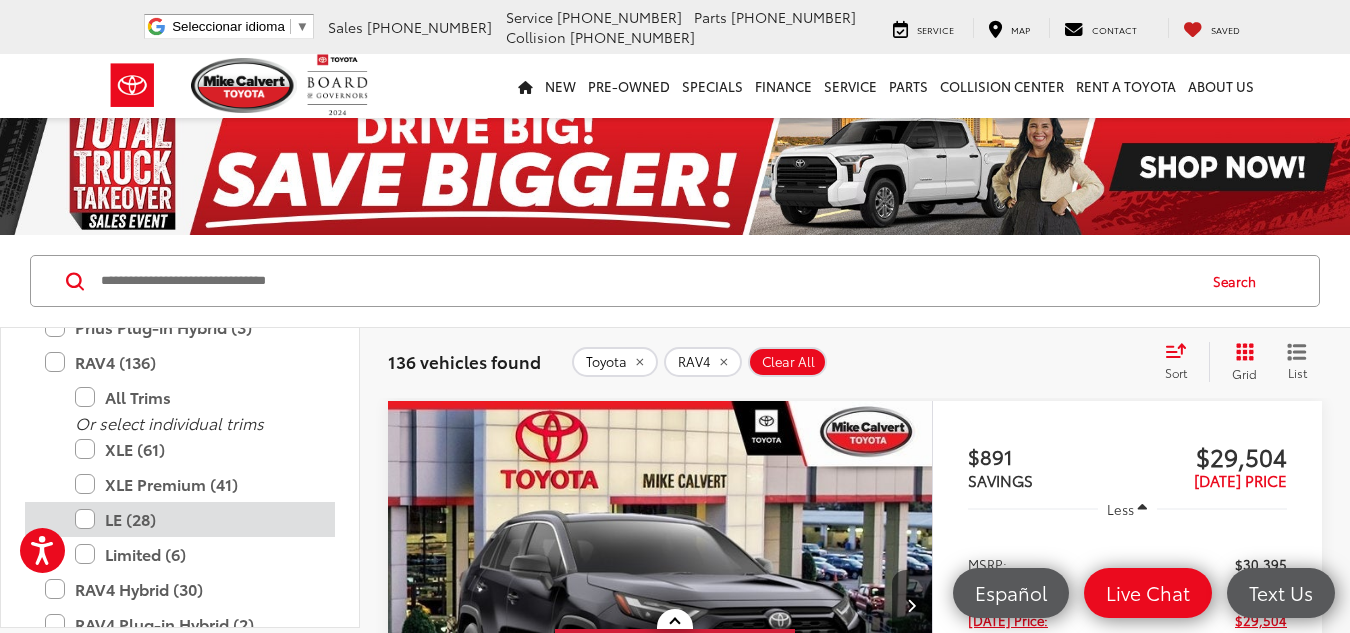 scroll, scrollTop: 900, scrollLeft: 0, axis: vertical 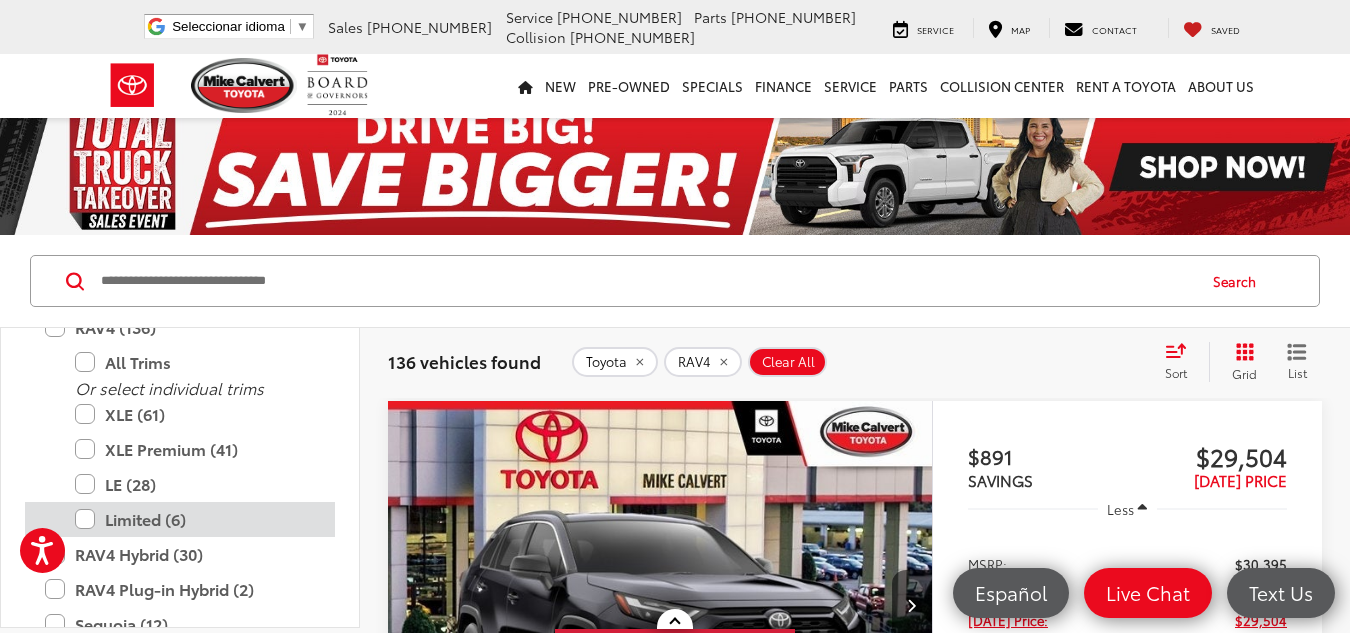 click on "Limited (6)" at bounding box center [195, 519] 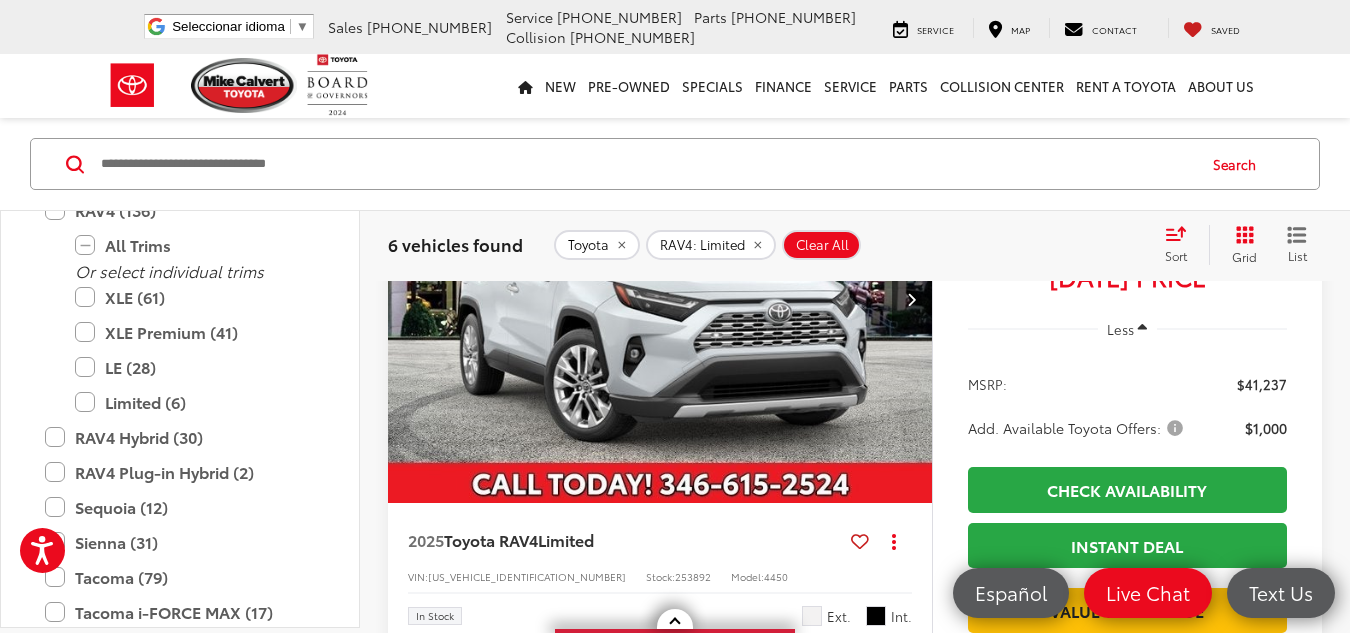 scroll, scrollTop: 1100, scrollLeft: 0, axis: vertical 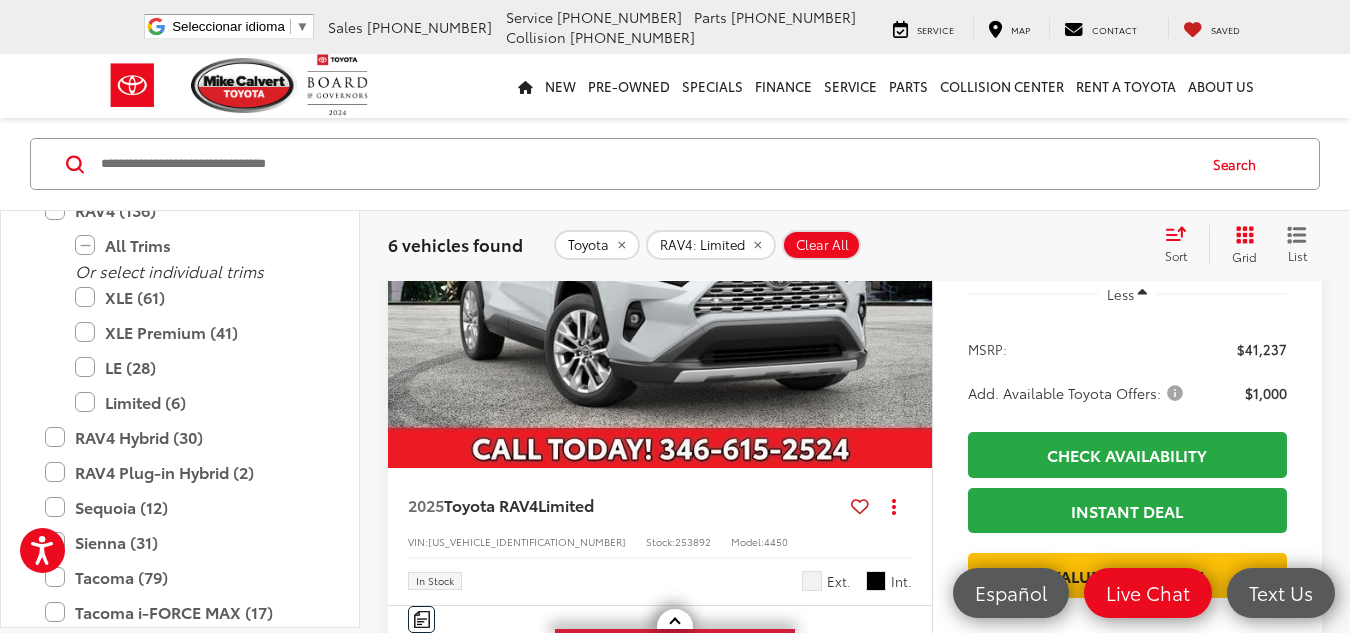click at bounding box center [660, 264] 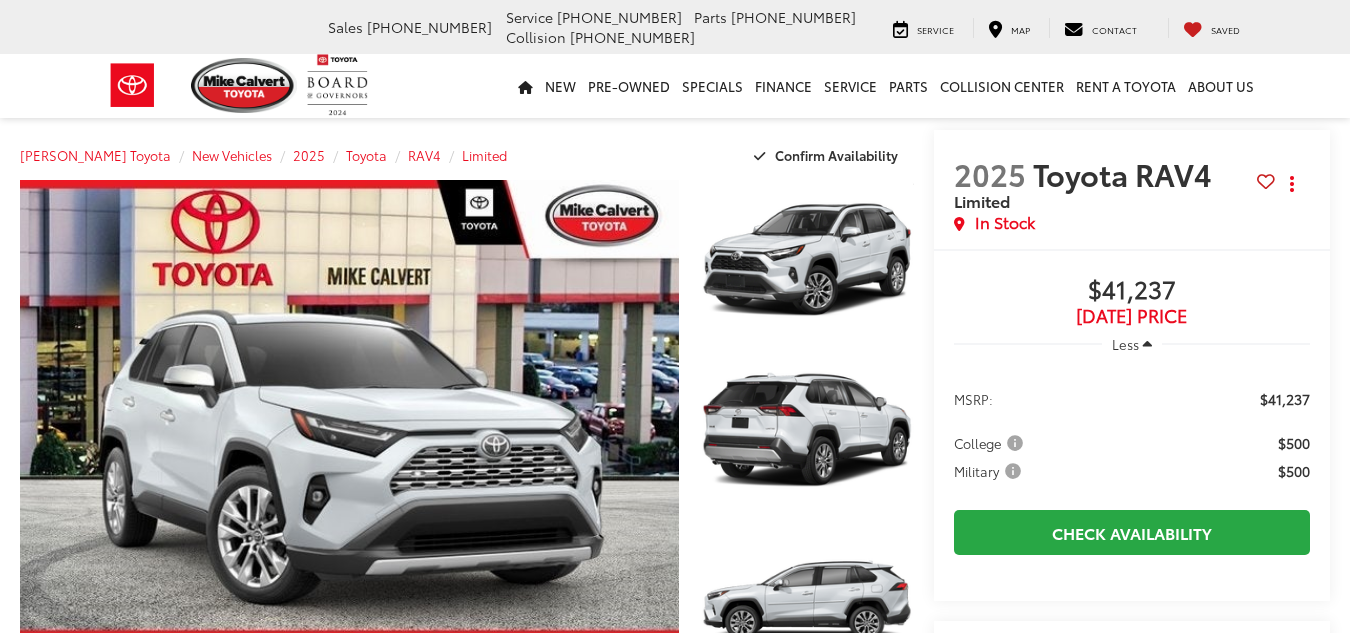 scroll, scrollTop: 295, scrollLeft: 0, axis: vertical 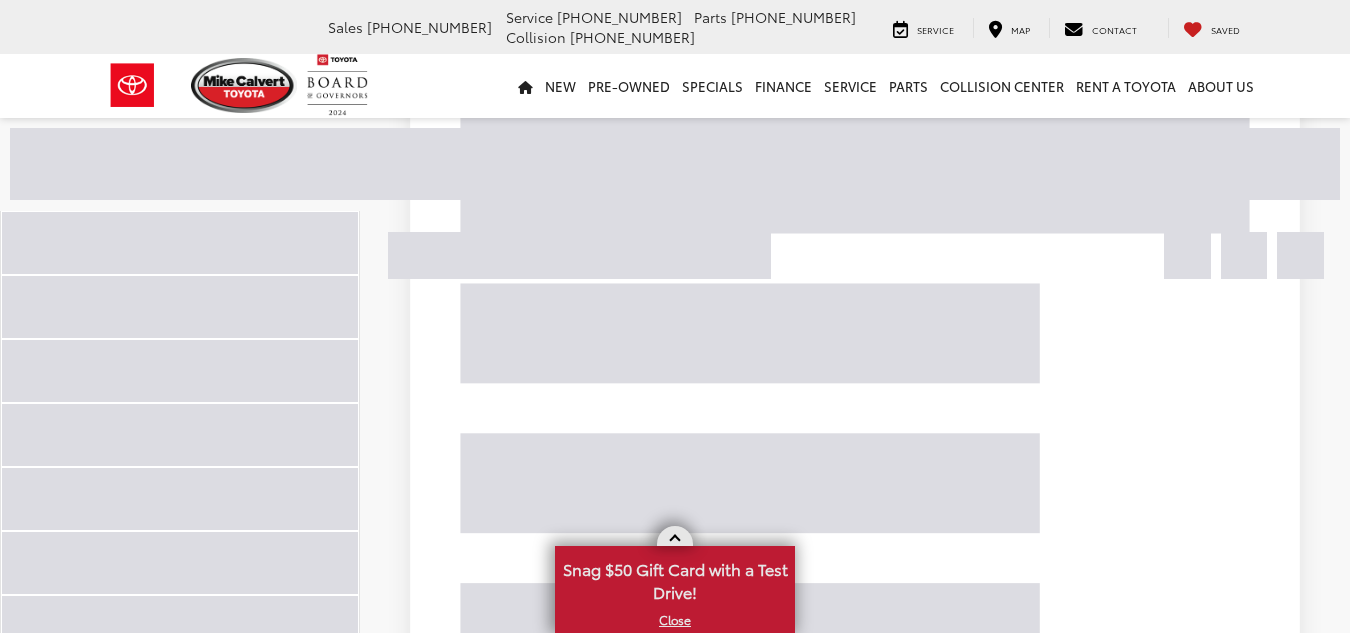 click at bounding box center [675, 536] 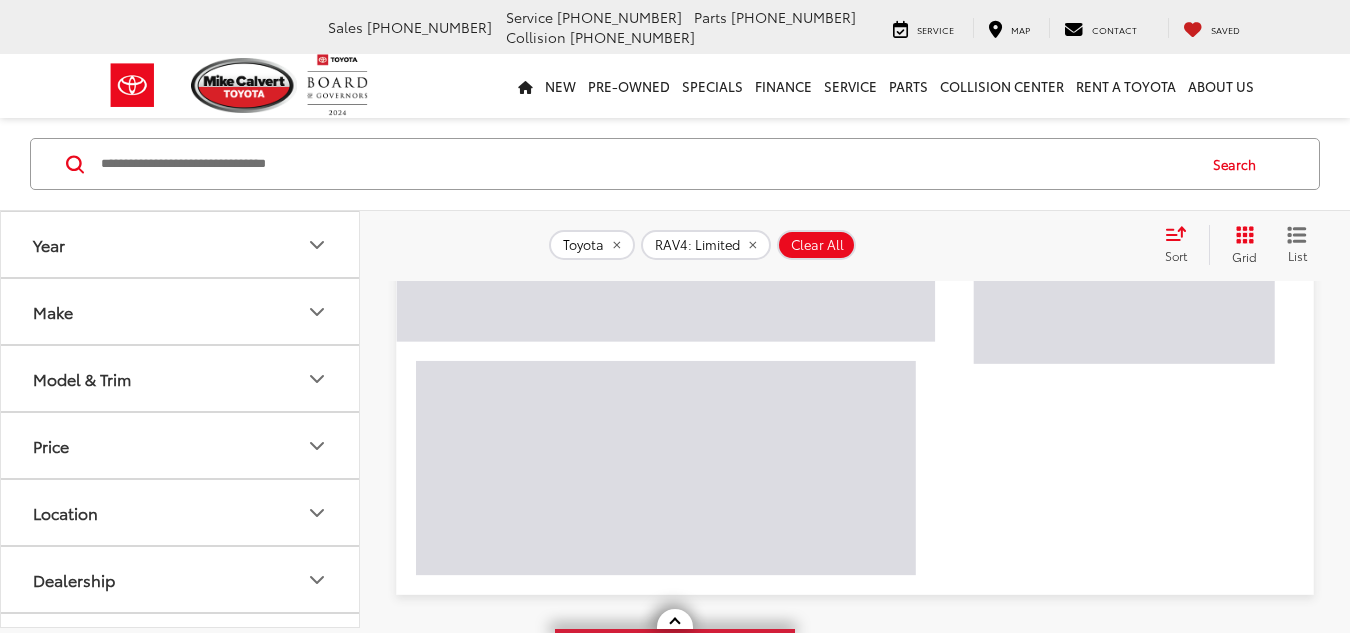 scroll, scrollTop: 1079, scrollLeft: 0, axis: vertical 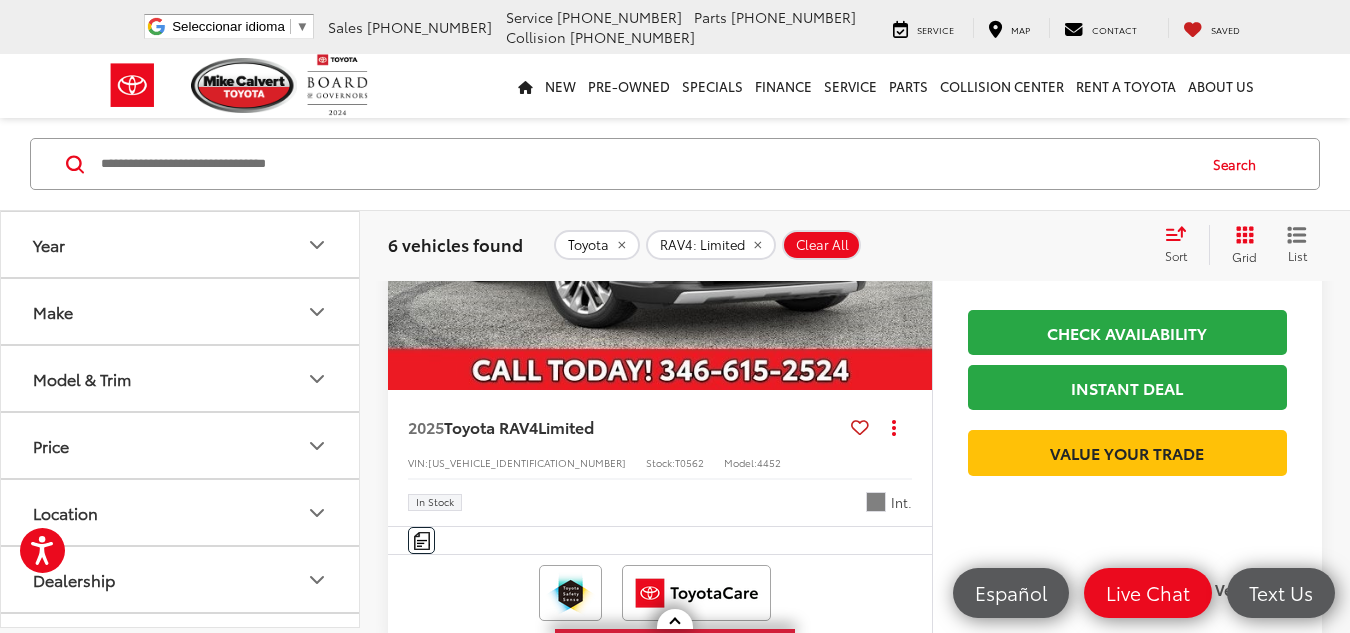 click at bounding box center [660, 186] 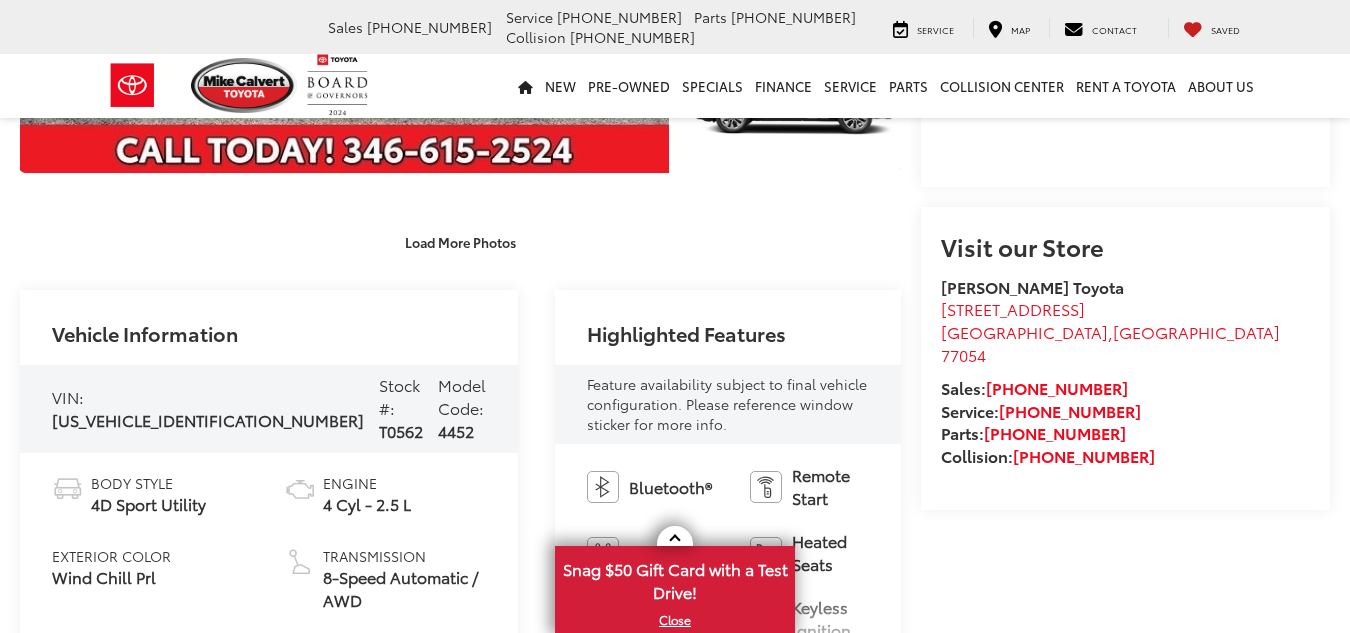 scroll, scrollTop: 700, scrollLeft: 0, axis: vertical 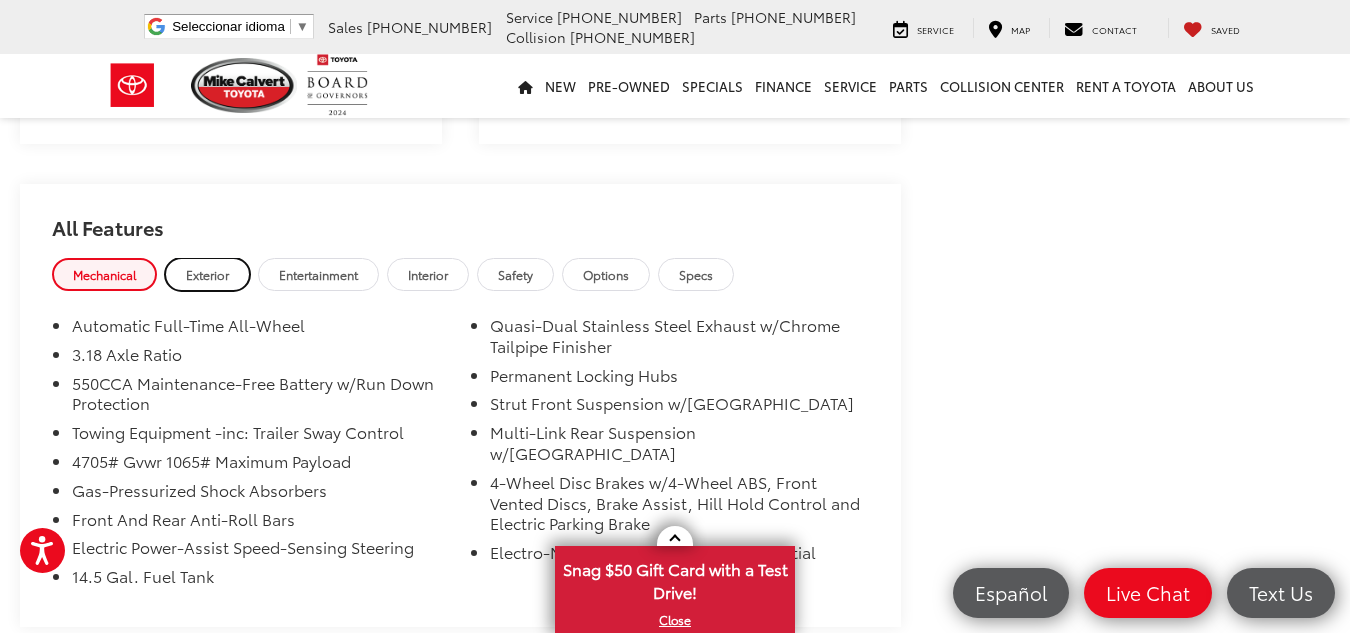 click on "Exterior" at bounding box center (207, 274) 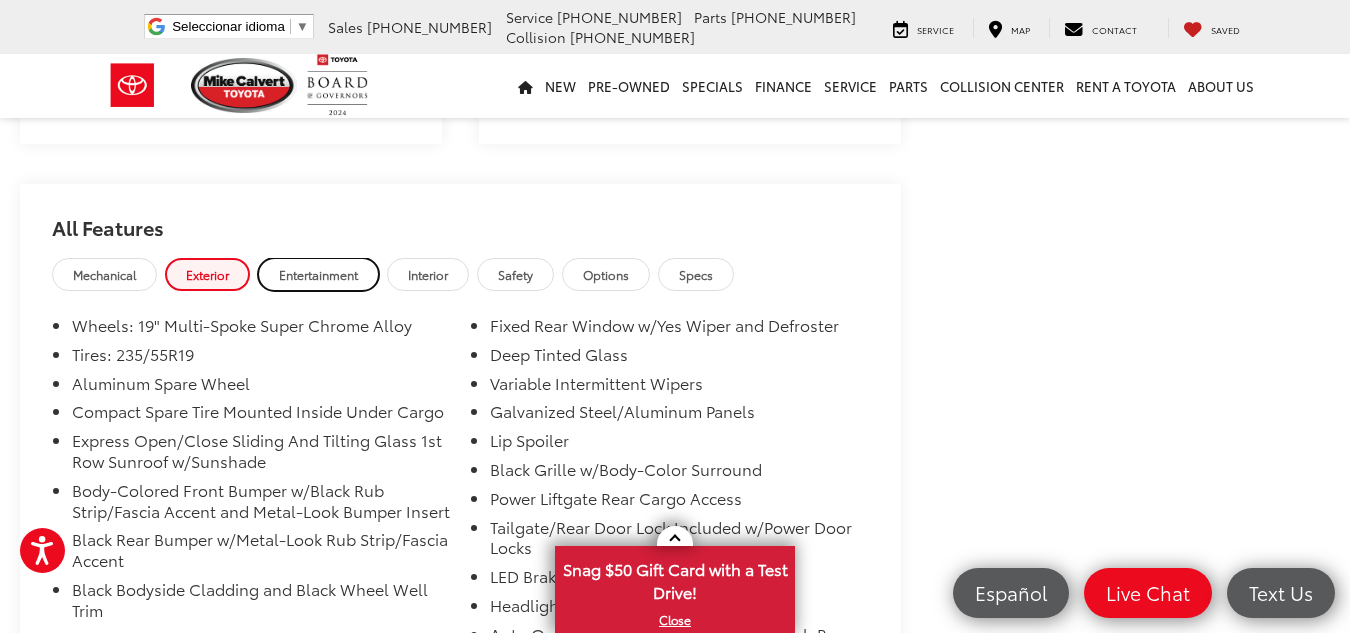 click on "Entertainment" at bounding box center [318, 274] 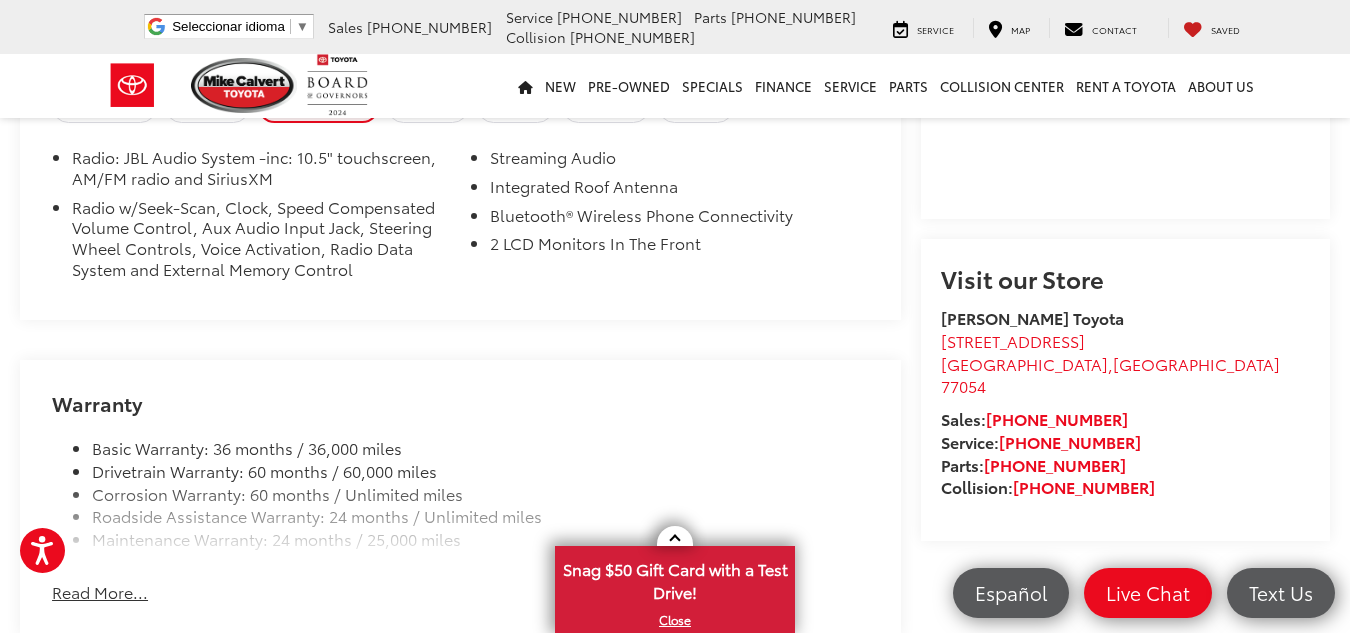 scroll, scrollTop: 1700, scrollLeft: 0, axis: vertical 